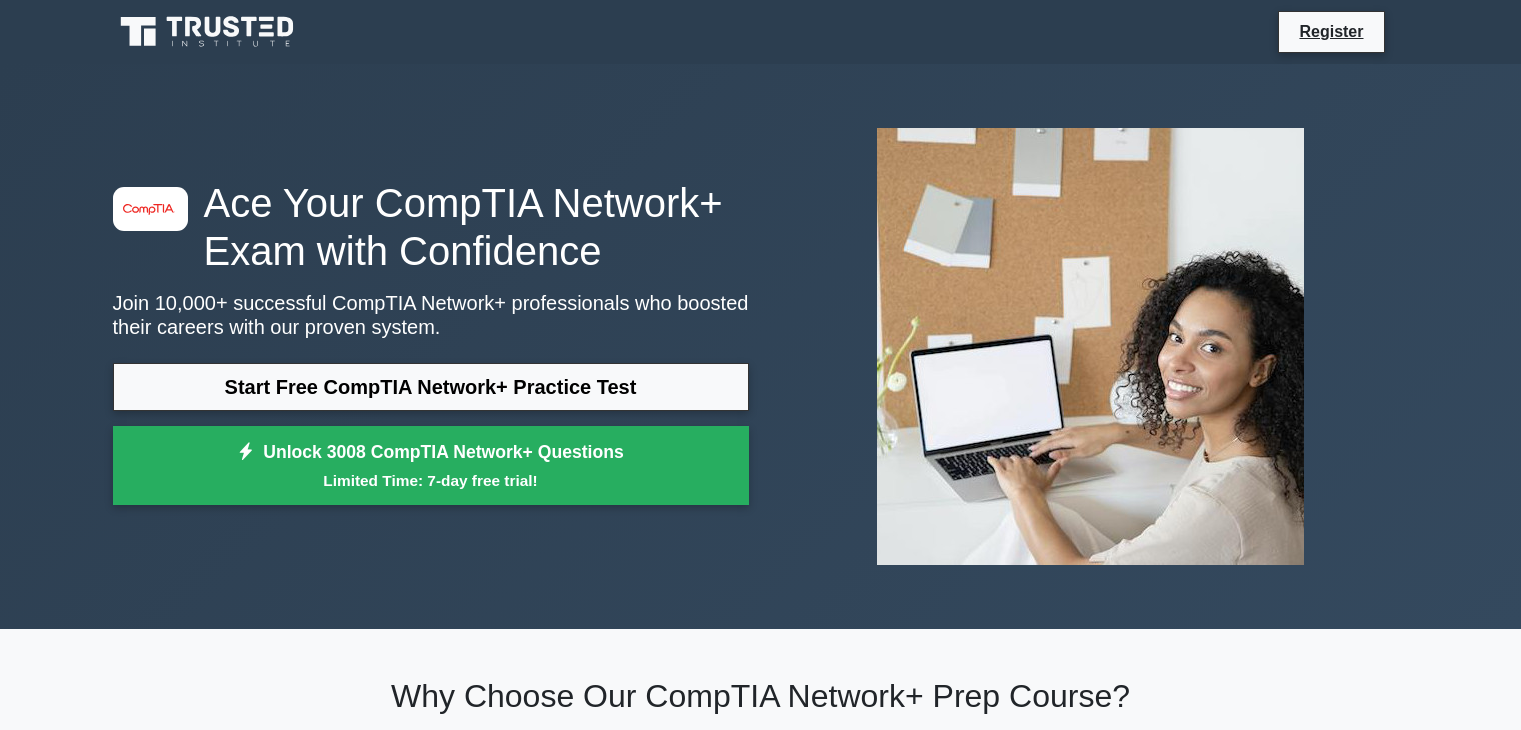scroll, scrollTop: 3176, scrollLeft: 0, axis: vertical 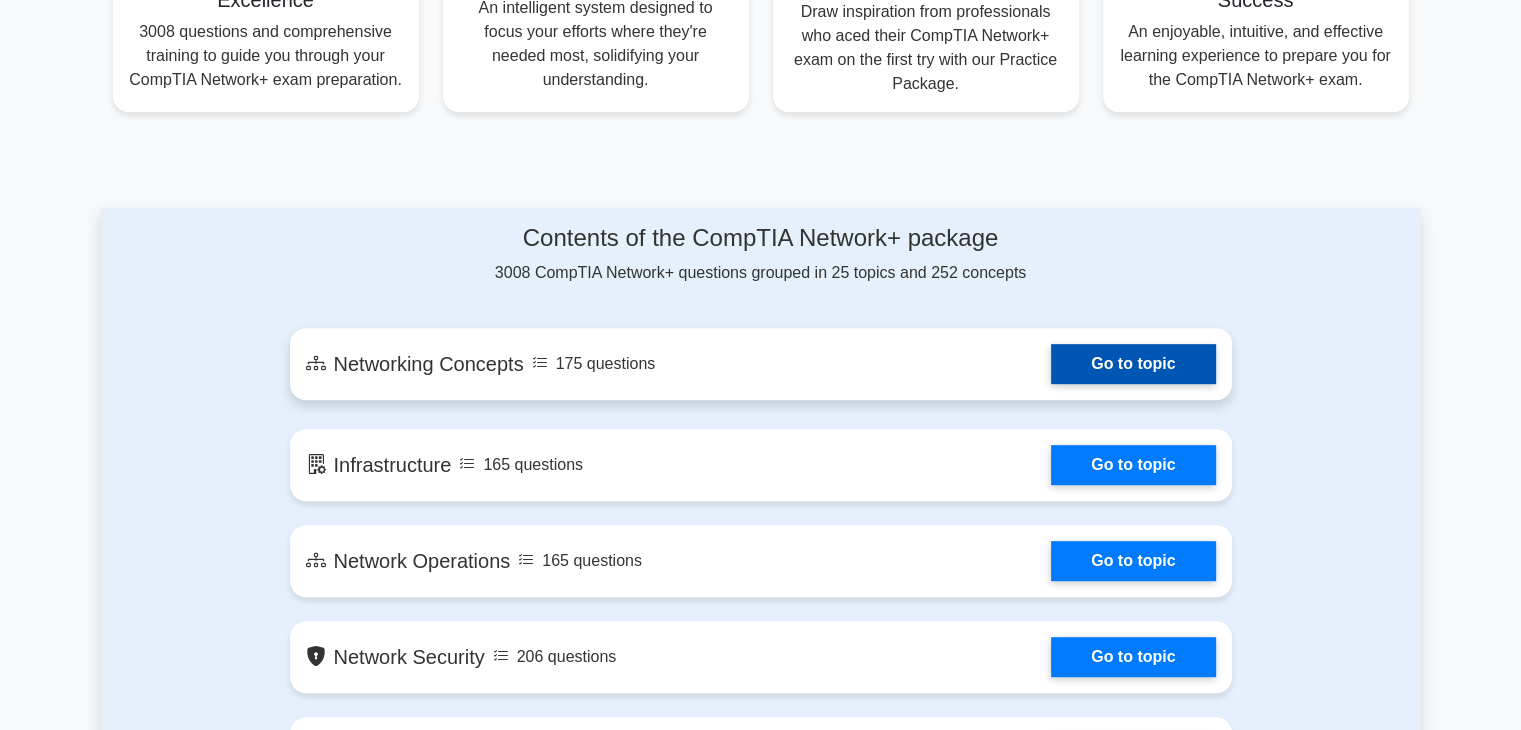 click on "Go to topic" at bounding box center (1133, 364) 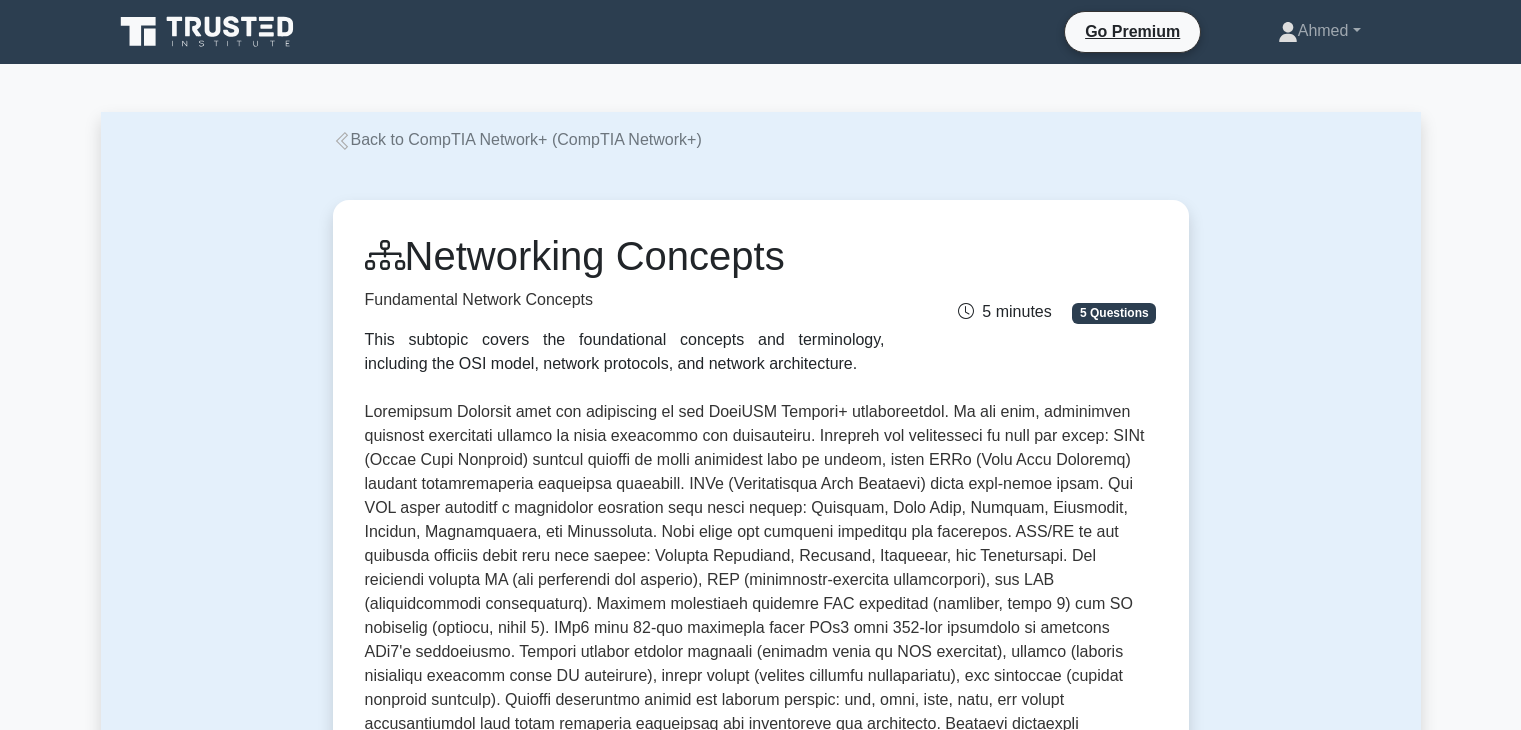 scroll, scrollTop: 0, scrollLeft: 0, axis: both 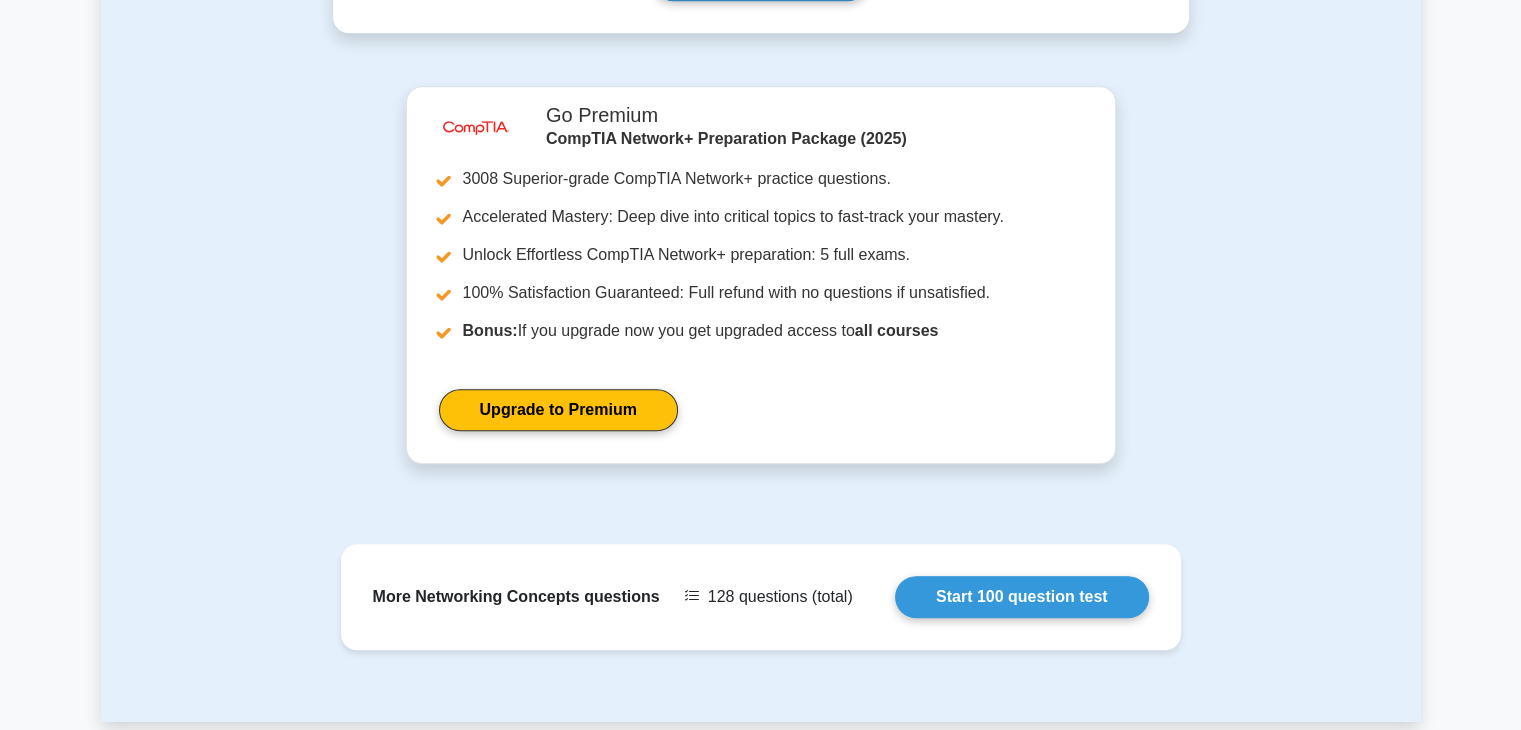 click on "Start 100 question test" at bounding box center (1022, 597) 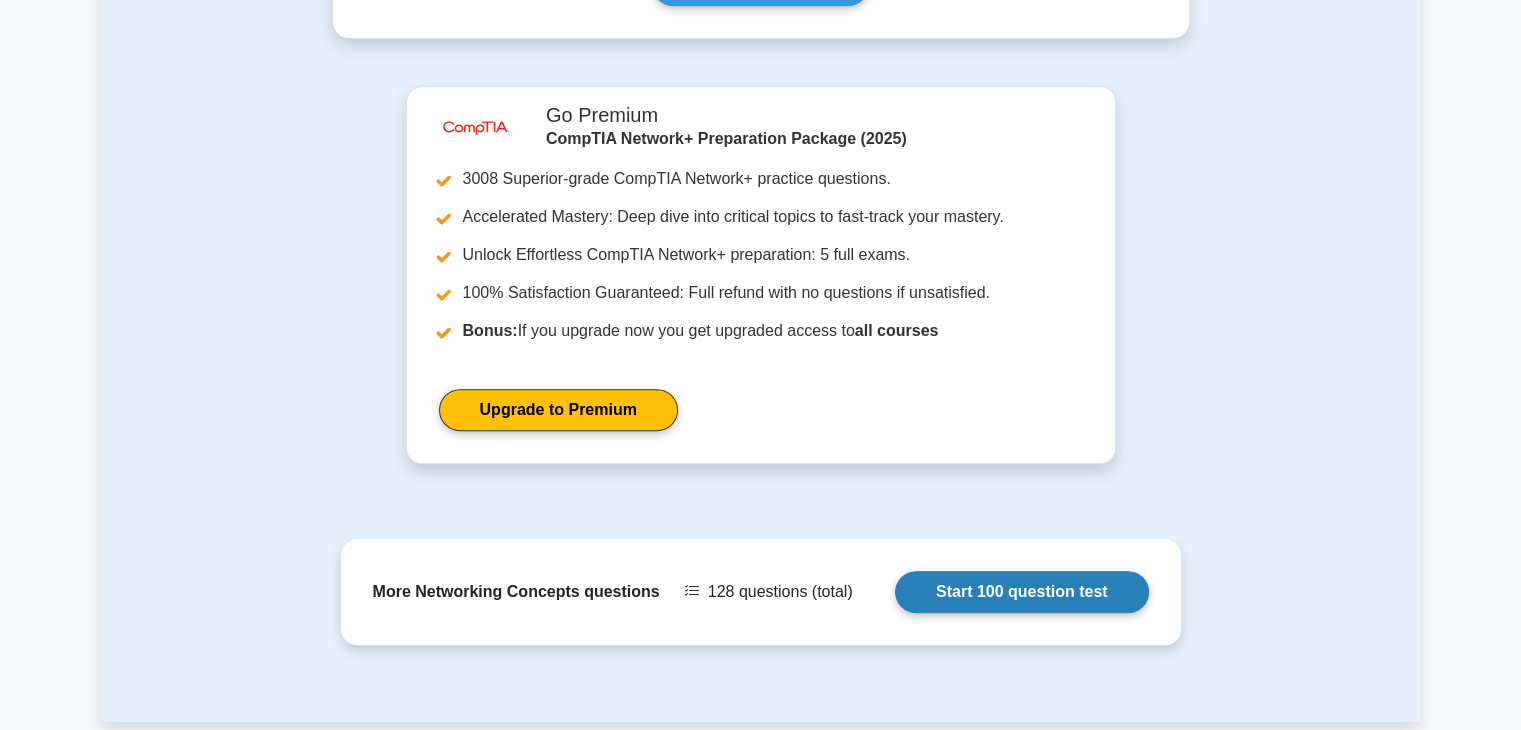 click on "Start 100 question test" at bounding box center (1022, 592) 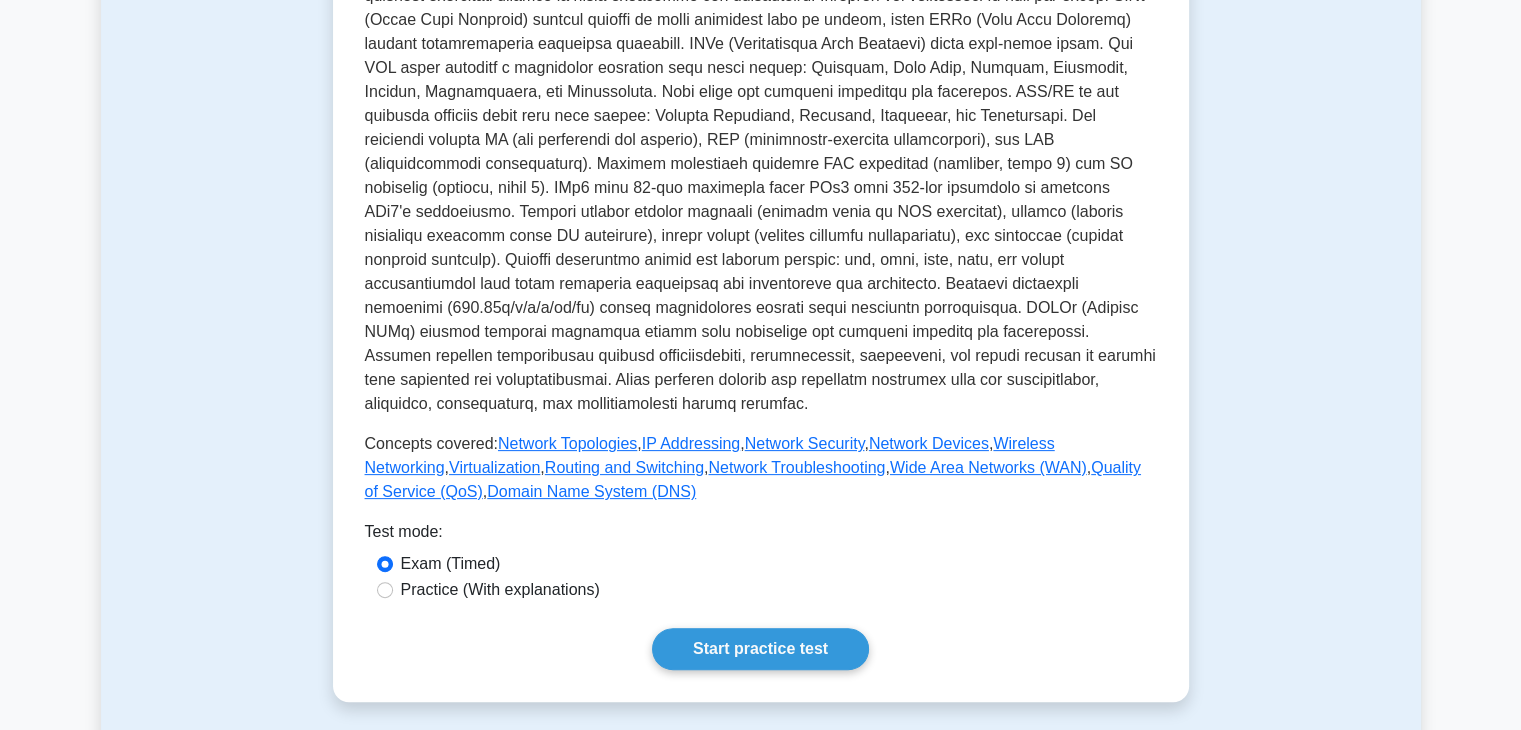 scroll, scrollTop: 442, scrollLeft: 0, axis: vertical 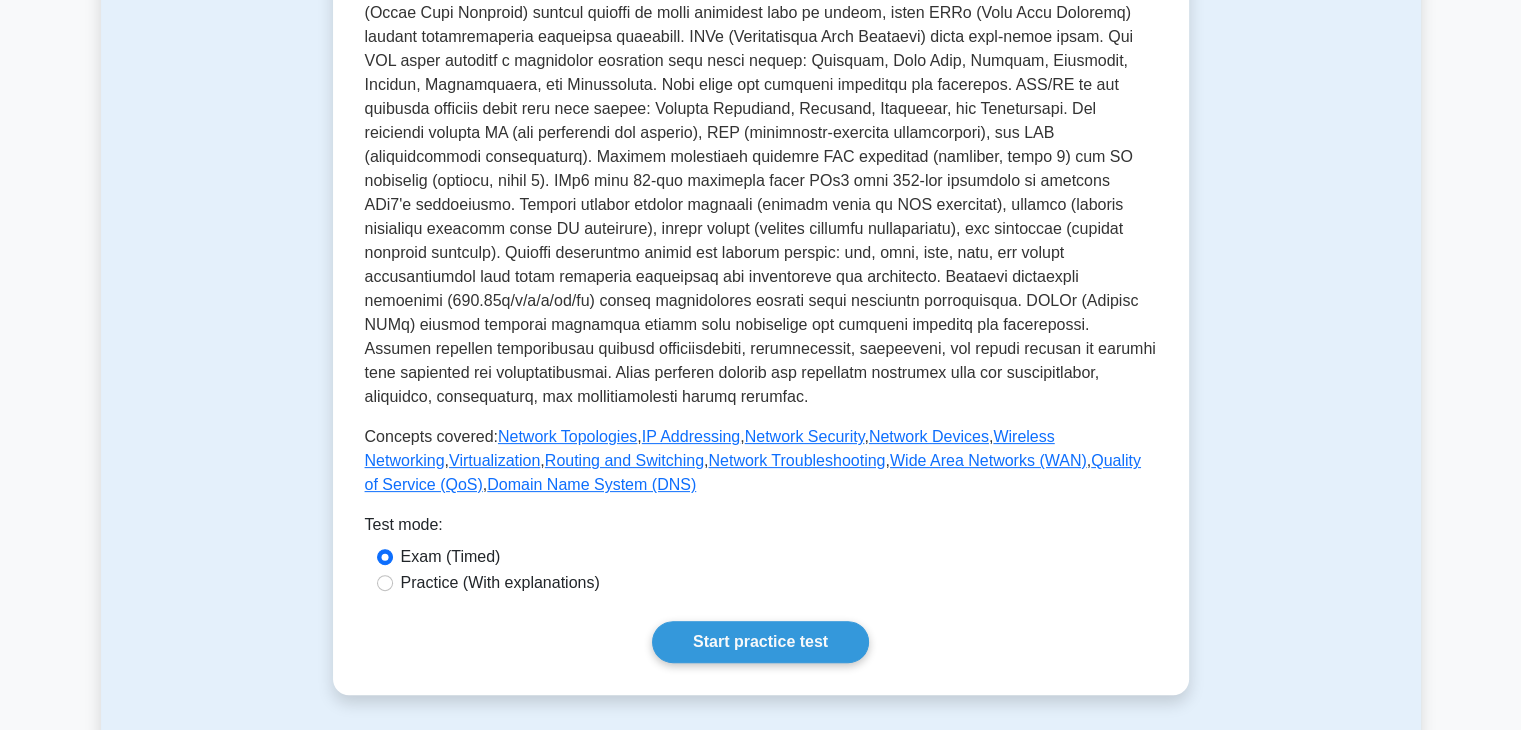 click on "Practice (With explanations)" at bounding box center [500, 583] 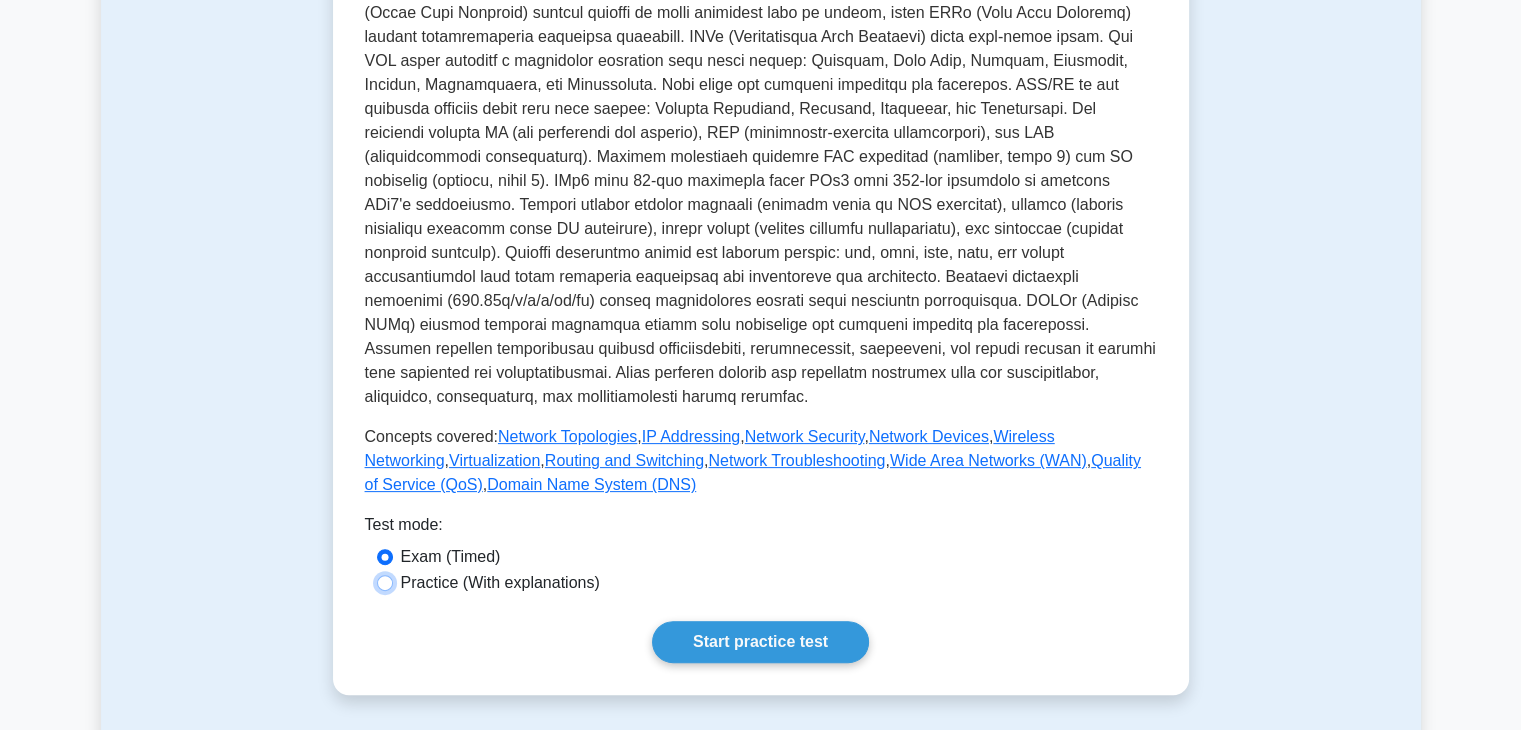 click on "Practice (With explanations)" at bounding box center [385, 583] 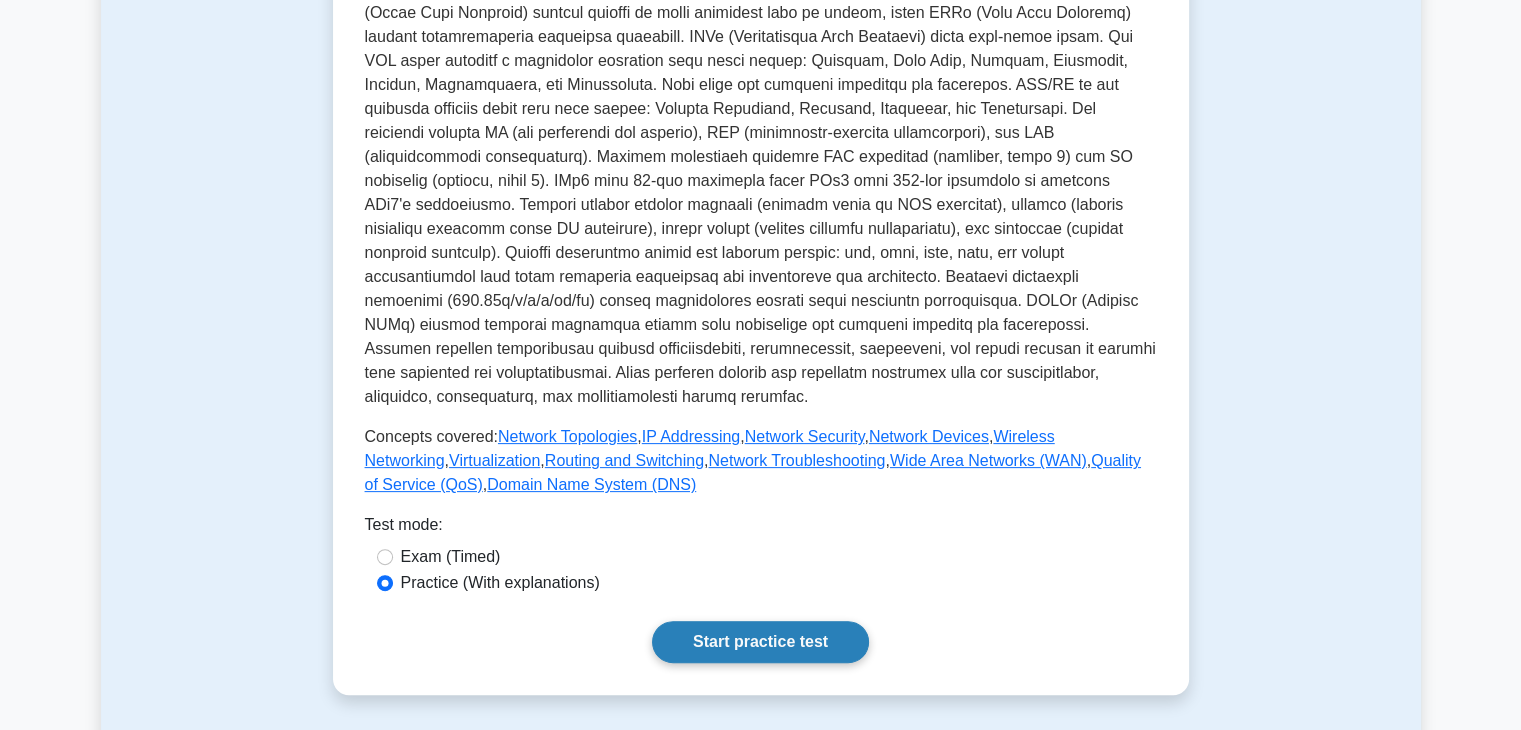 click on "Start practice test" at bounding box center [760, 642] 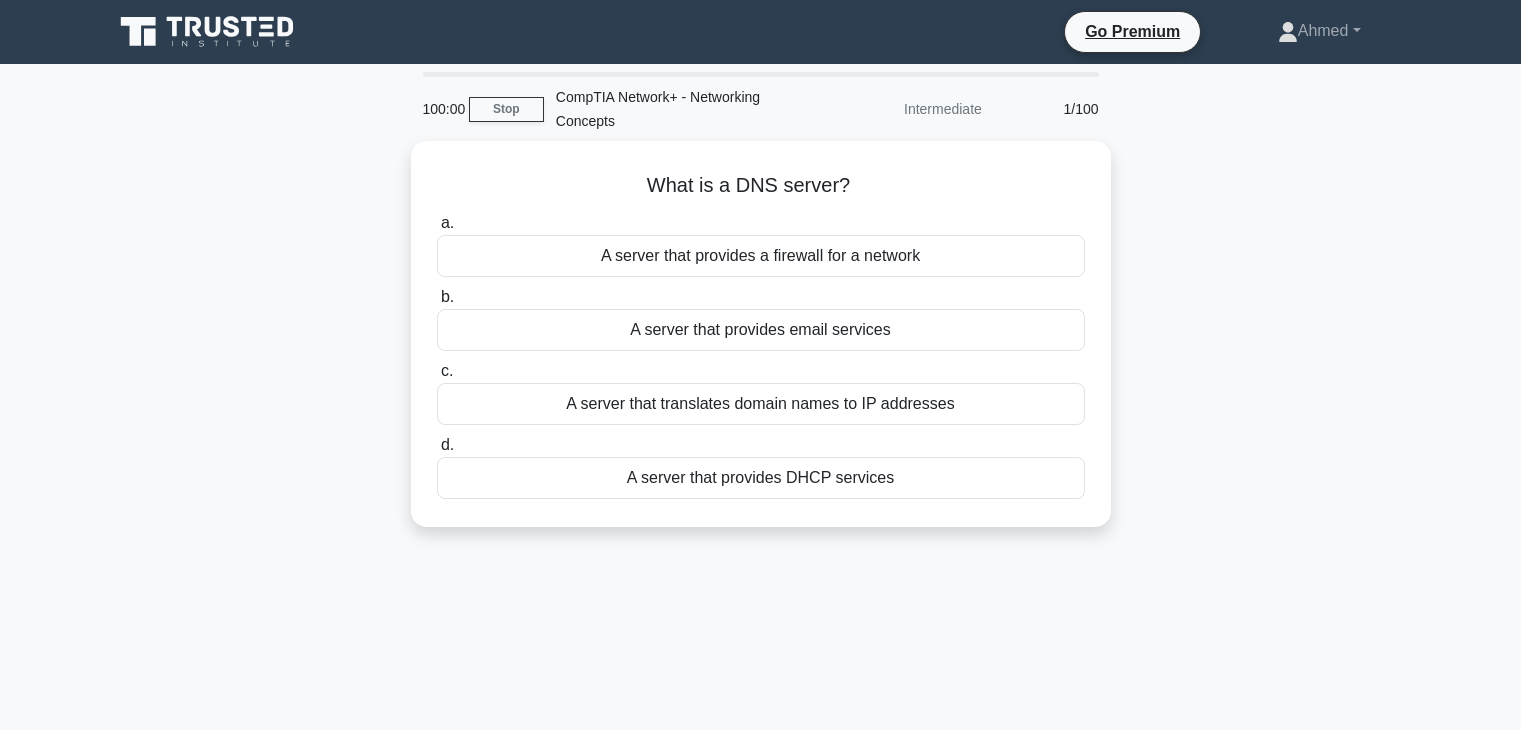 scroll, scrollTop: 0, scrollLeft: 0, axis: both 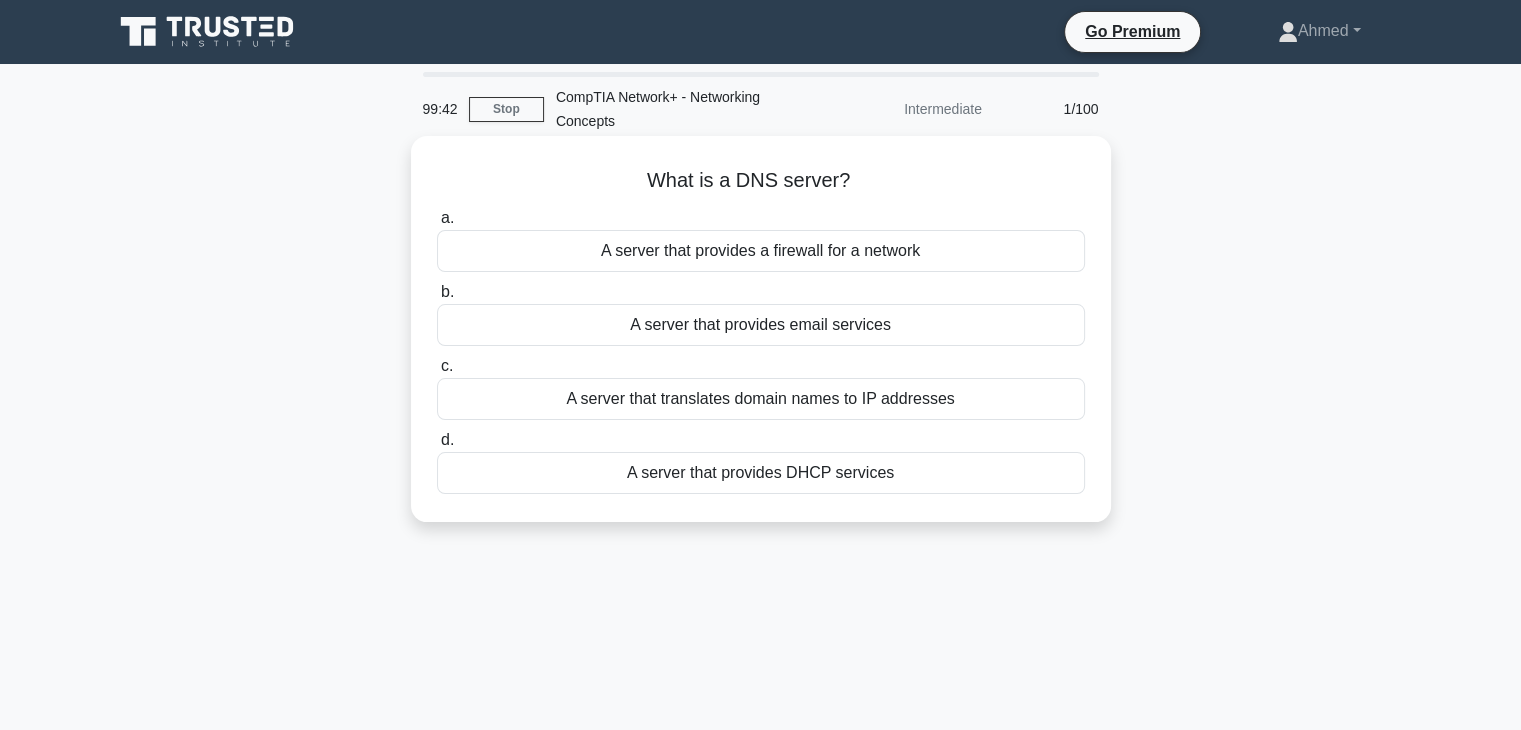 click on "A server that translates domain names to IP addresses" at bounding box center [761, 399] 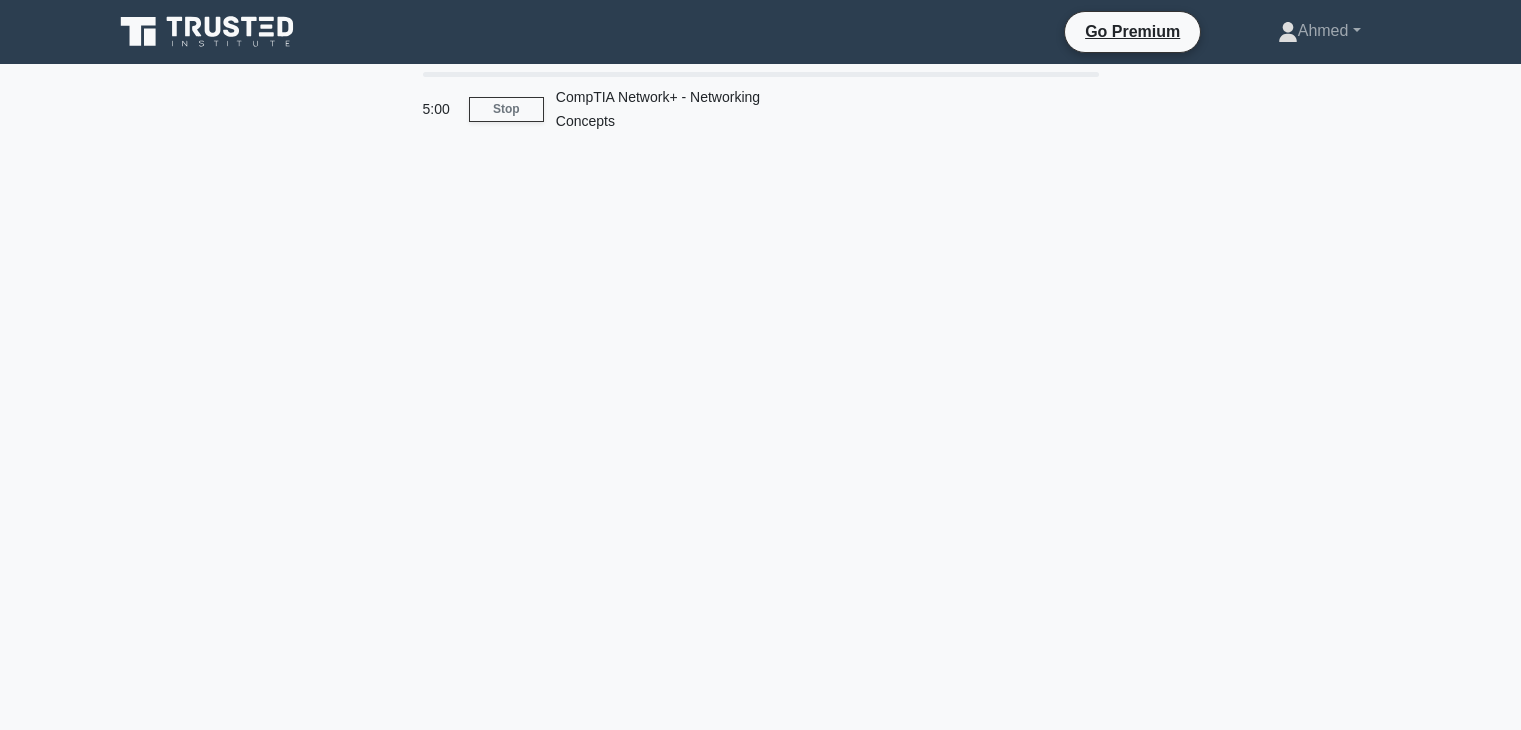 scroll, scrollTop: 0, scrollLeft: 0, axis: both 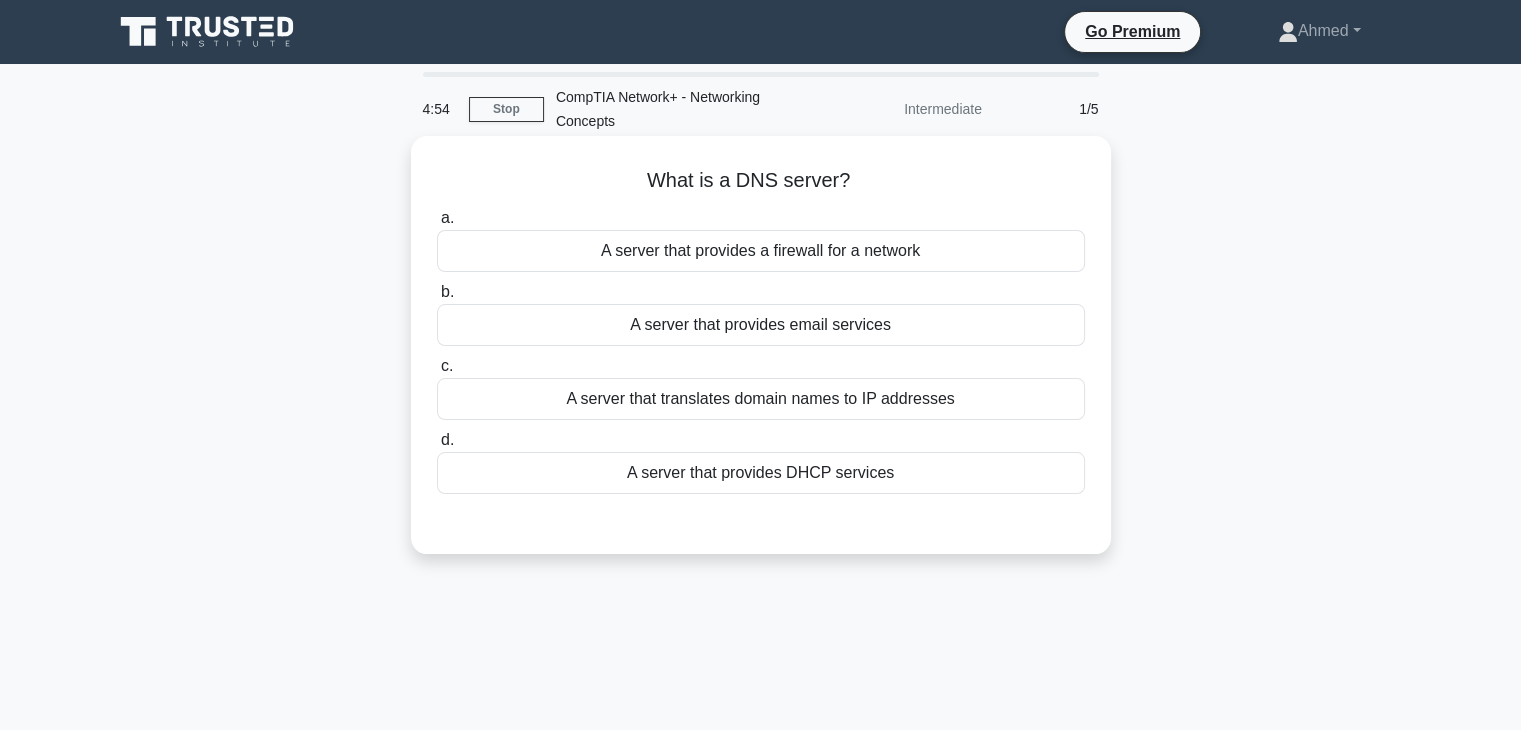 click on "A server that translates domain names to IP addresses" at bounding box center [761, 399] 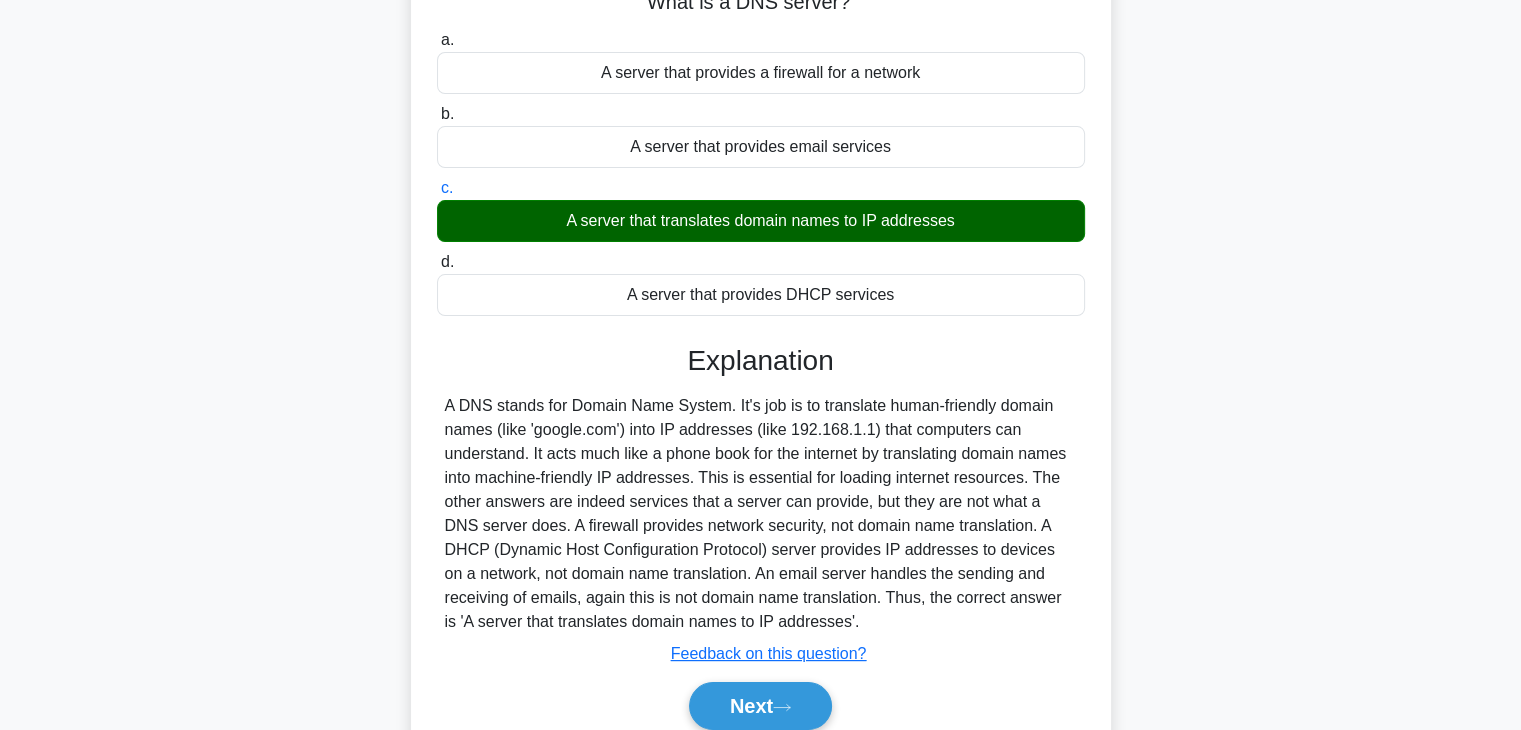 click on "A DNS stands for Domain Name System. It's job is to translate human-friendly domain names (like 'google.com') into IP addresses (like 192.168.1.1) that computers can understand. It acts much like a phone book for the internet by translating domain names into machine-friendly IP addresses. This is essential for loading internet resources. The other answers are indeed services that a server can provide, but they are not what a DNS server does. A firewall provides network security, not domain name translation. A DHCP (Dynamic Host Configuration Protocol) server provides IP addresses to devices on a network, not domain name translation. An email server handles the sending and receiving of emails, again this is not domain name translation. Thus, the correct answer is 'A server that translates domain names to IP addresses'." at bounding box center [761, 514] 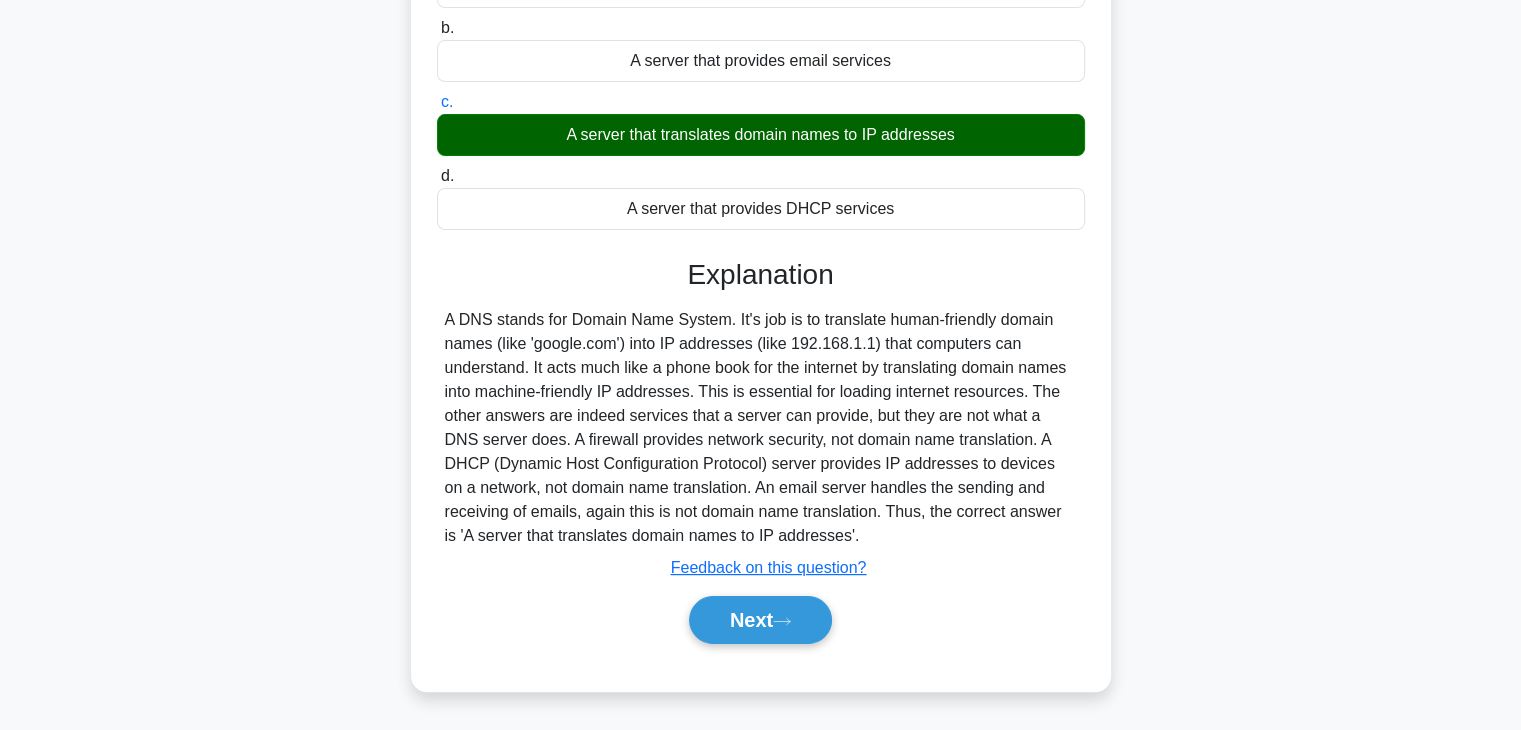 scroll, scrollTop: 270, scrollLeft: 0, axis: vertical 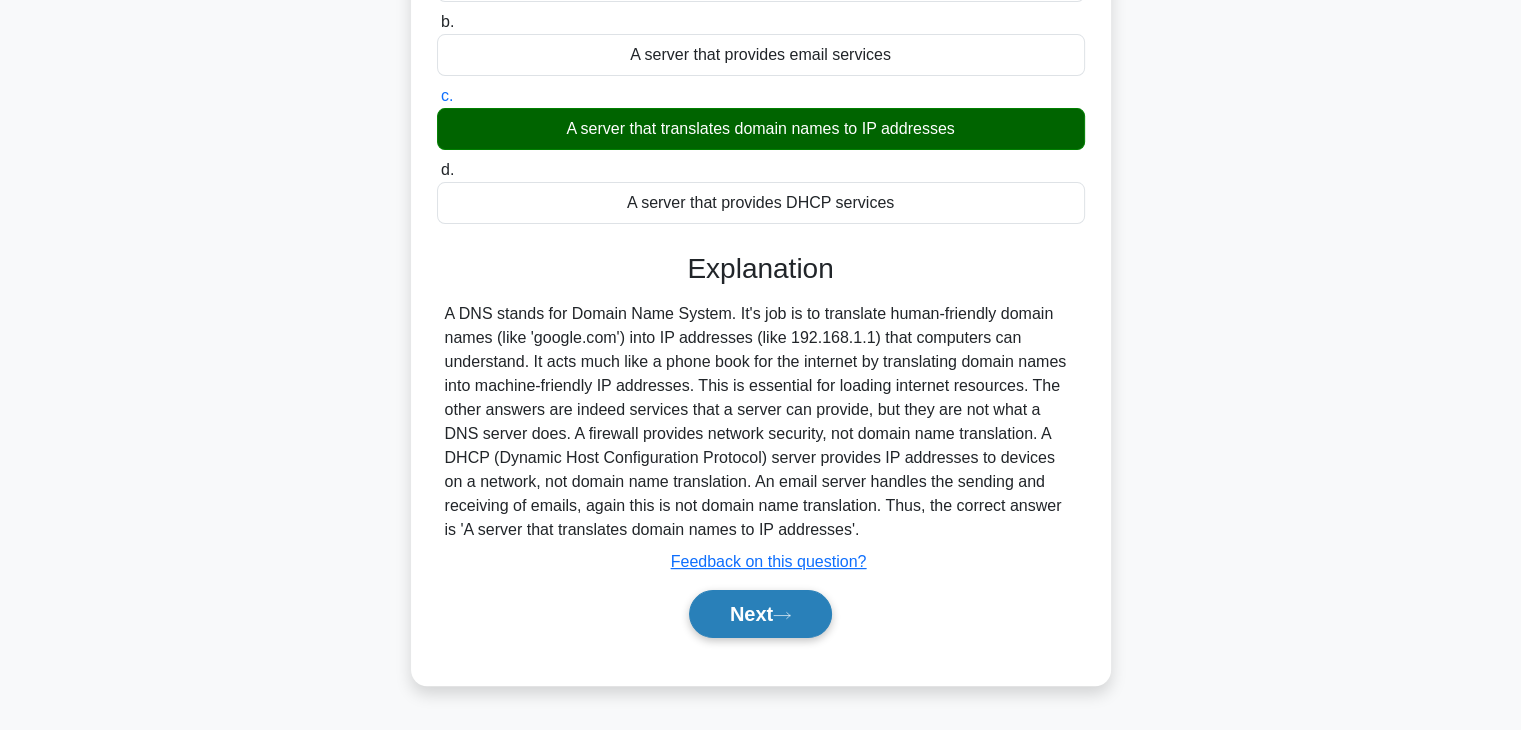 click on "Next" at bounding box center [760, 614] 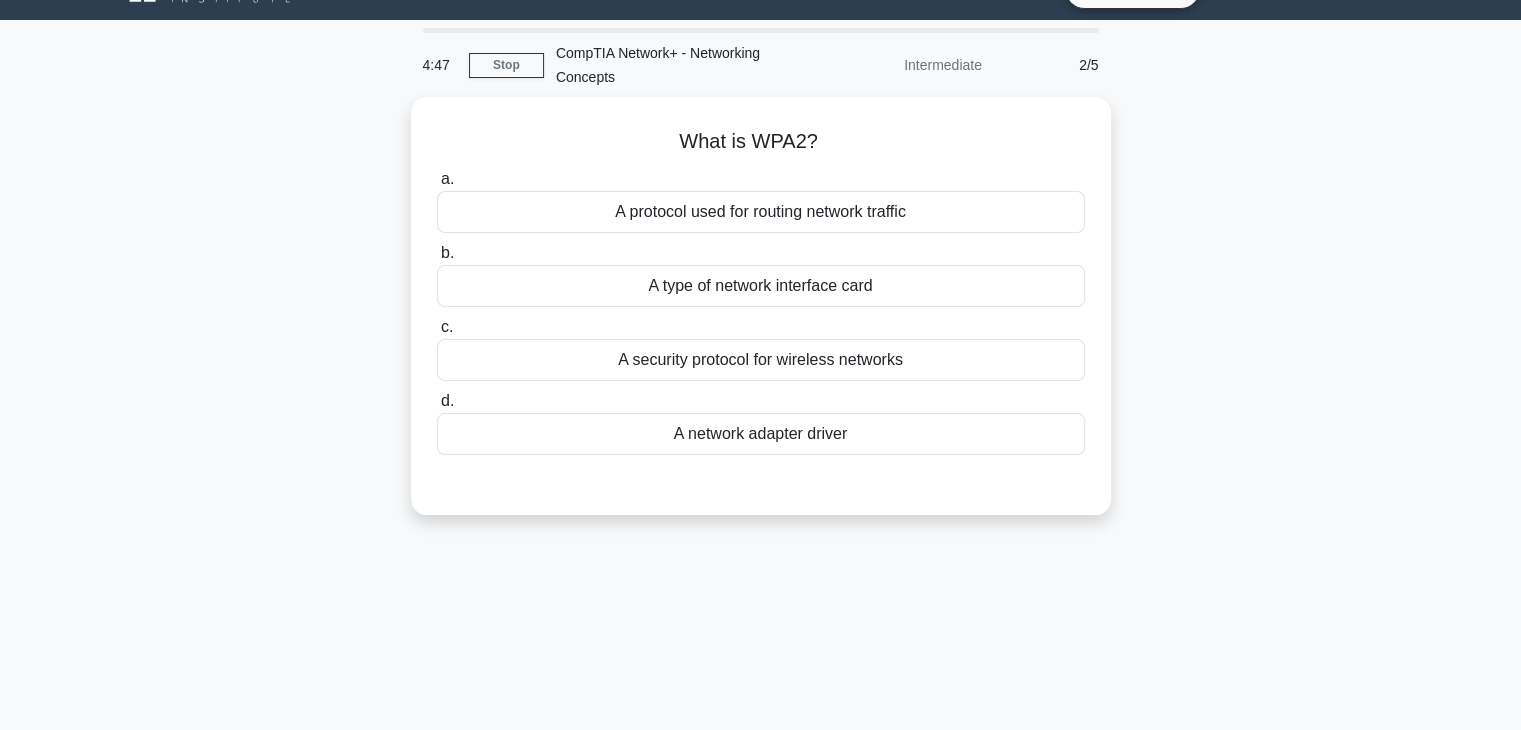 scroll, scrollTop: 0, scrollLeft: 0, axis: both 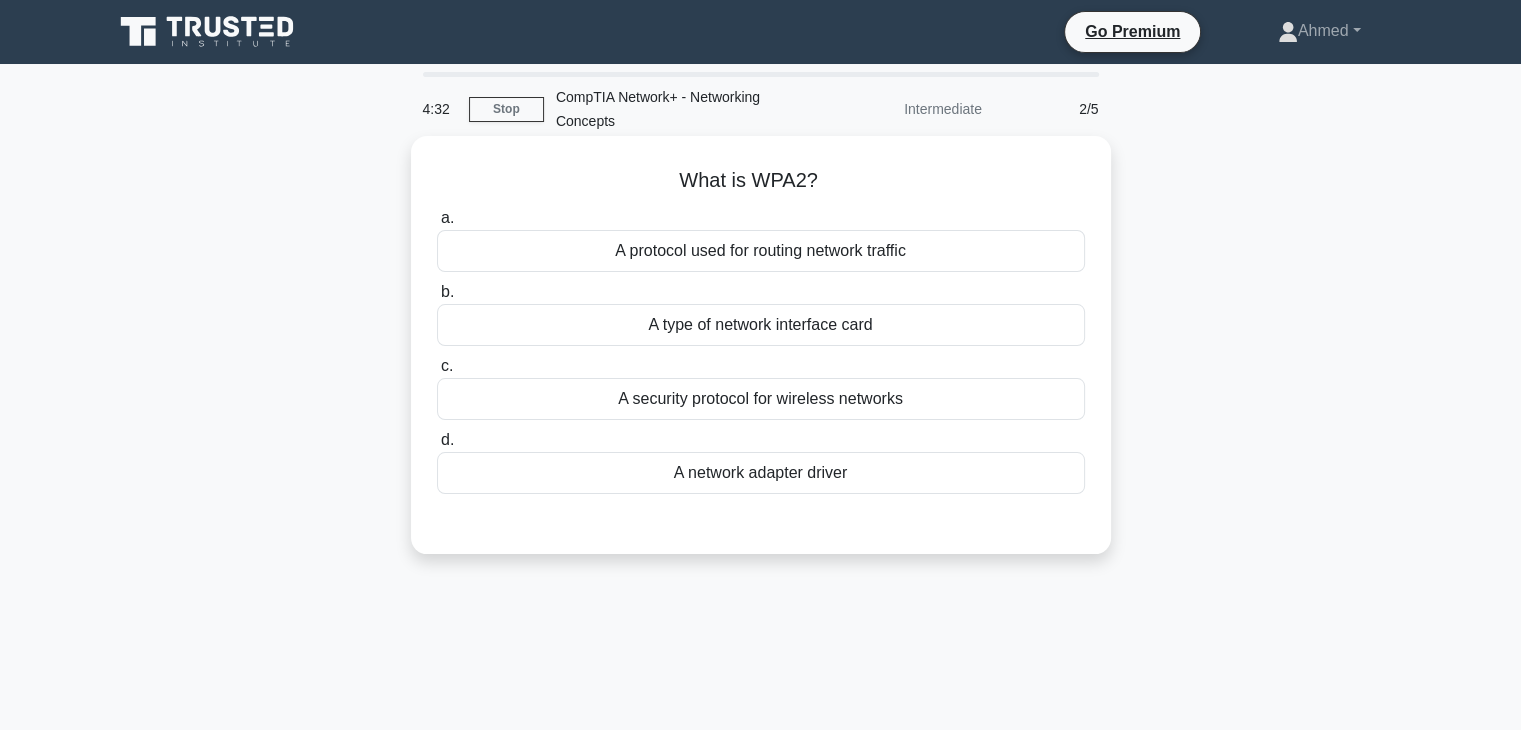 click on "A network adapter driver" at bounding box center [761, 473] 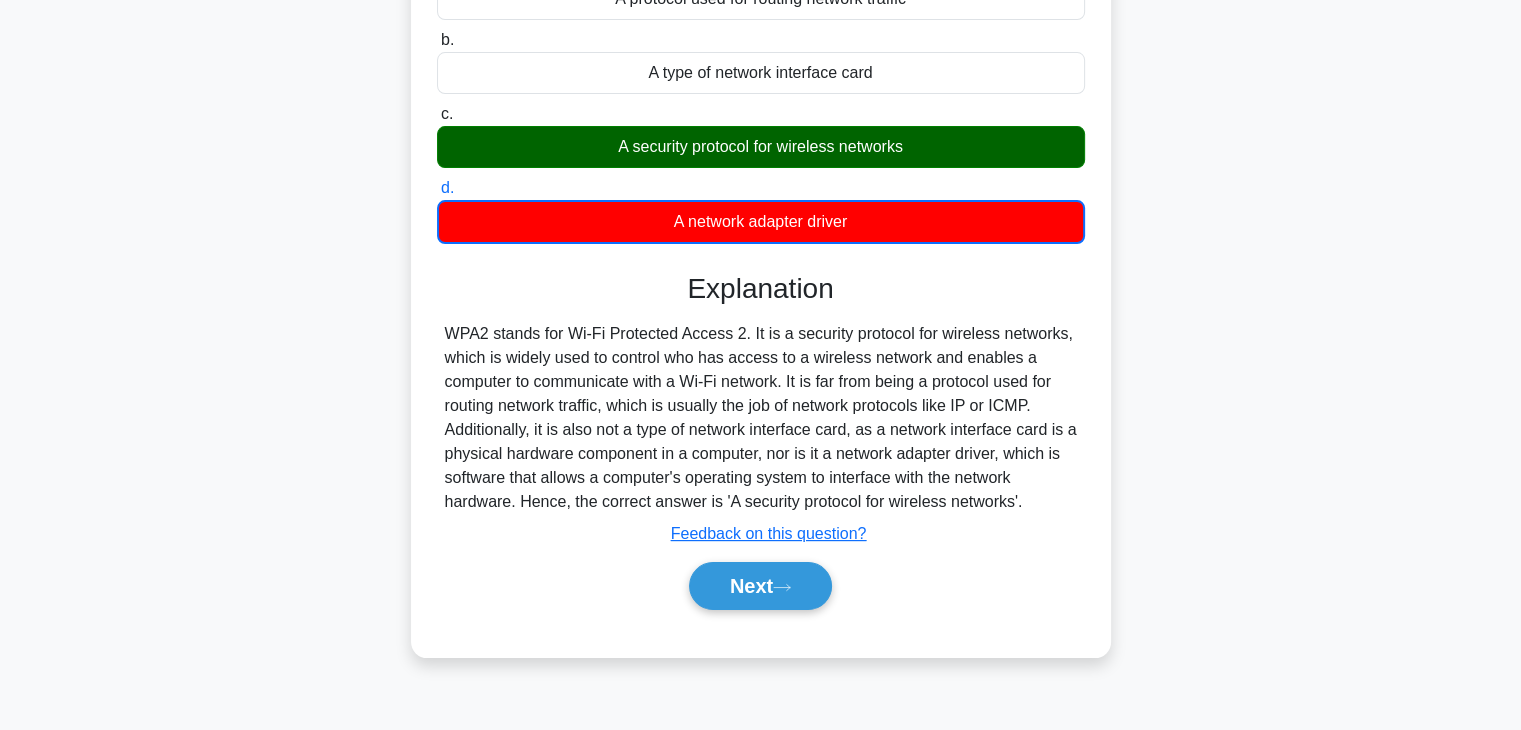 scroll, scrollTop: 252, scrollLeft: 0, axis: vertical 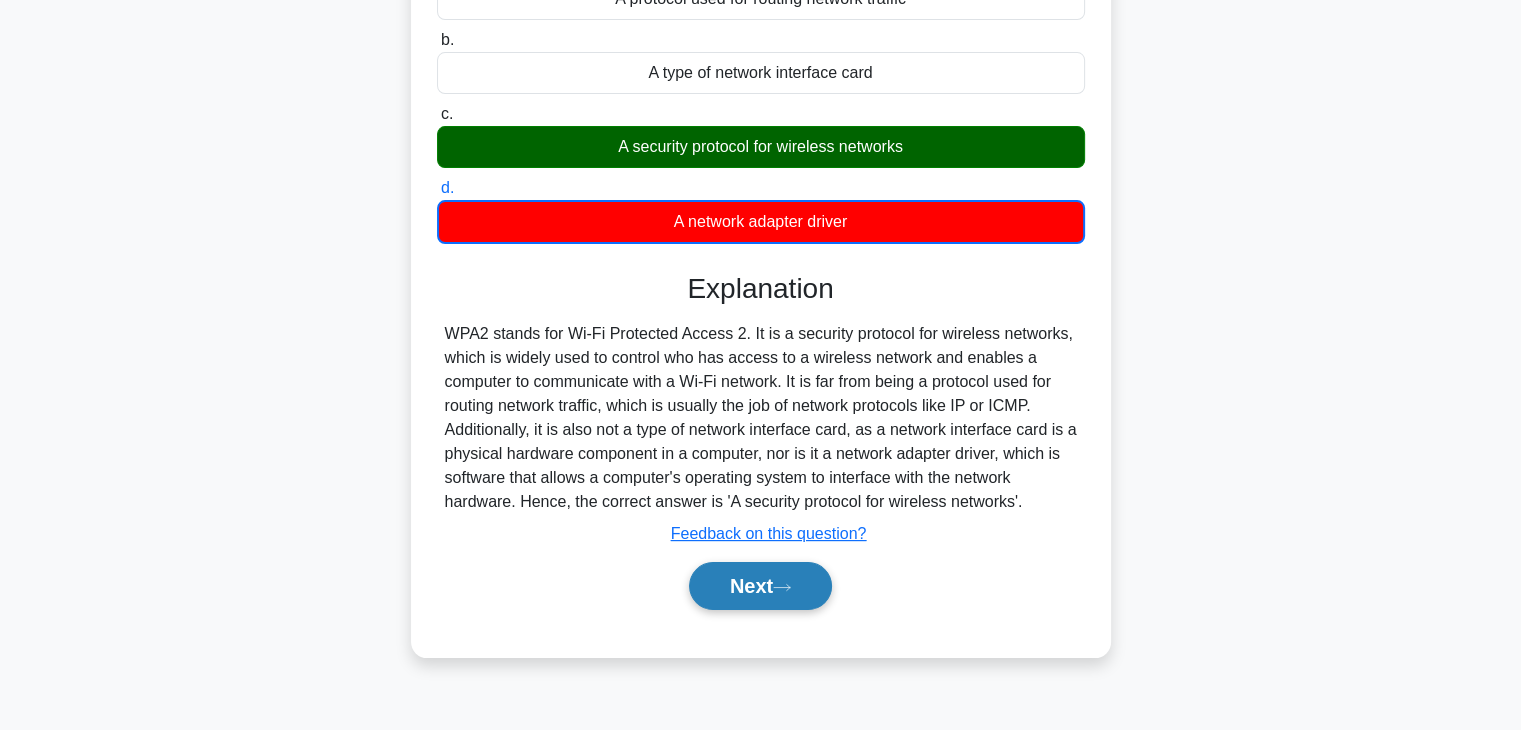 click on "Next" at bounding box center (760, 586) 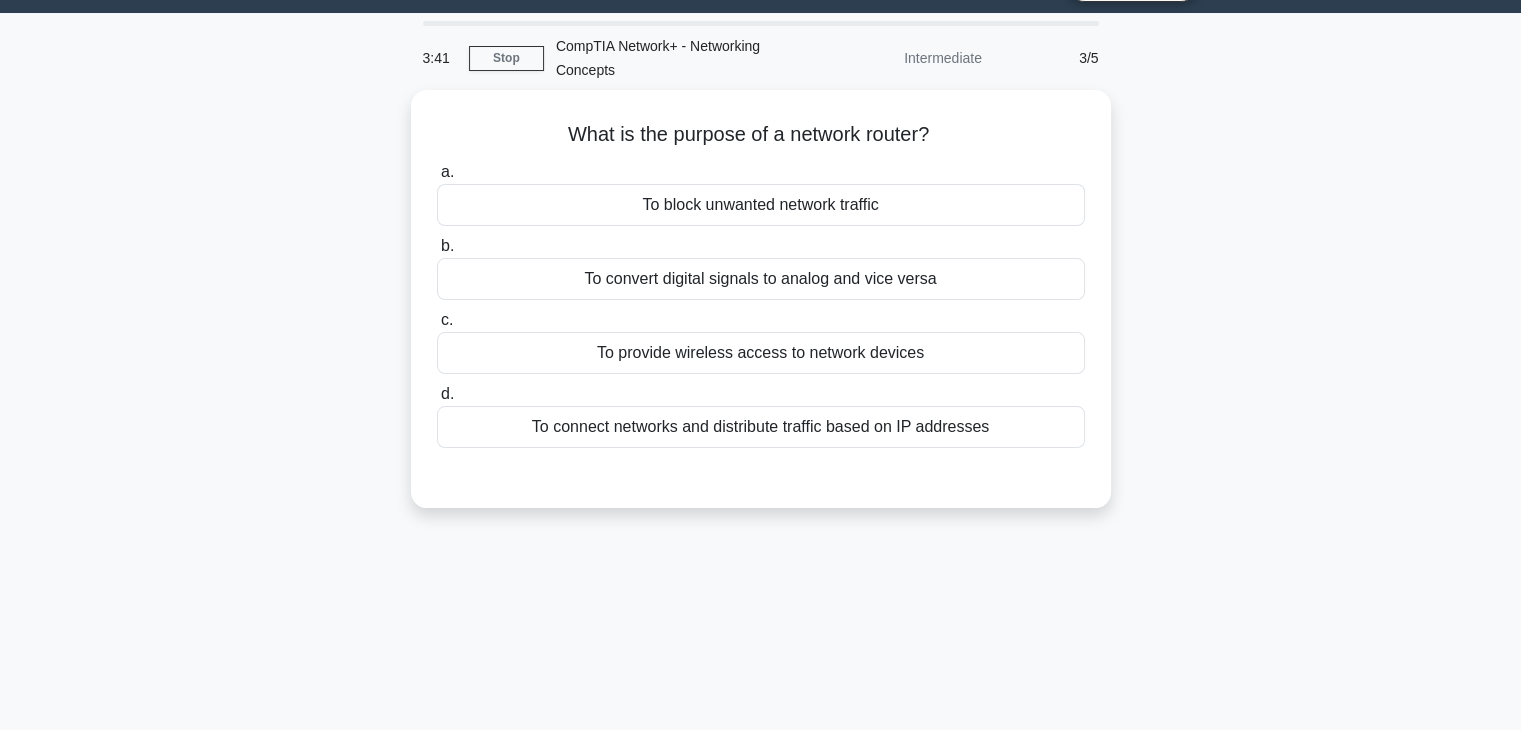 scroll, scrollTop: 0, scrollLeft: 0, axis: both 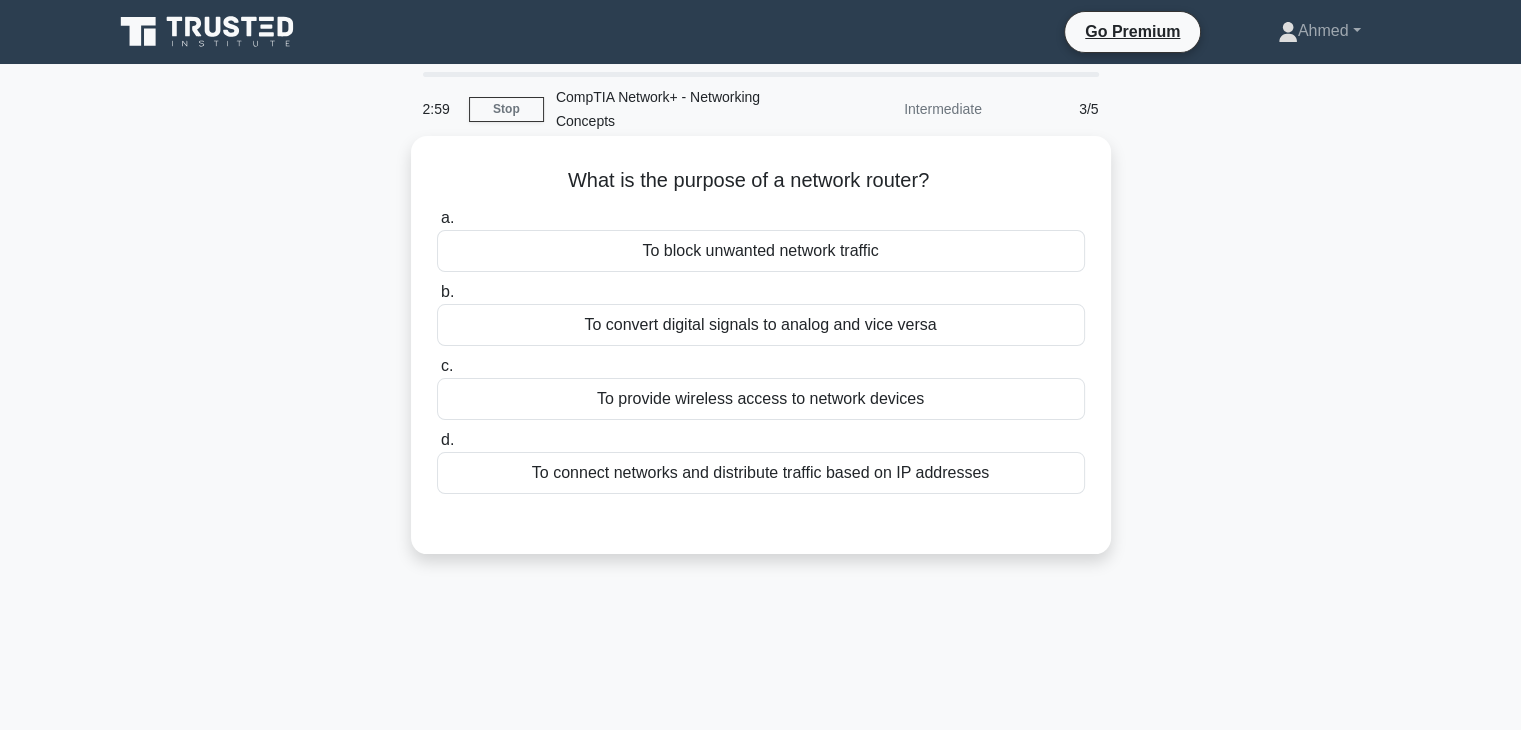 click on "To connect networks and distribute traffic based on IP addresses" at bounding box center (761, 473) 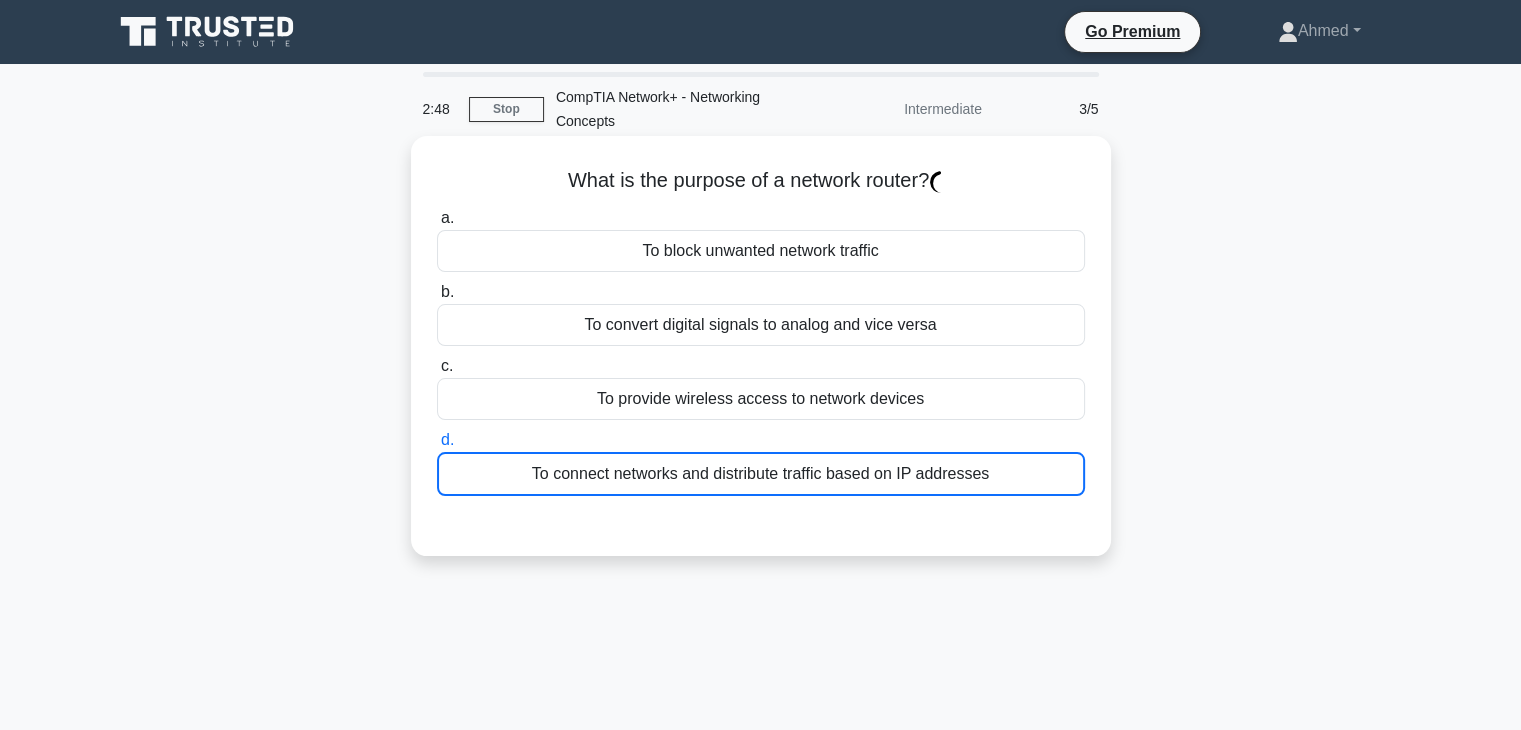 click on "To provide wireless access to network devices" at bounding box center [761, 399] 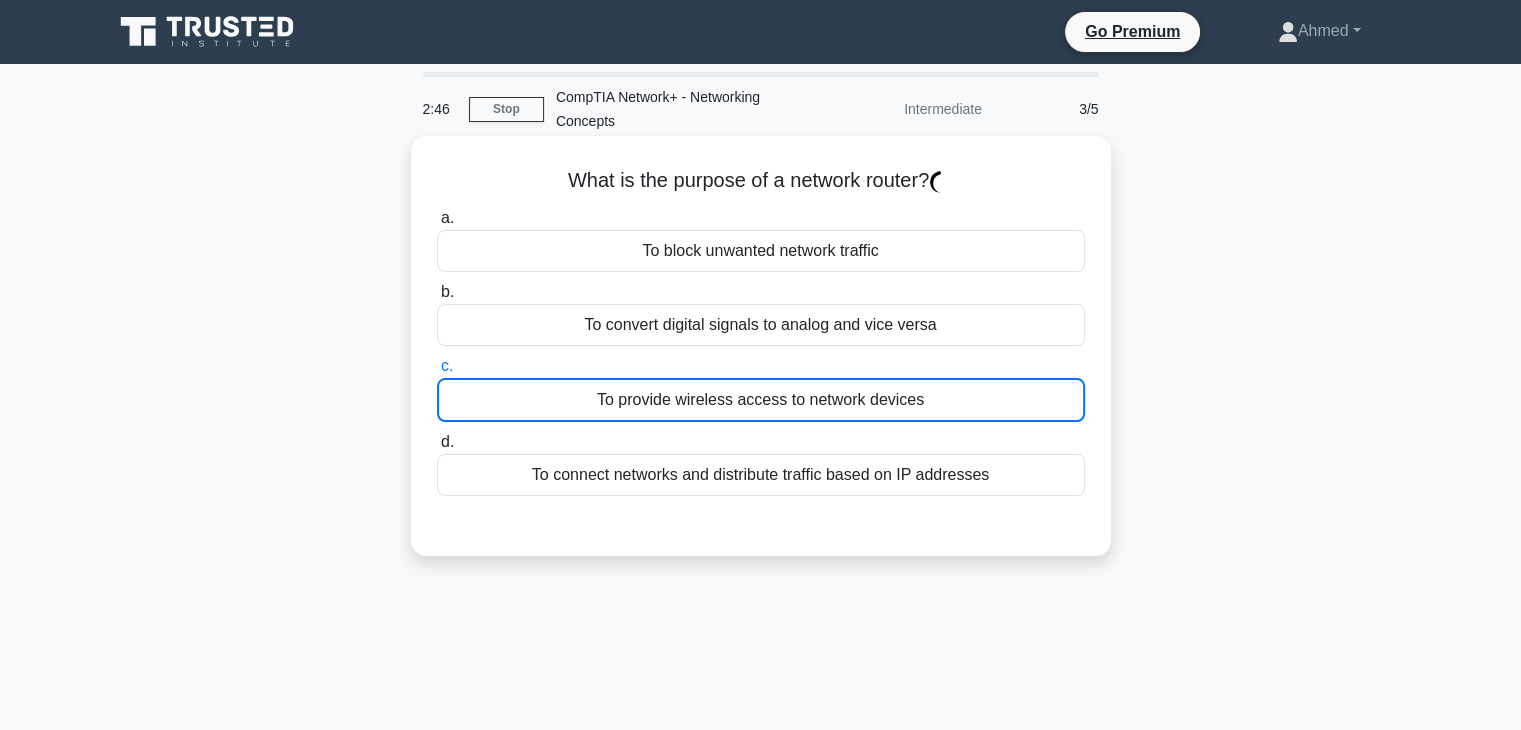 click on "To connect networks and distribute traffic based on IP addresses" at bounding box center (761, 475) 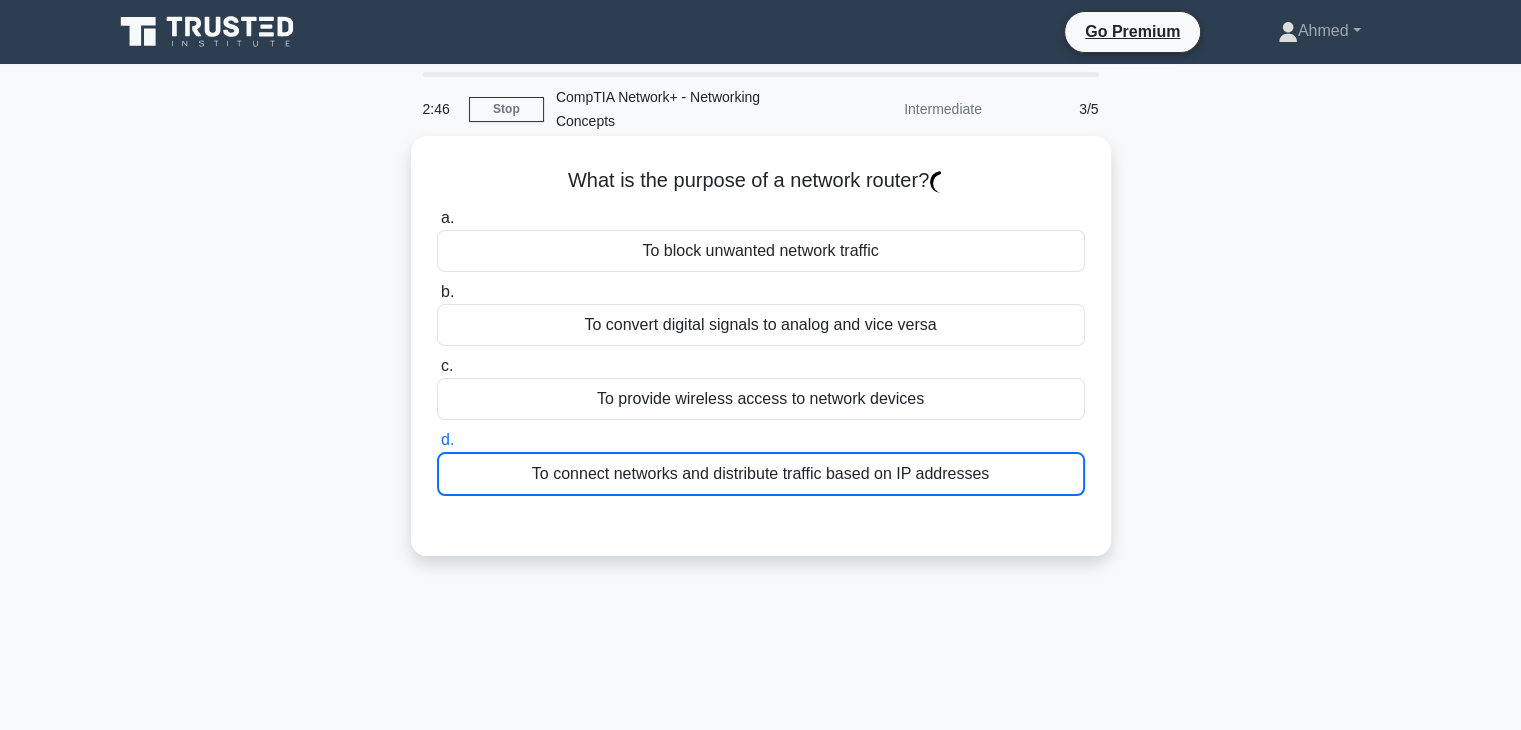 click on "To connect networks and distribute traffic based on IP addresses" at bounding box center (761, 474) 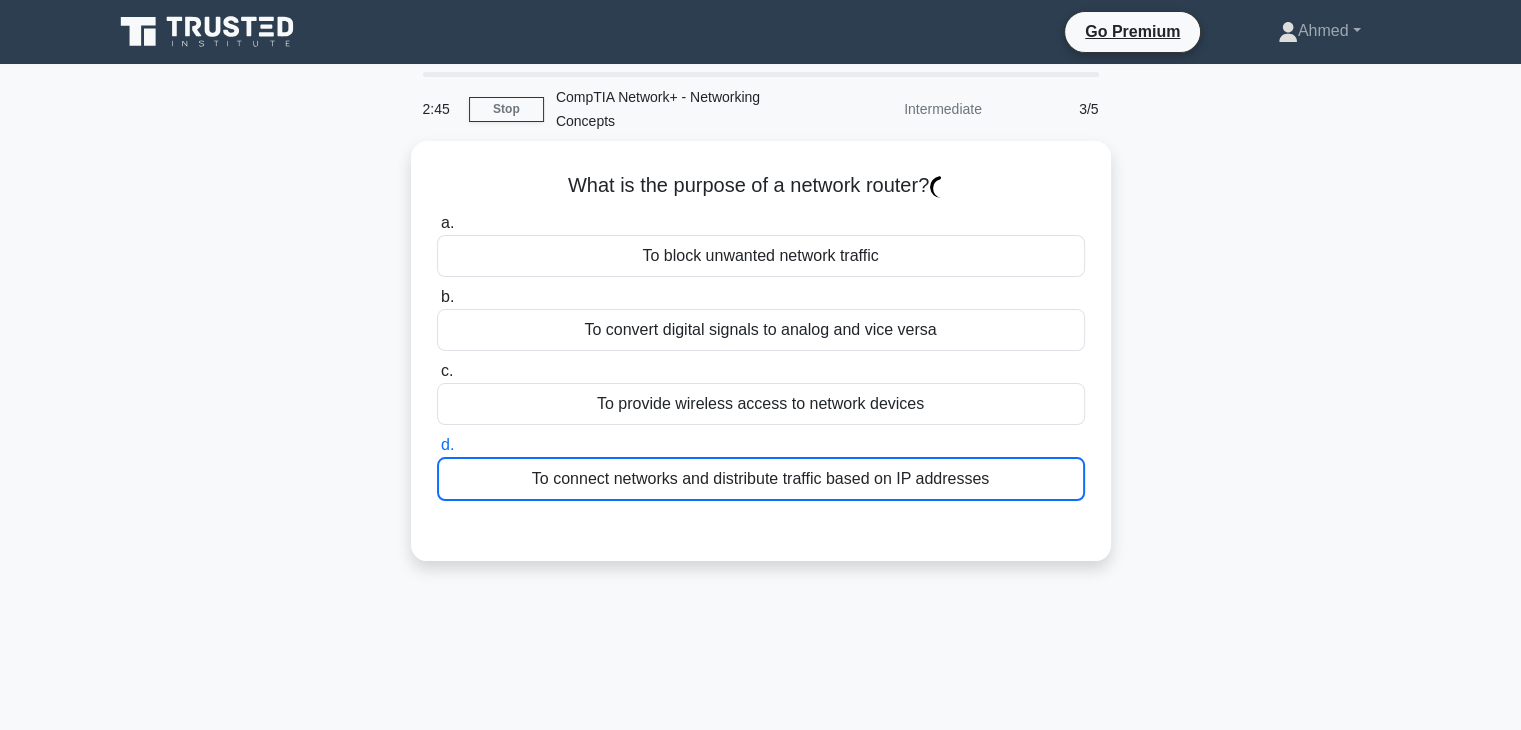 click on "What is the purpose of a network router?
.spinner_0XTQ{transform-origin:center;animation:spinner_y6GP .75s linear infinite}@keyframes spinner_y6GP{100%{transform:rotate(360deg)}}
a.
To block unwanted network traffic
b. c. d." at bounding box center (761, 363) 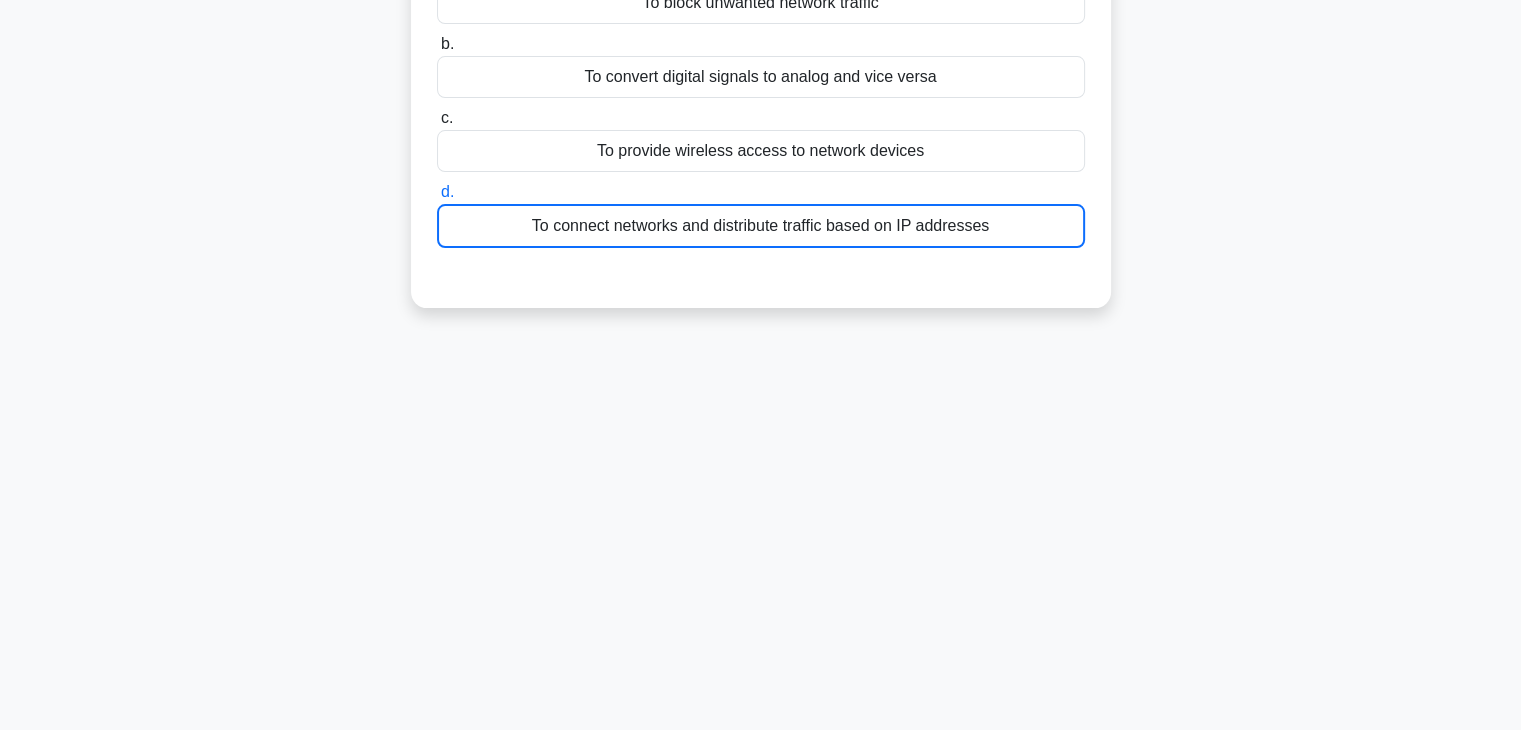 scroll, scrollTop: 0, scrollLeft: 0, axis: both 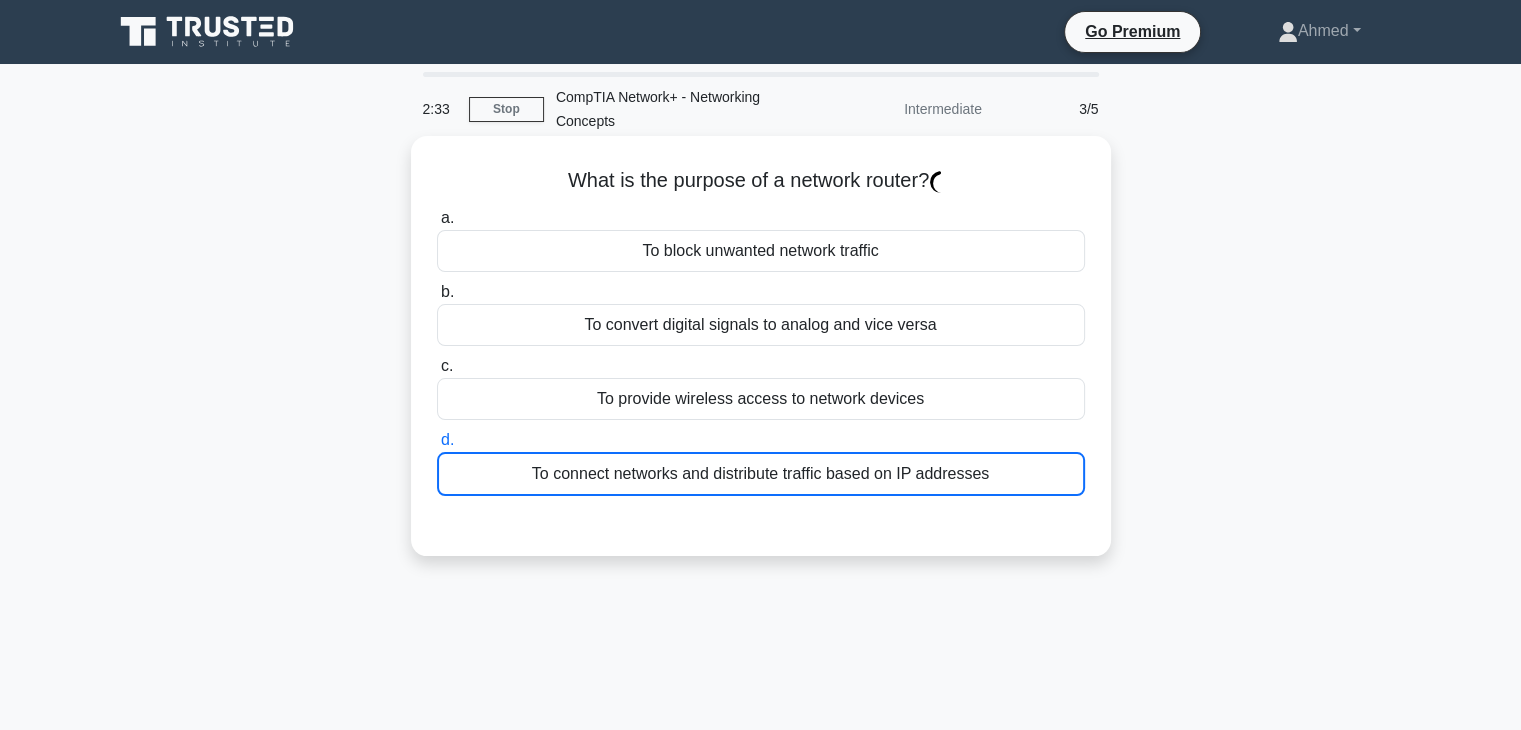 click on "To provide wireless access to network devices" at bounding box center (761, 399) 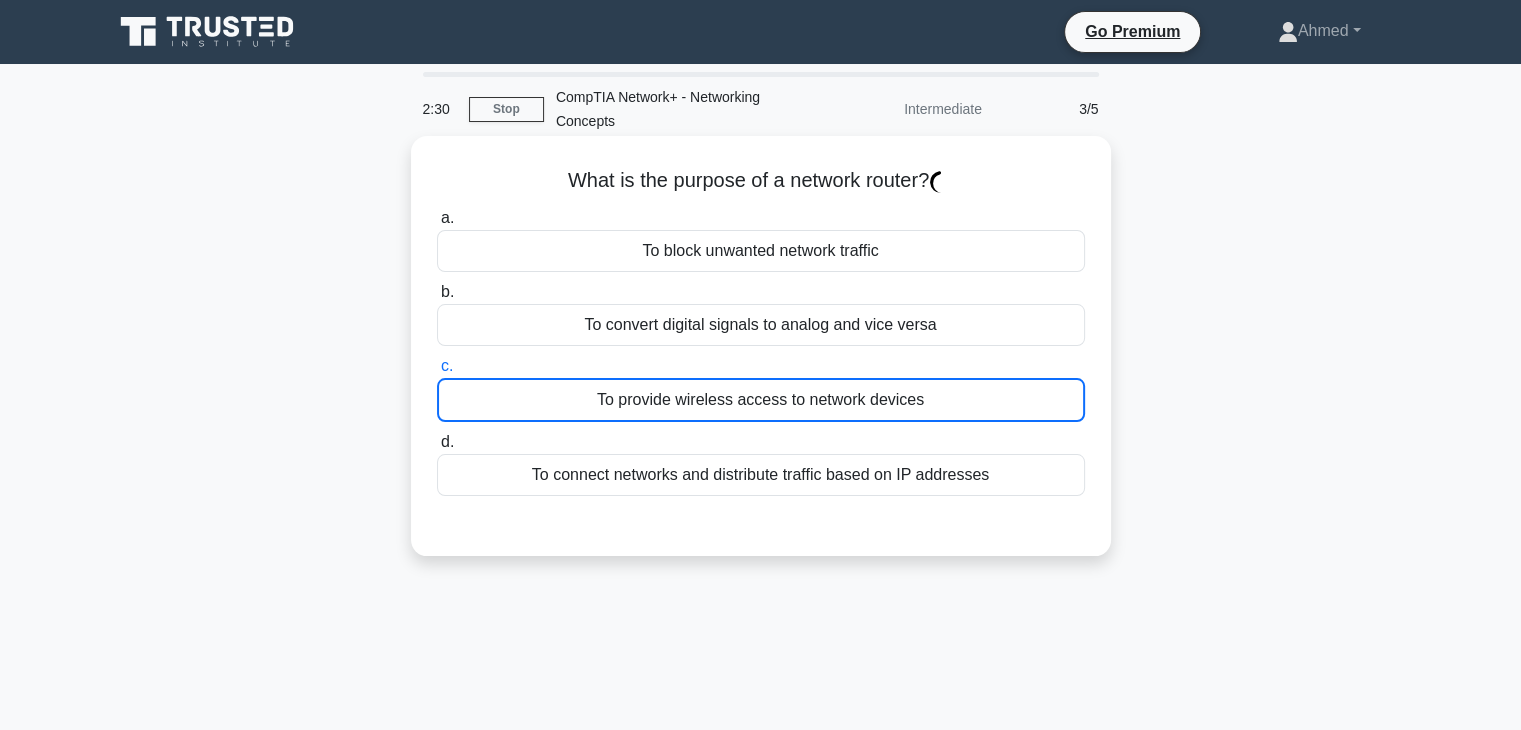 click on "To block unwanted network traffic" at bounding box center (761, 251) 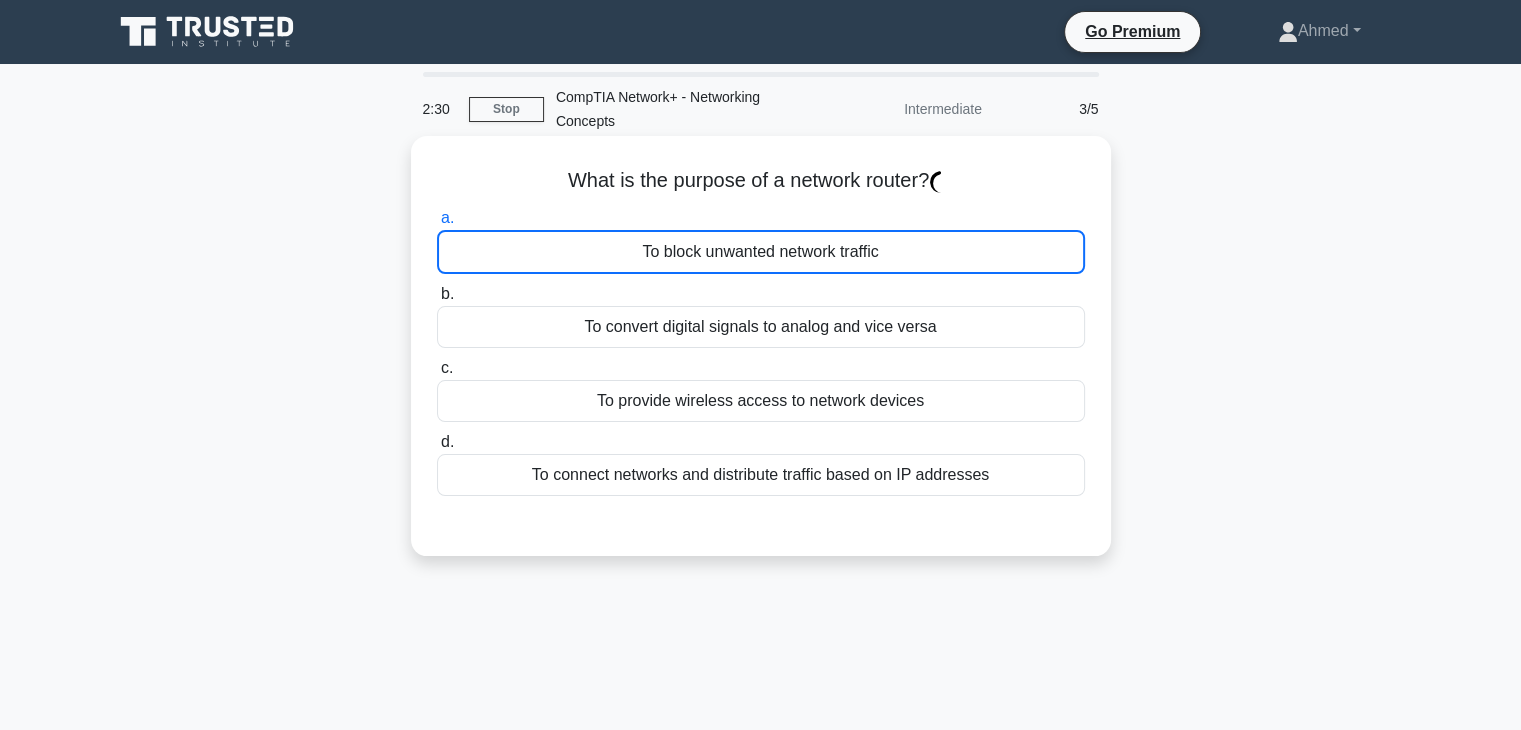 click on "To block unwanted network traffic" at bounding box center [761, 252] 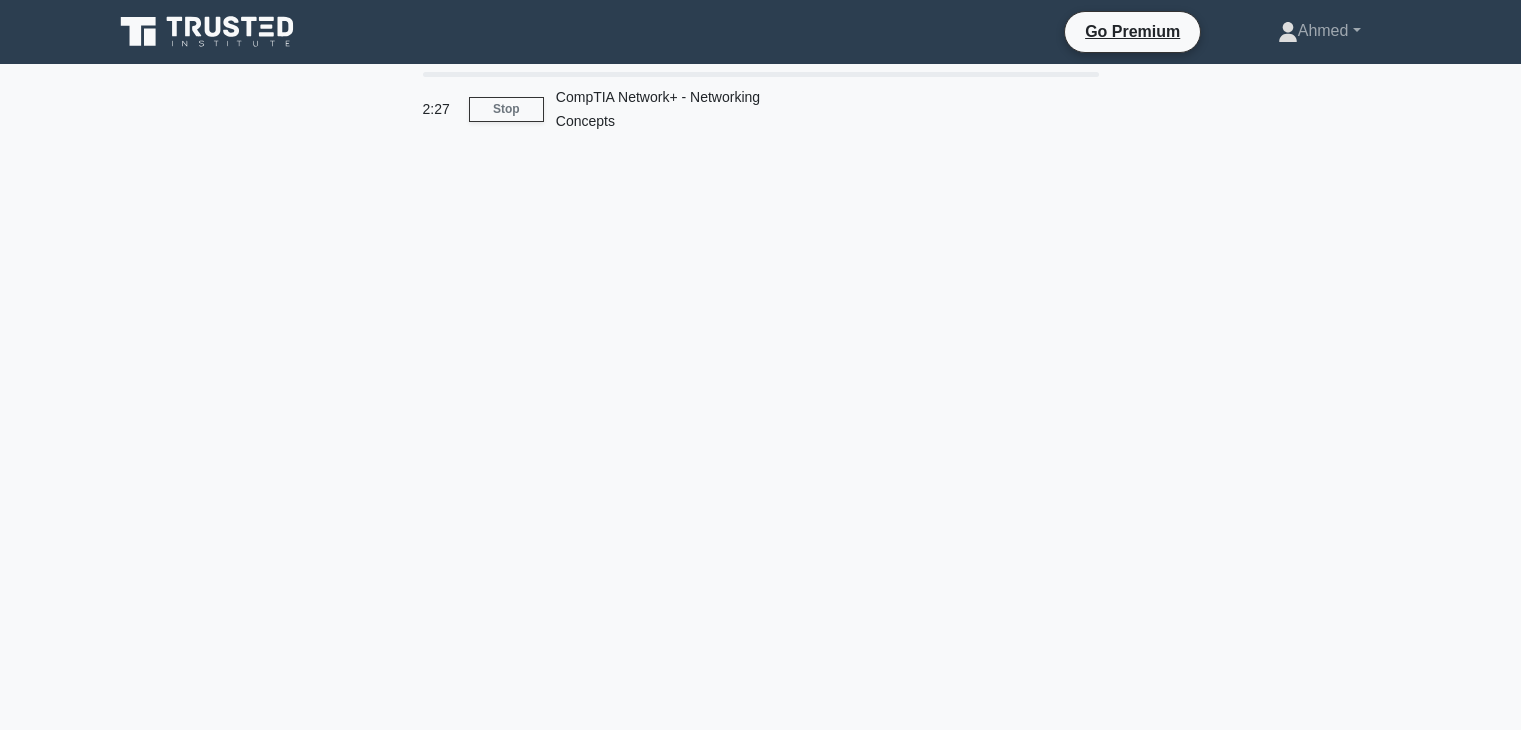 scroll, scrollTop: 0, scrollLeft: 0, axis: both 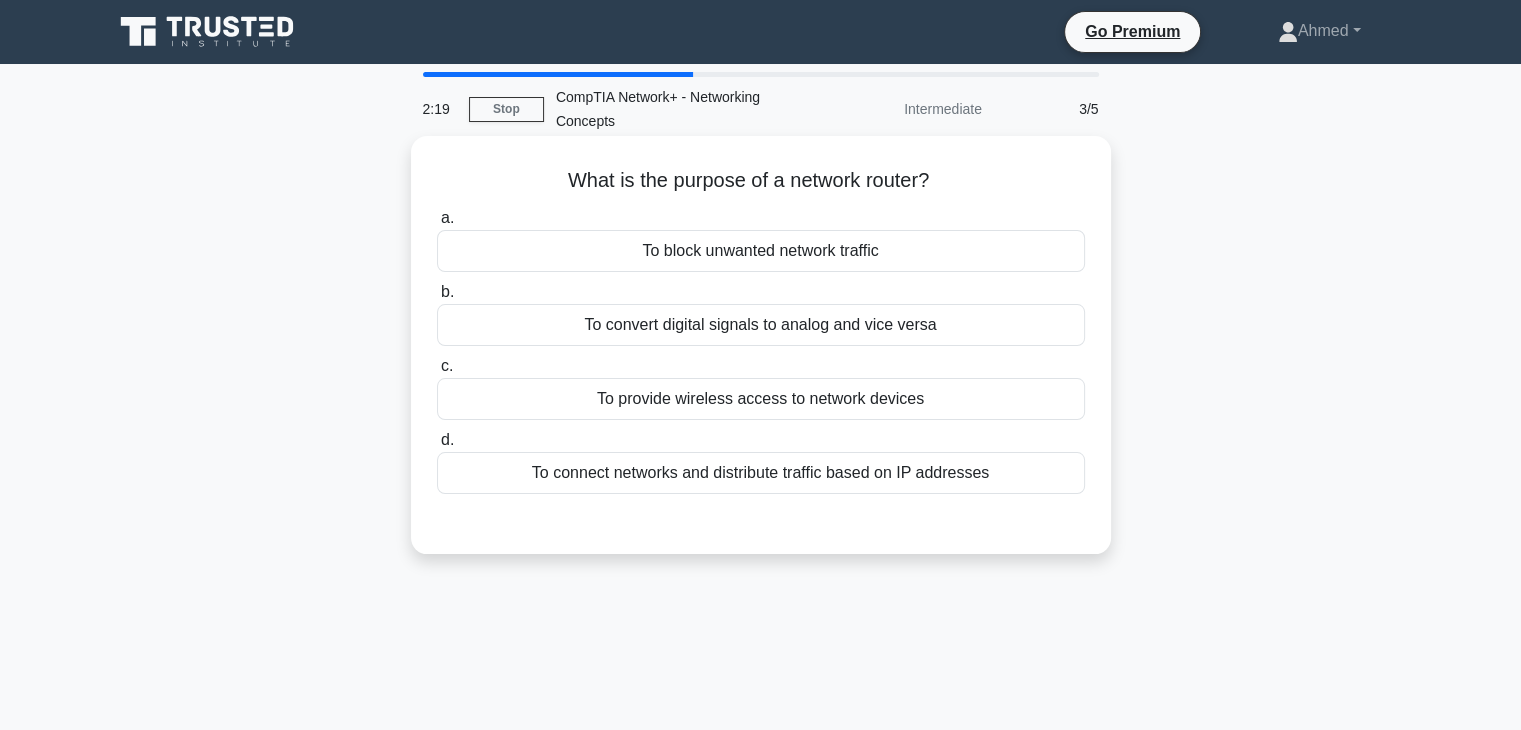 click on "To connect networks and distribute traffic based on IP addresses" at bounding box center (761, 473) 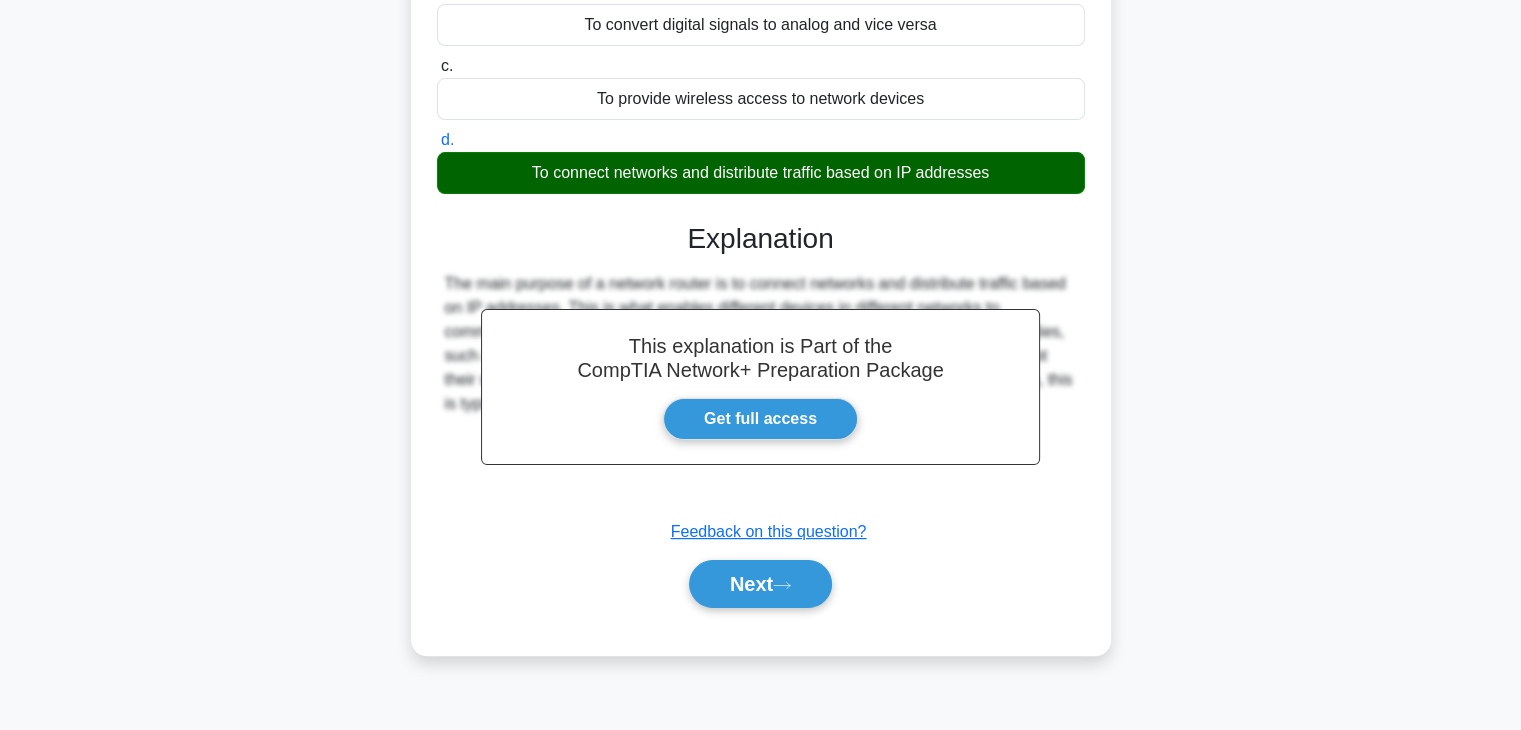 scroll, scrollTop: 351, scrollLeft: 0, axis: vertical 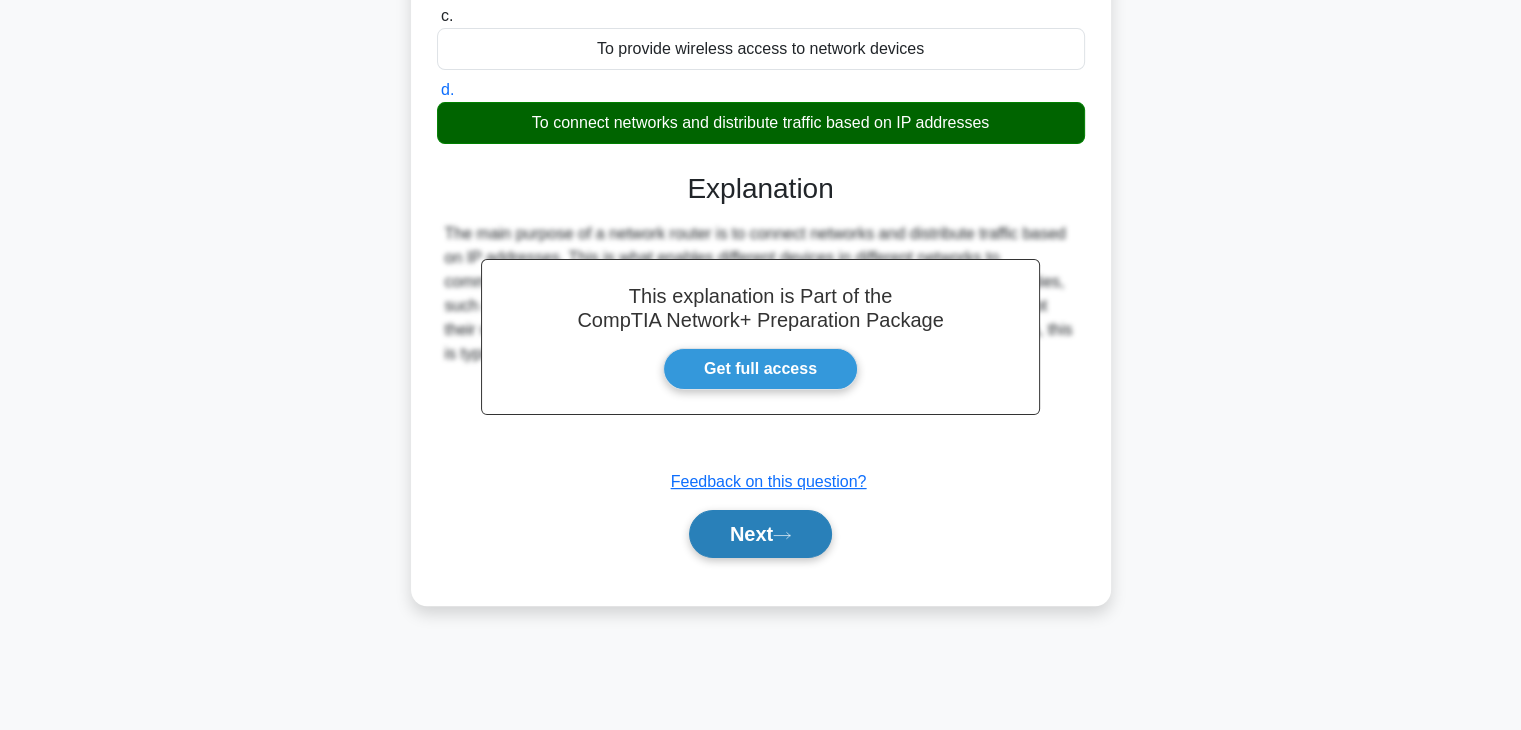 click on "Next" at bounding box center (760, 534) 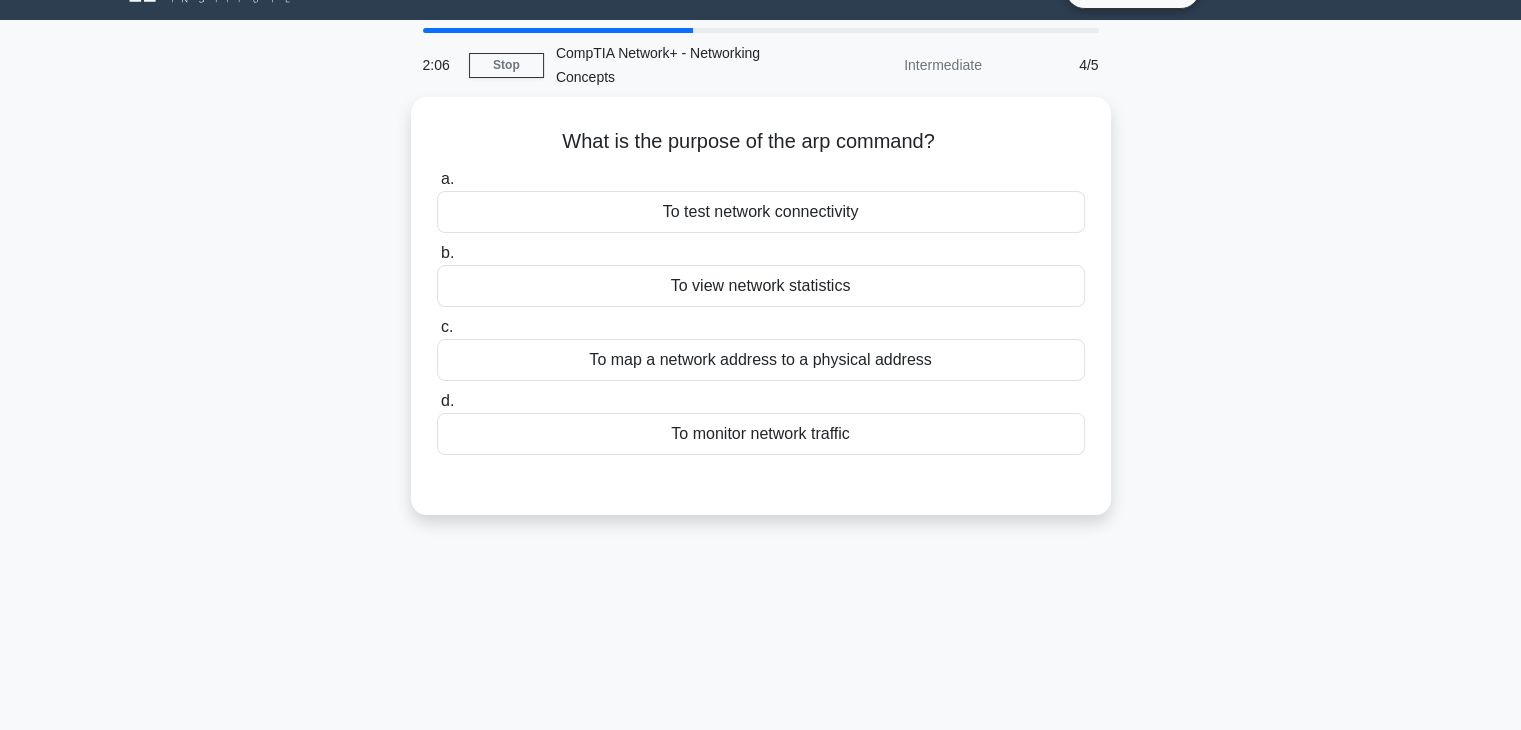 scroll, scrollTop: 0, scrollLeft: 0, axis: both 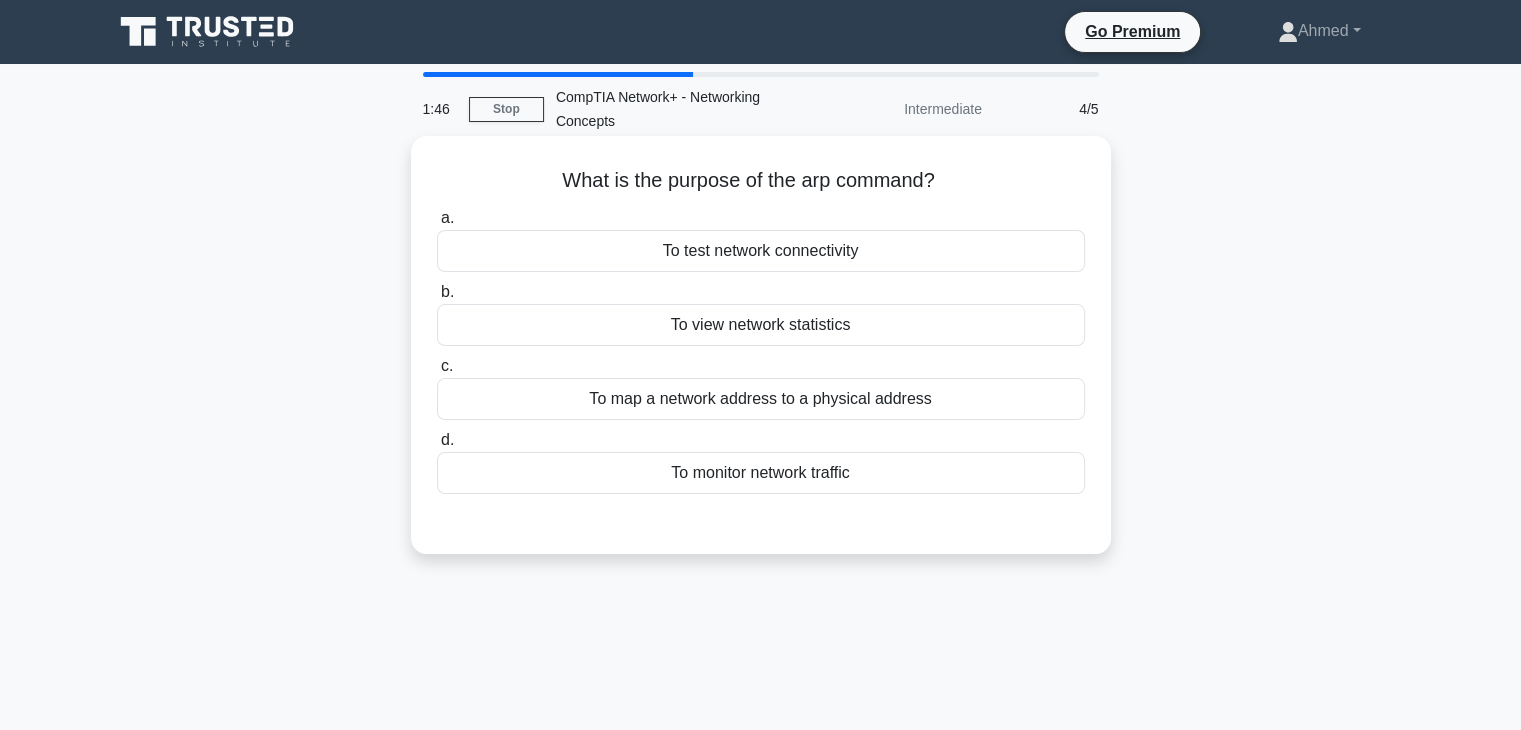 click on "To map a network address to a physical address" at bounding box center (761, 399) 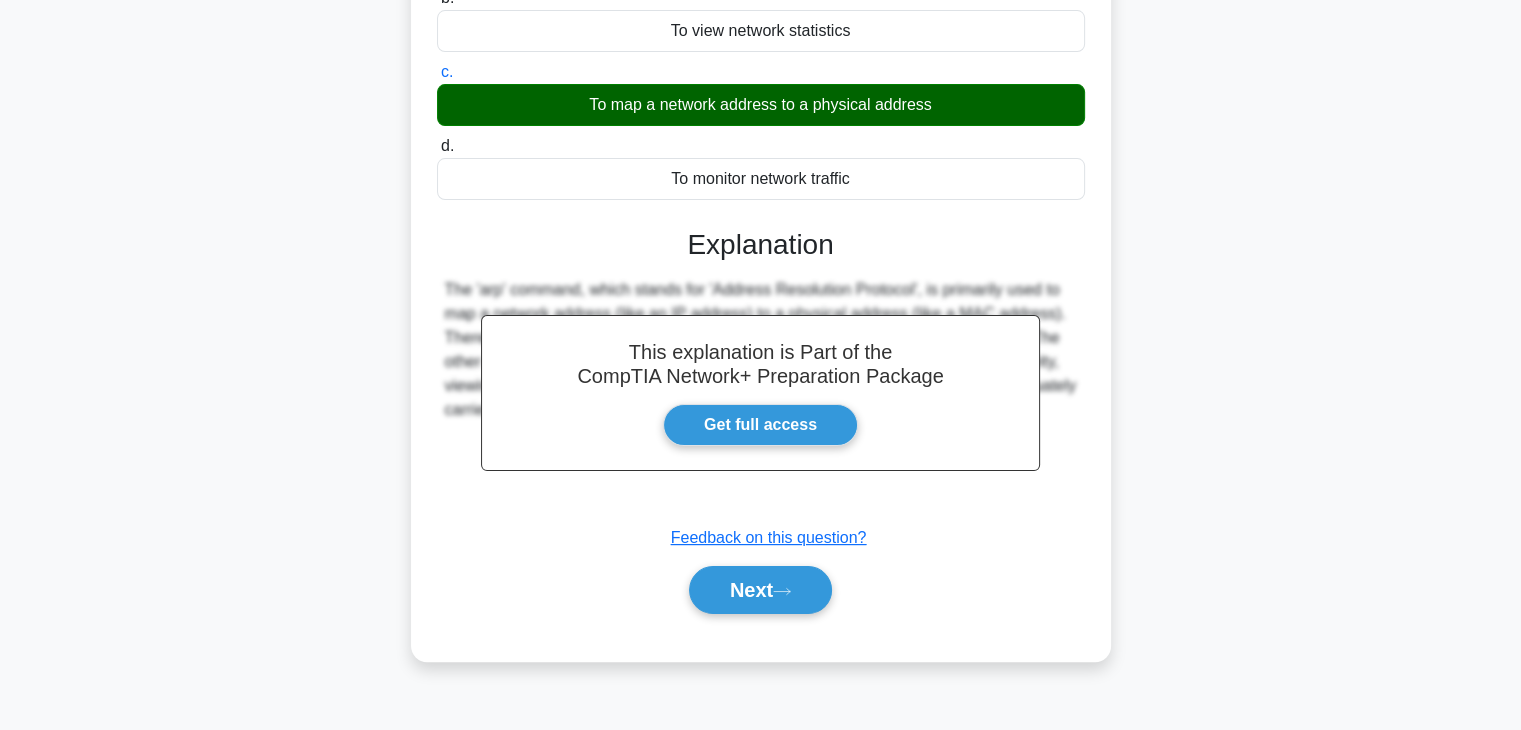 scroll, scrollTop: 351, scrollLeft: 0, axis: vertical 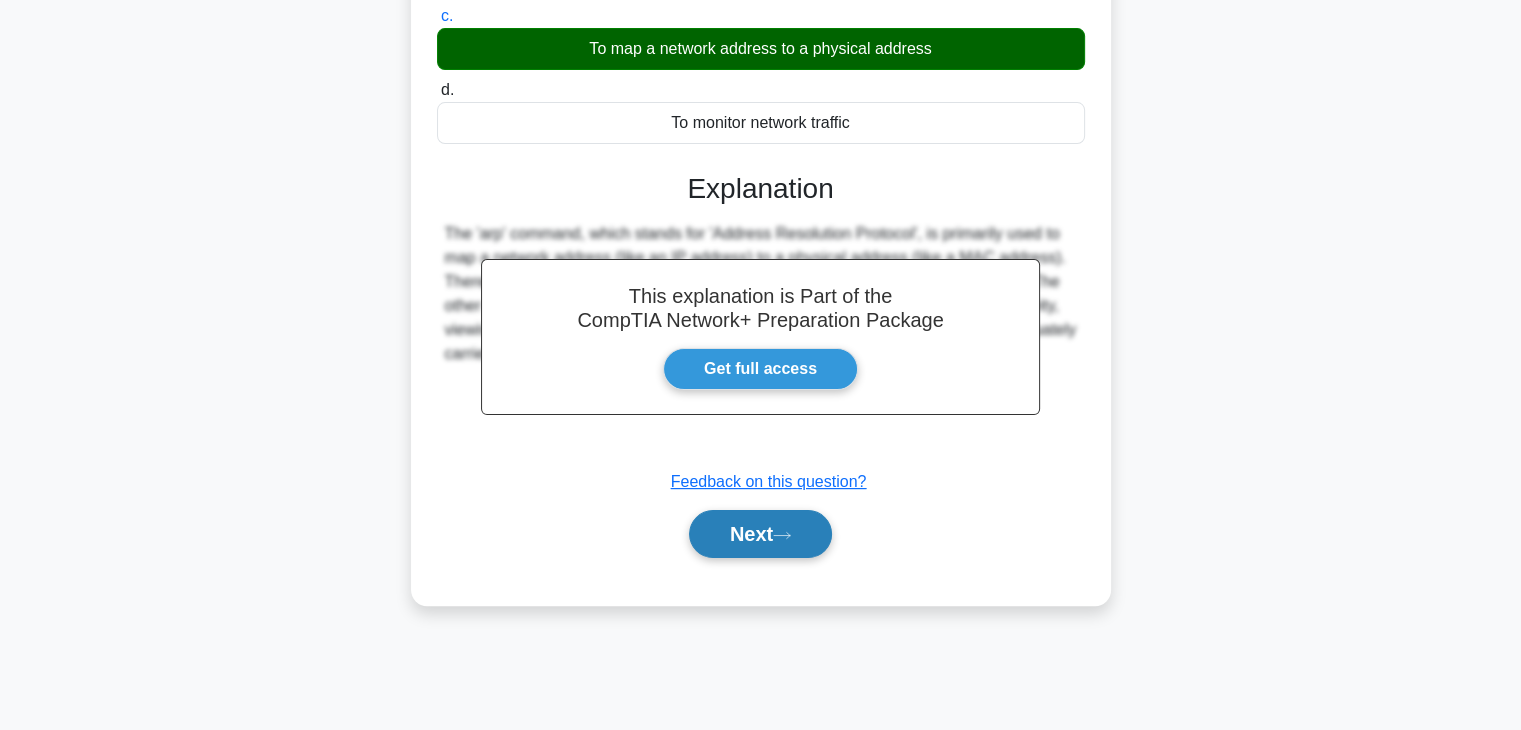 click on "Next" at bounding box center [760, 534] 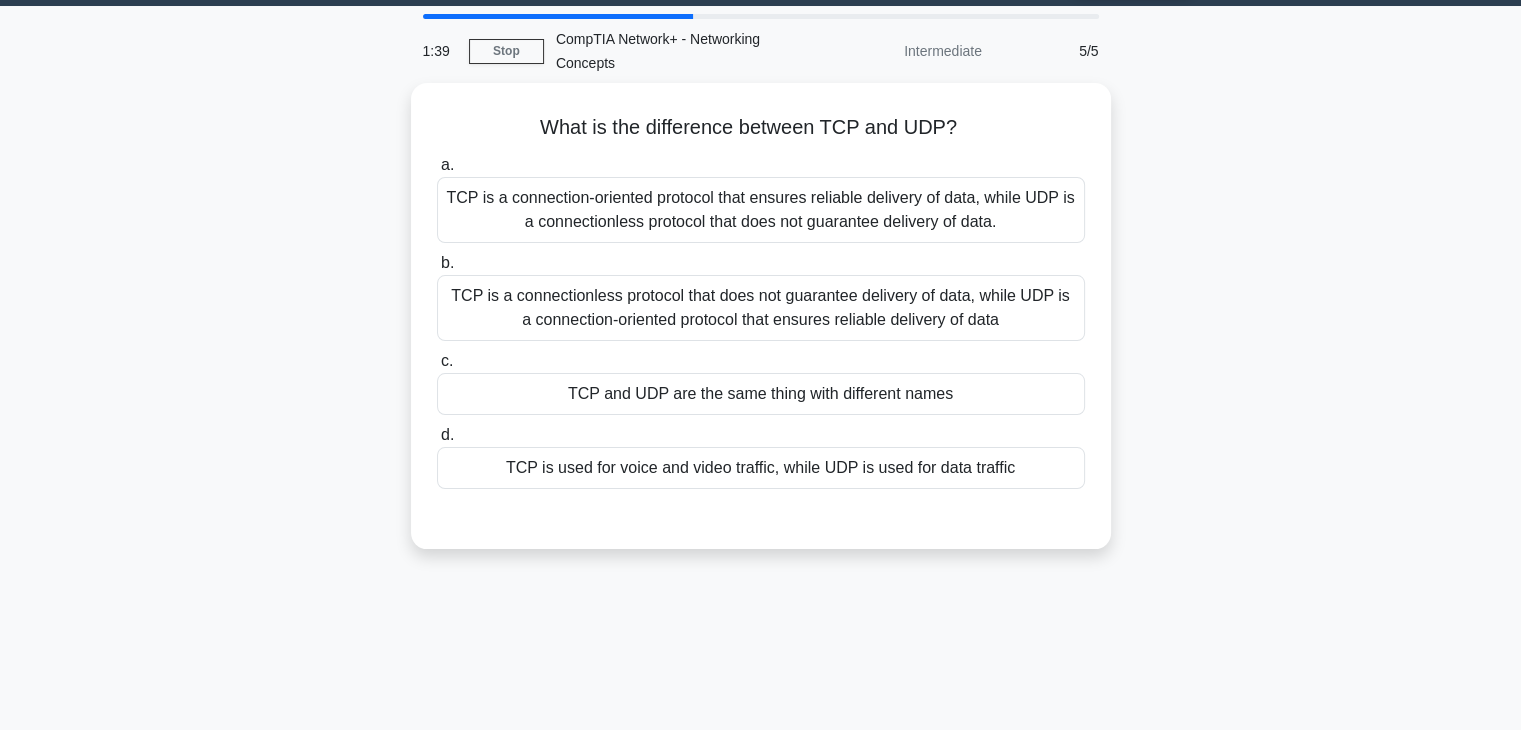 scroll, scrollTop: 0, scrollLeft: 0, axis: both 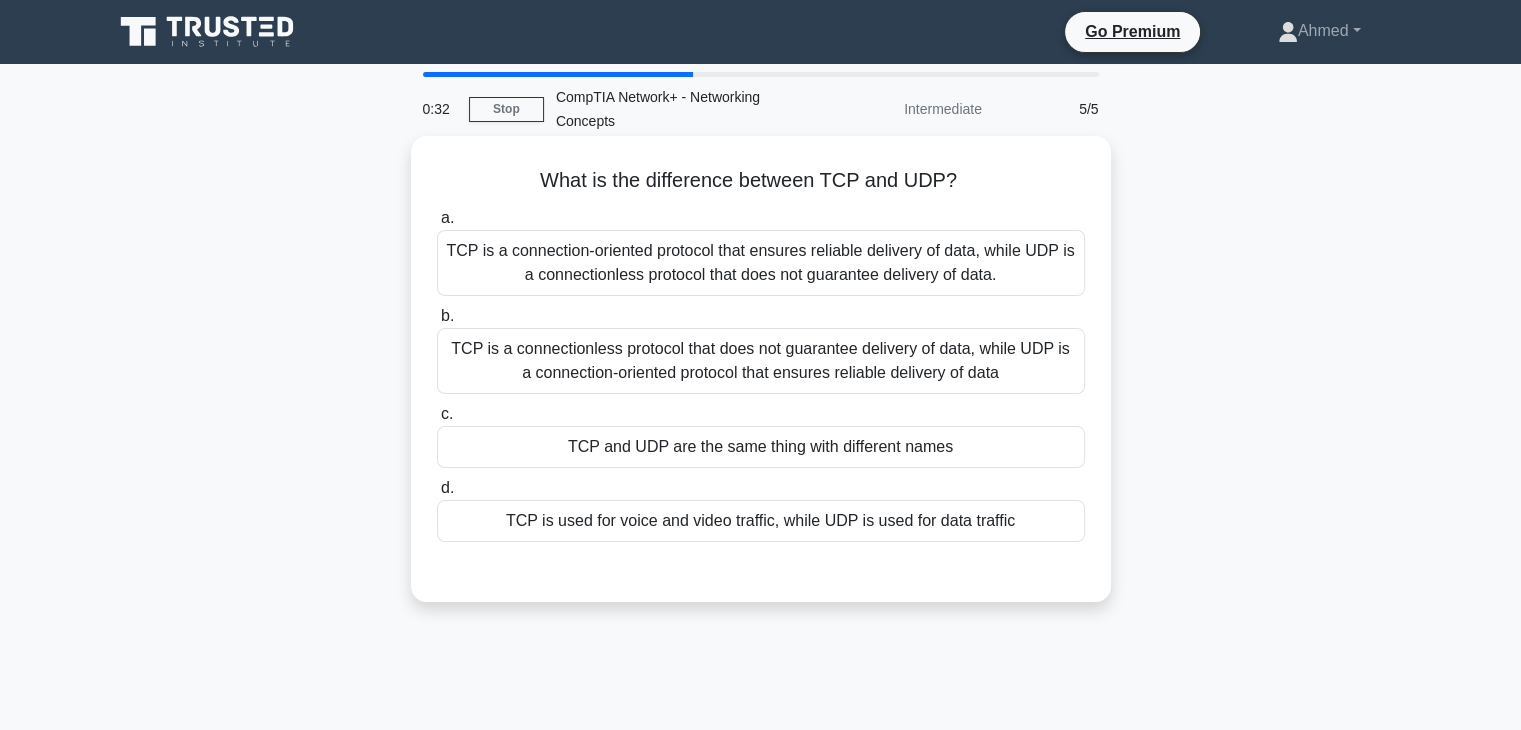 click on "TCP is a connectionless protocol that does not guarantee delivery of data, while UDP is a connection-oriented protocol that ensures reliable delivery of data" at bounding box center [761, 361] 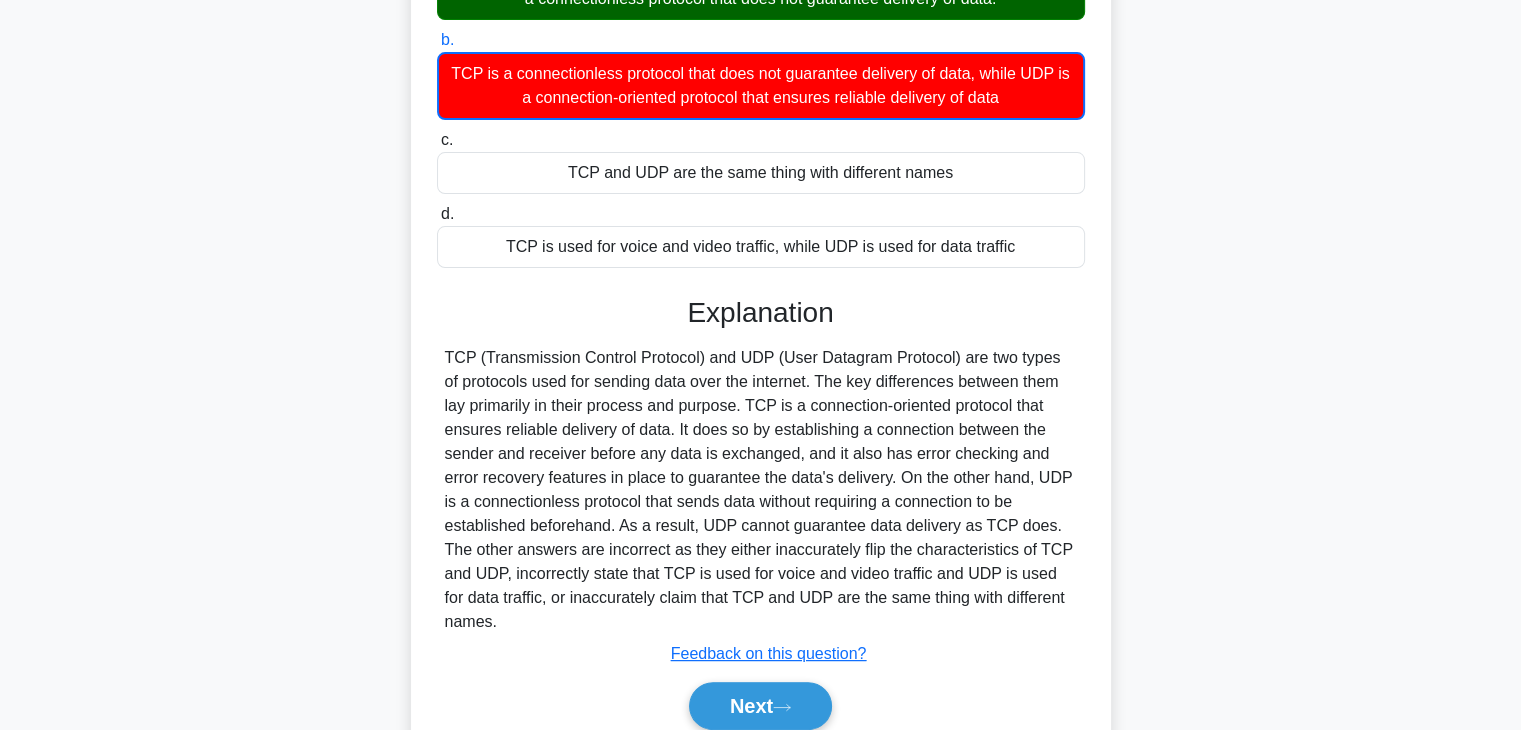 scroll, scrollTop: 279, scrollLeft: 0, axis: vertical 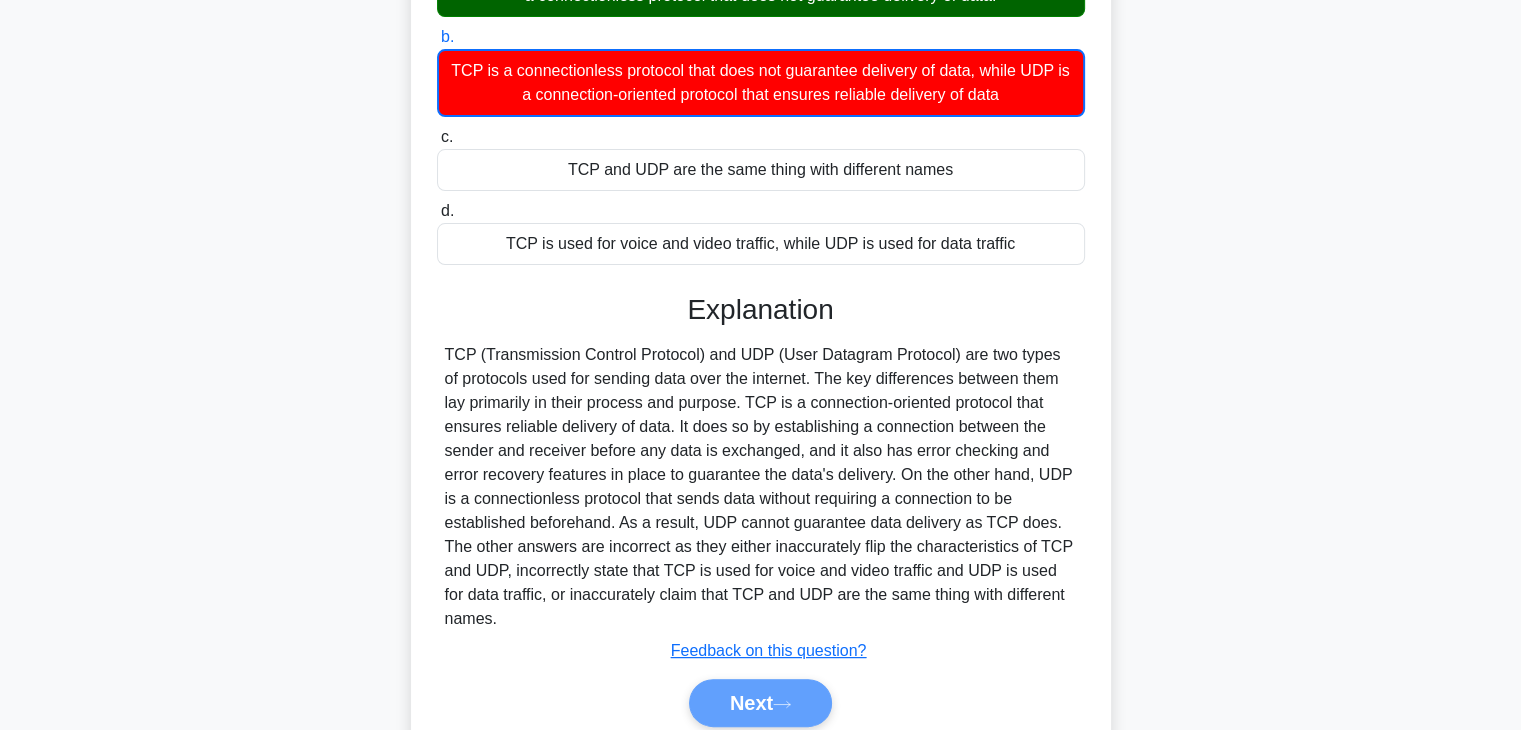 click on "TCP (Transmission Control Protocol) and UDP (User Datagram Protocol) are two types of protocols used for sending data over the internet. The key differences between them lay primarily in their process and purpose. TCP is a connection-oriented protocol that ensures reliable delivery of data. It does so by establishing a connection between the sender and receiver before any data is exchanged, and it also has error checking and error recovery features in place to guarantee the data's delivery. On the other hand, UDP is a connectionless protocol that sends data without requiring a connection to be established beforehand. As a result, UDP cannot guarantee data delivery as TCP does. The other answers are incorrect as they either inaccurately flip the characteristics of TCP and UDP, incorrectly state that TCP is used for voice and video traffic and UDP is used for data traffic, or inaccurately claim that TCP and UDP are the same thing with different names." at bounding box center [761, 487] 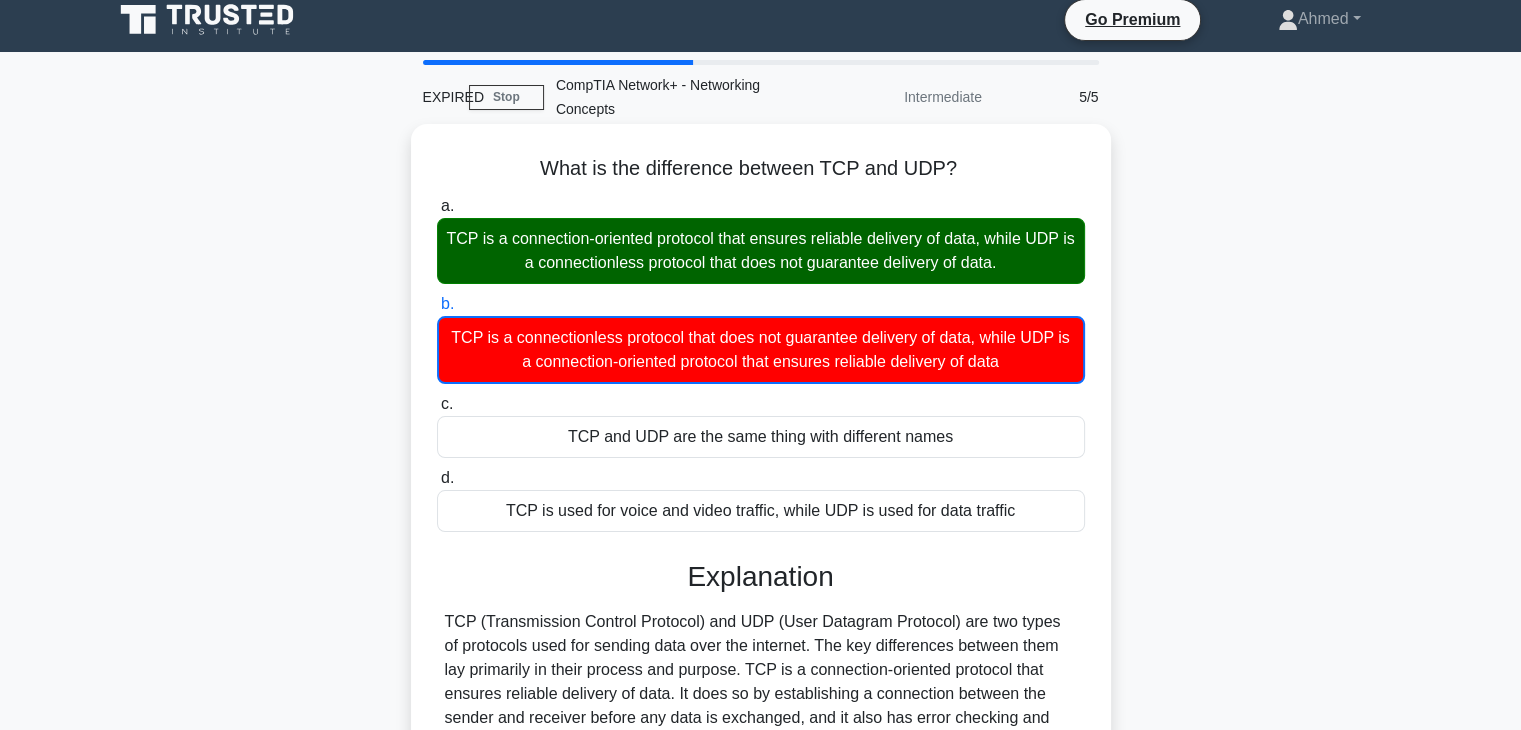 scroll, scrollTop: 0, scrollLeft: 0, axis: both 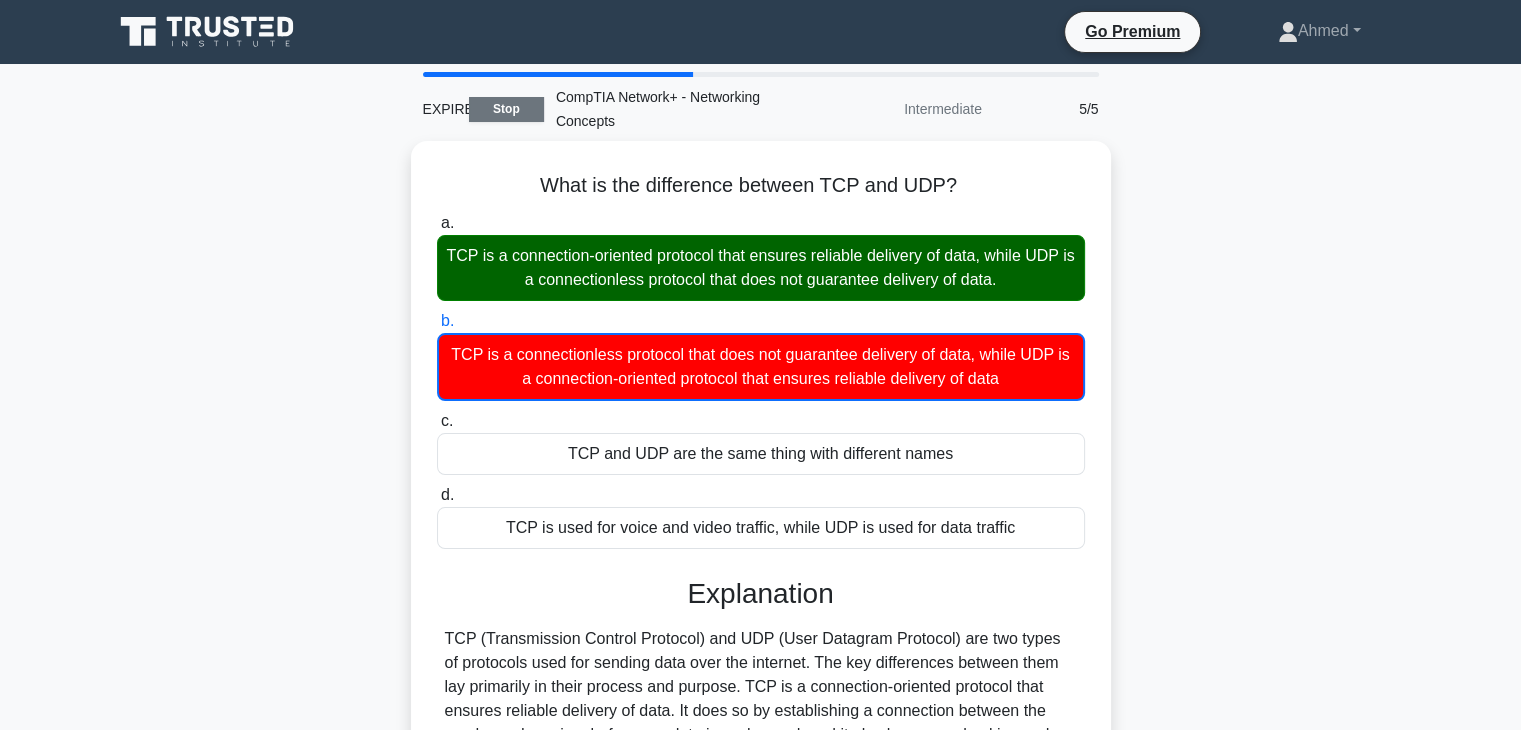 click on "Stop" at bounding box center (506, 109) 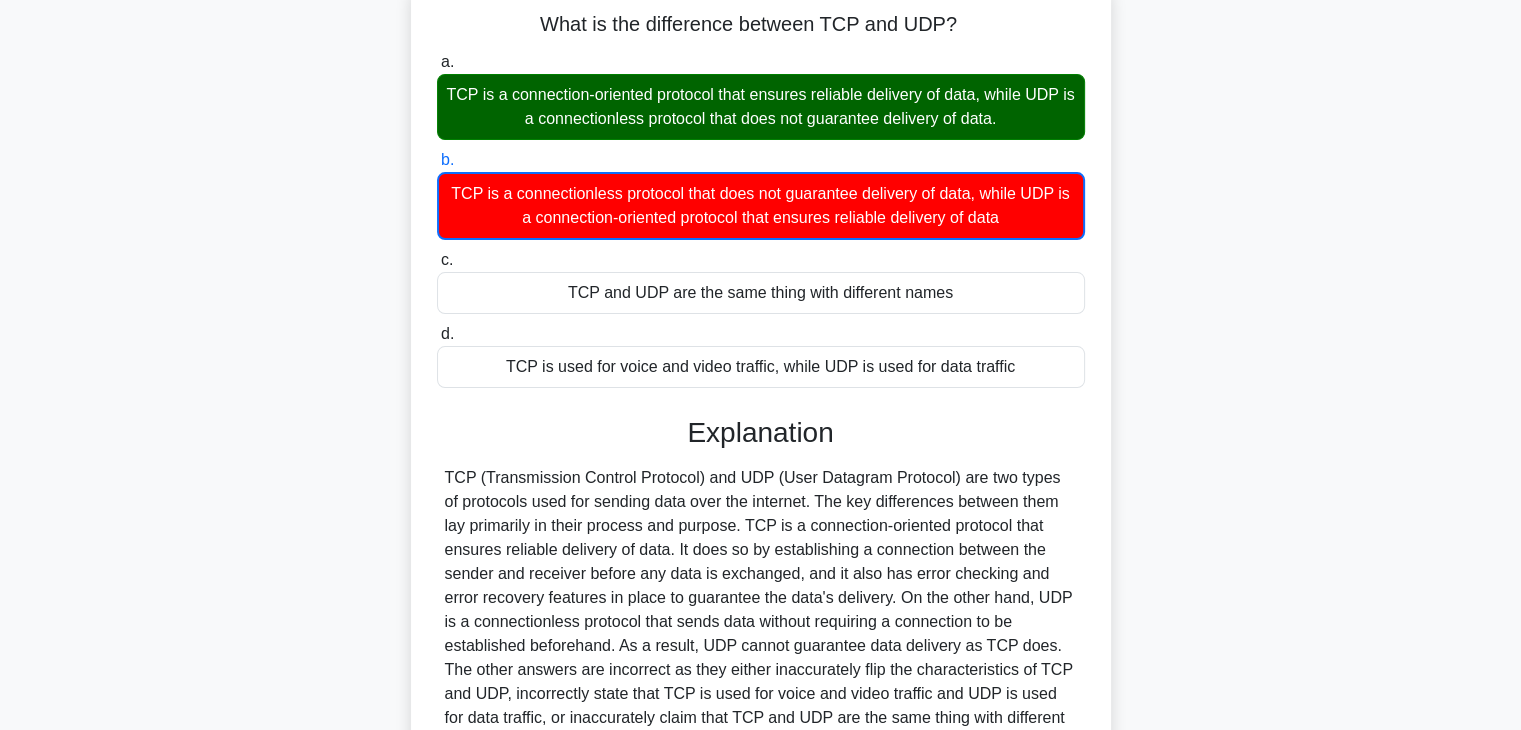scroll, scrollTop: 228, scrollLeft: 0, axis: vertical 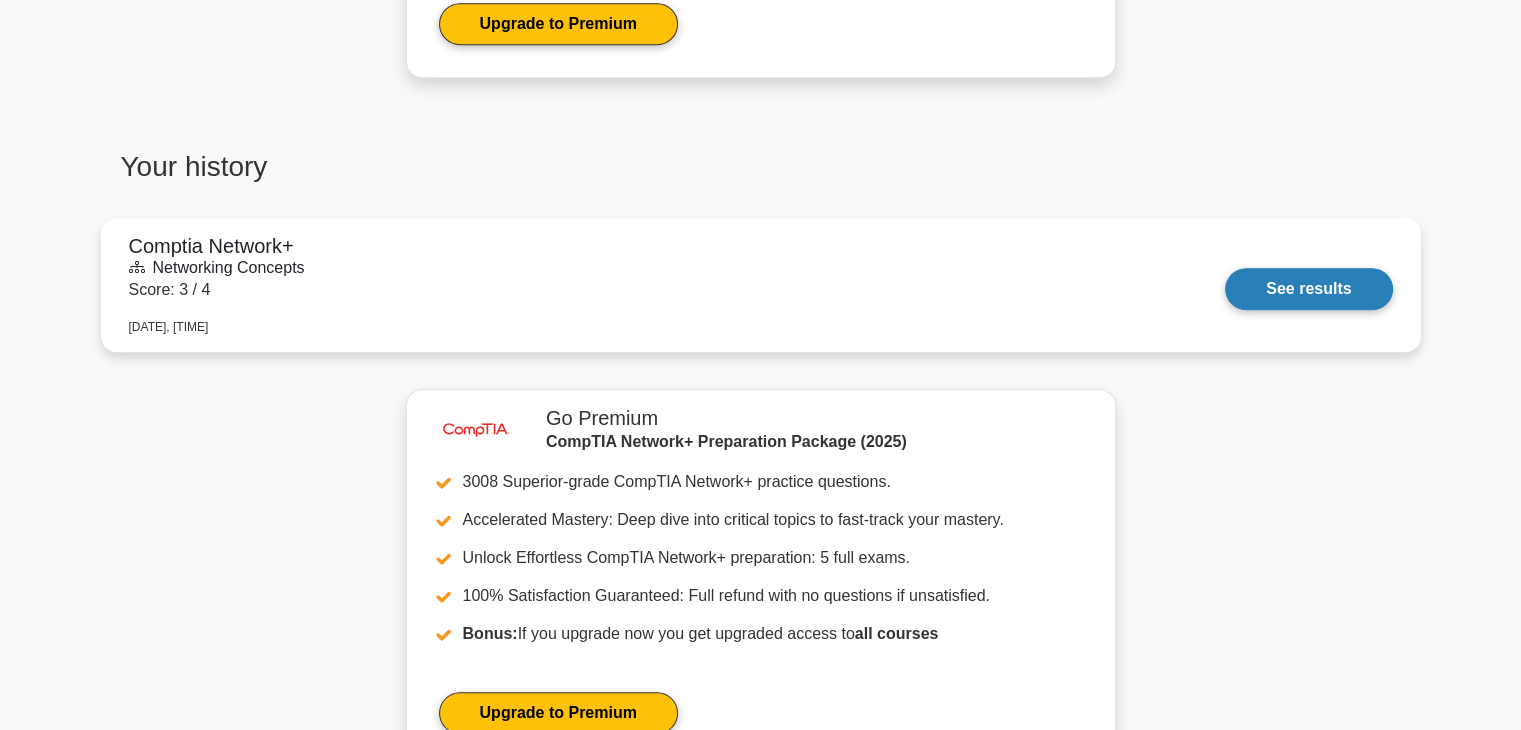 click on "See results" at bounding box center [1308, 289] 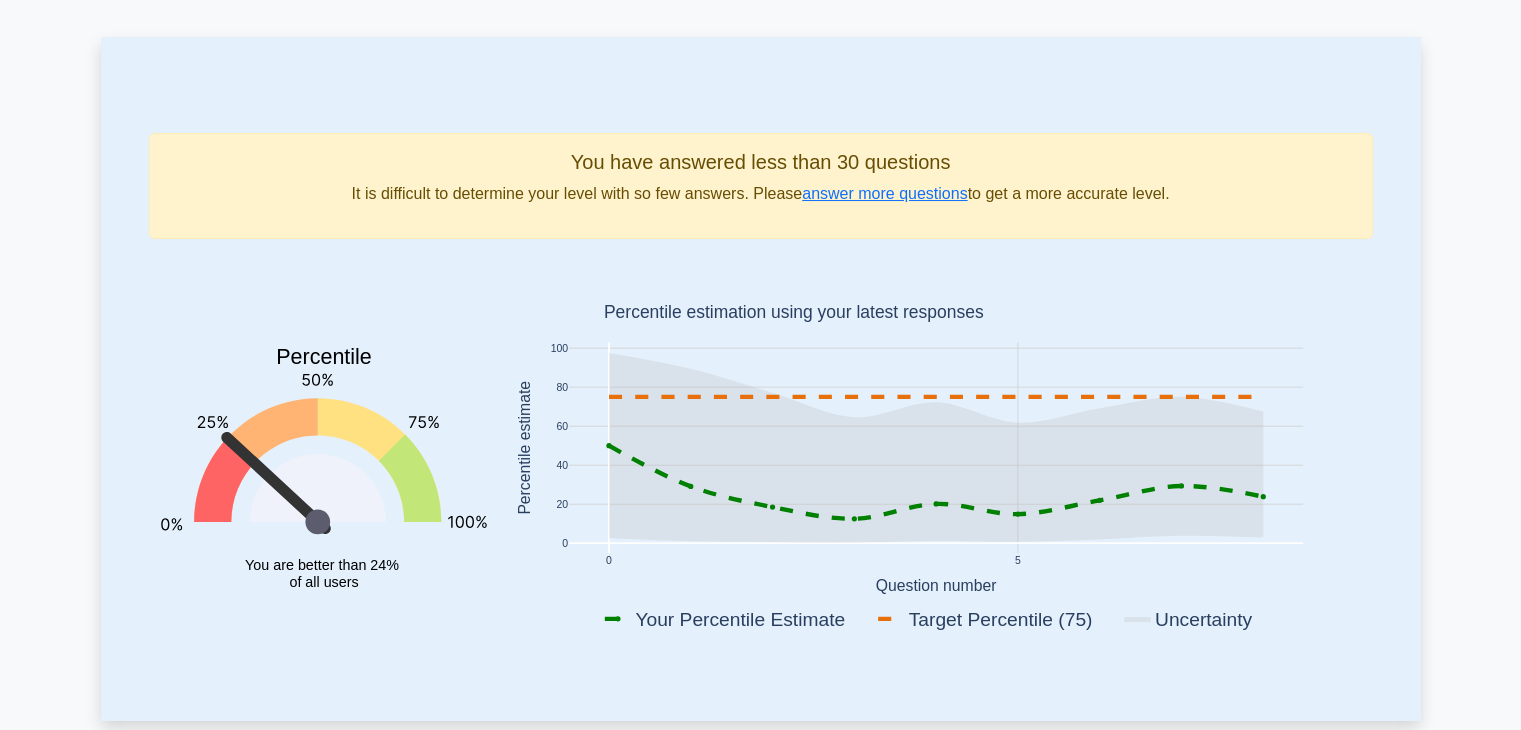 scroll, scrollTop: 0, scrollLeft: 0, axis: both 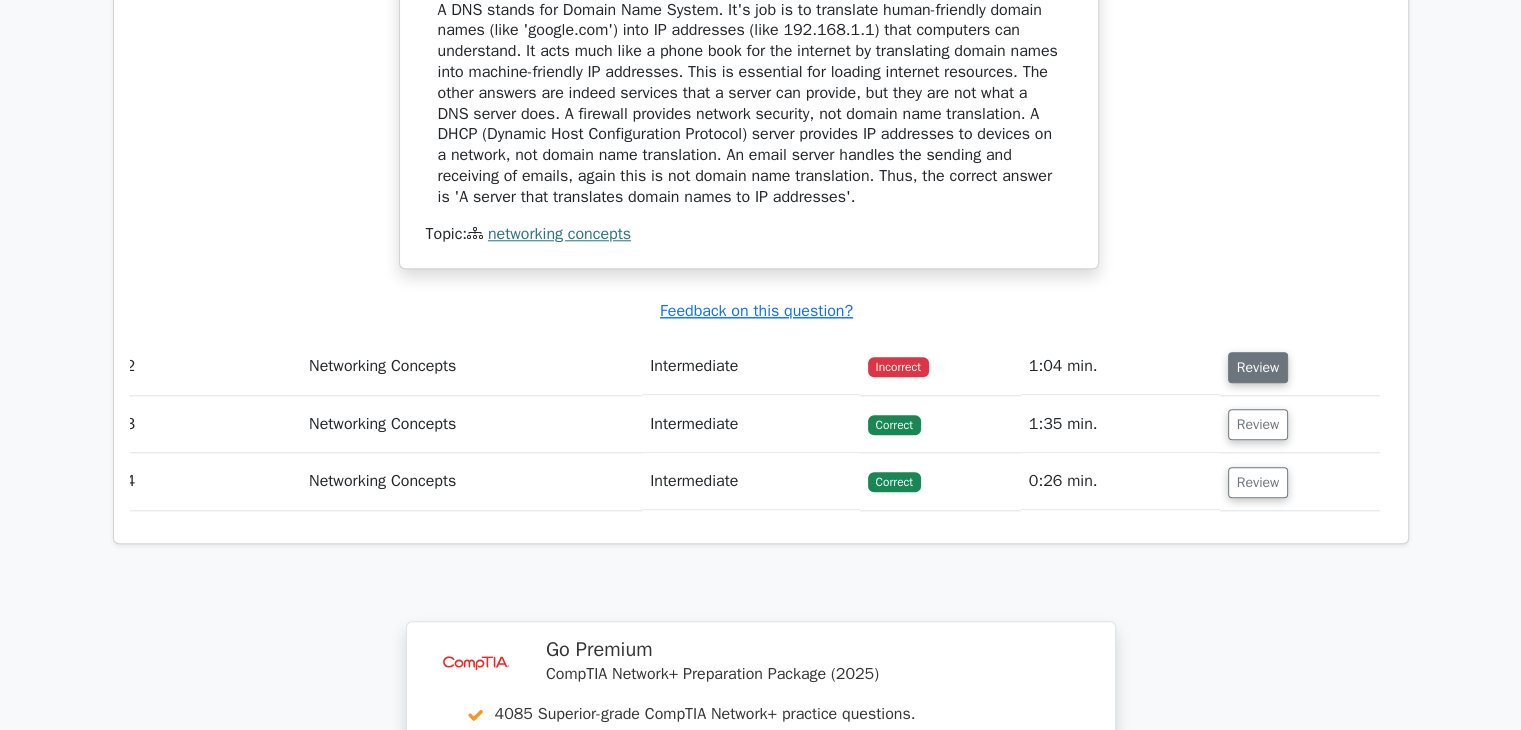 click on "Review" at bounding box center (1258, 367) 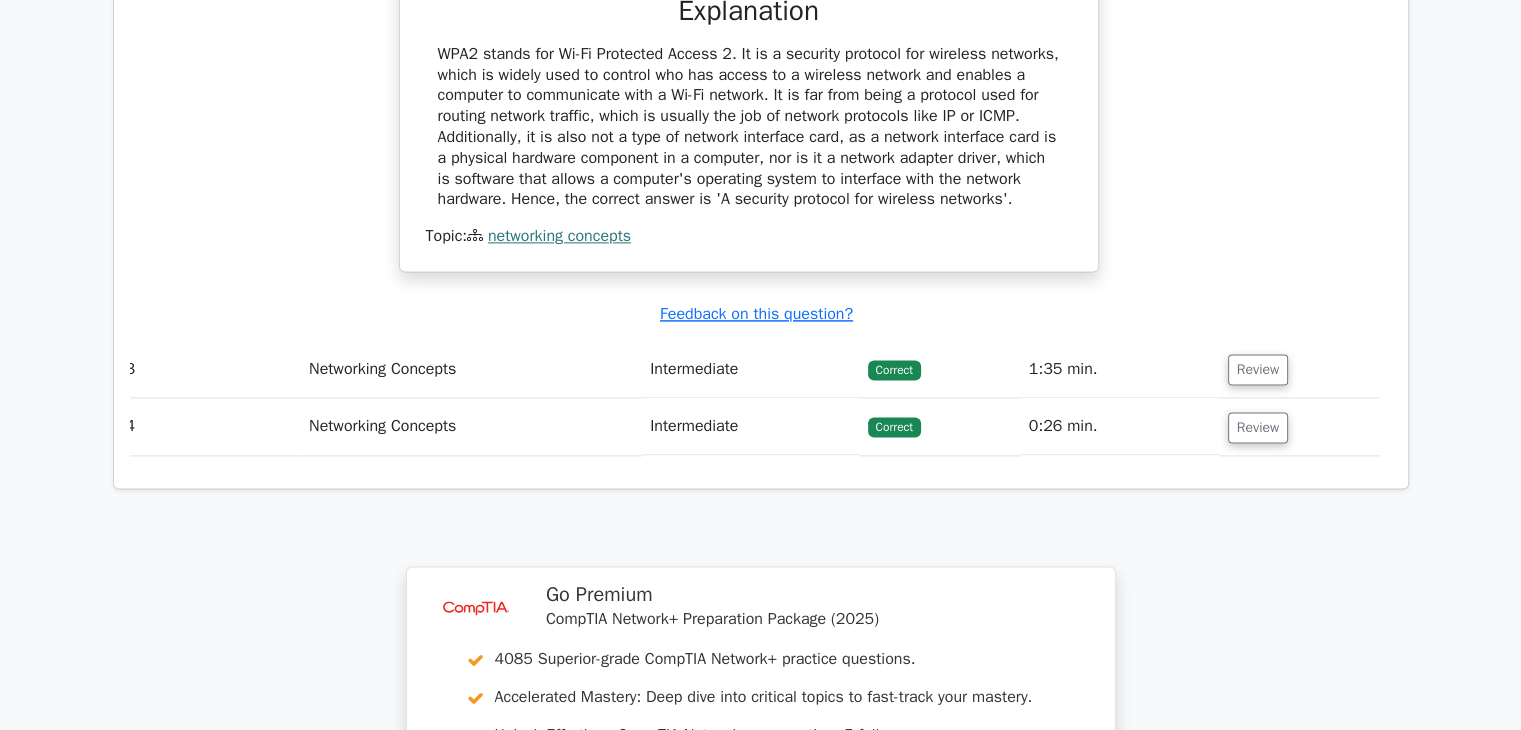 scroll, scrollTop: 2650, scrollLeft: 0, axis: vertical 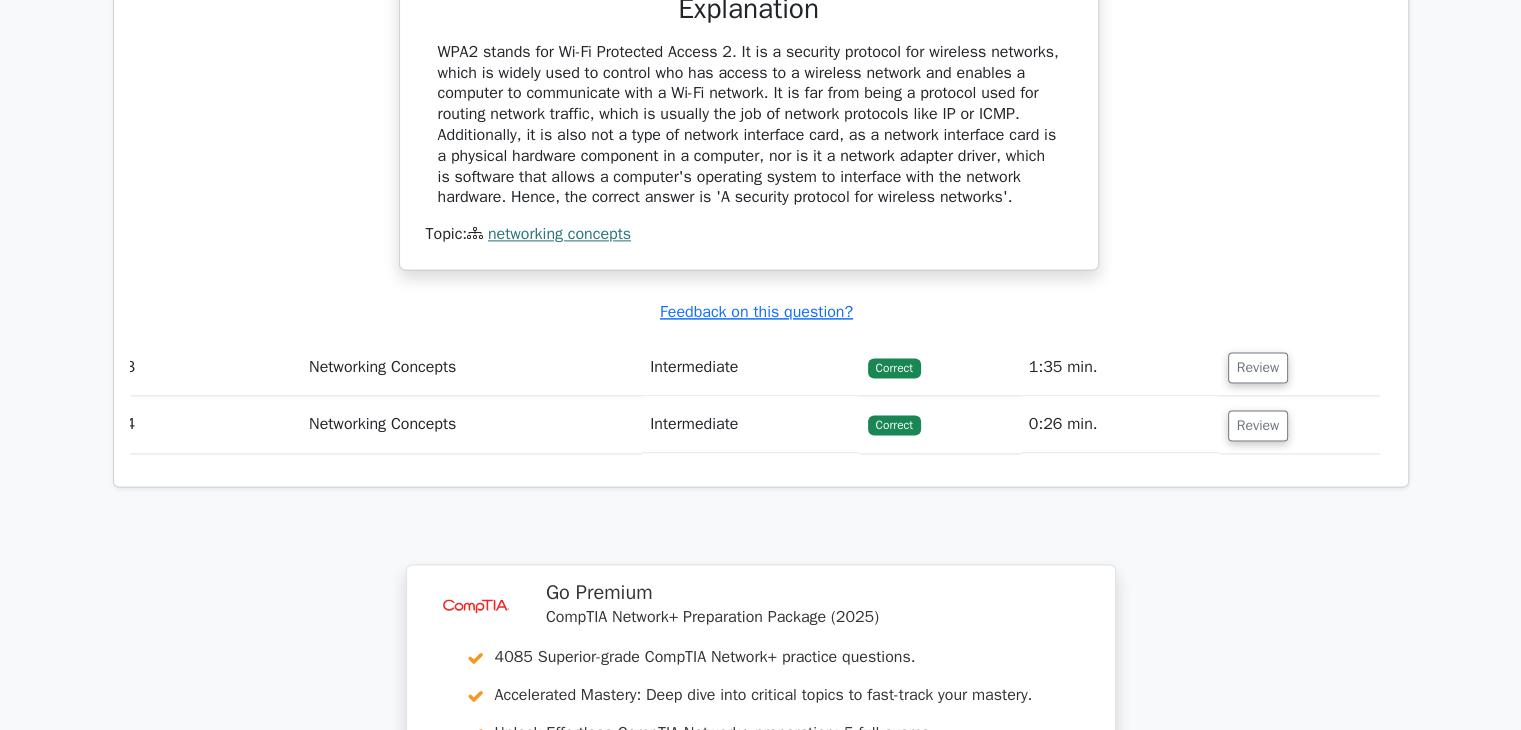 click on "Review" at bounding box center [1258, 367] 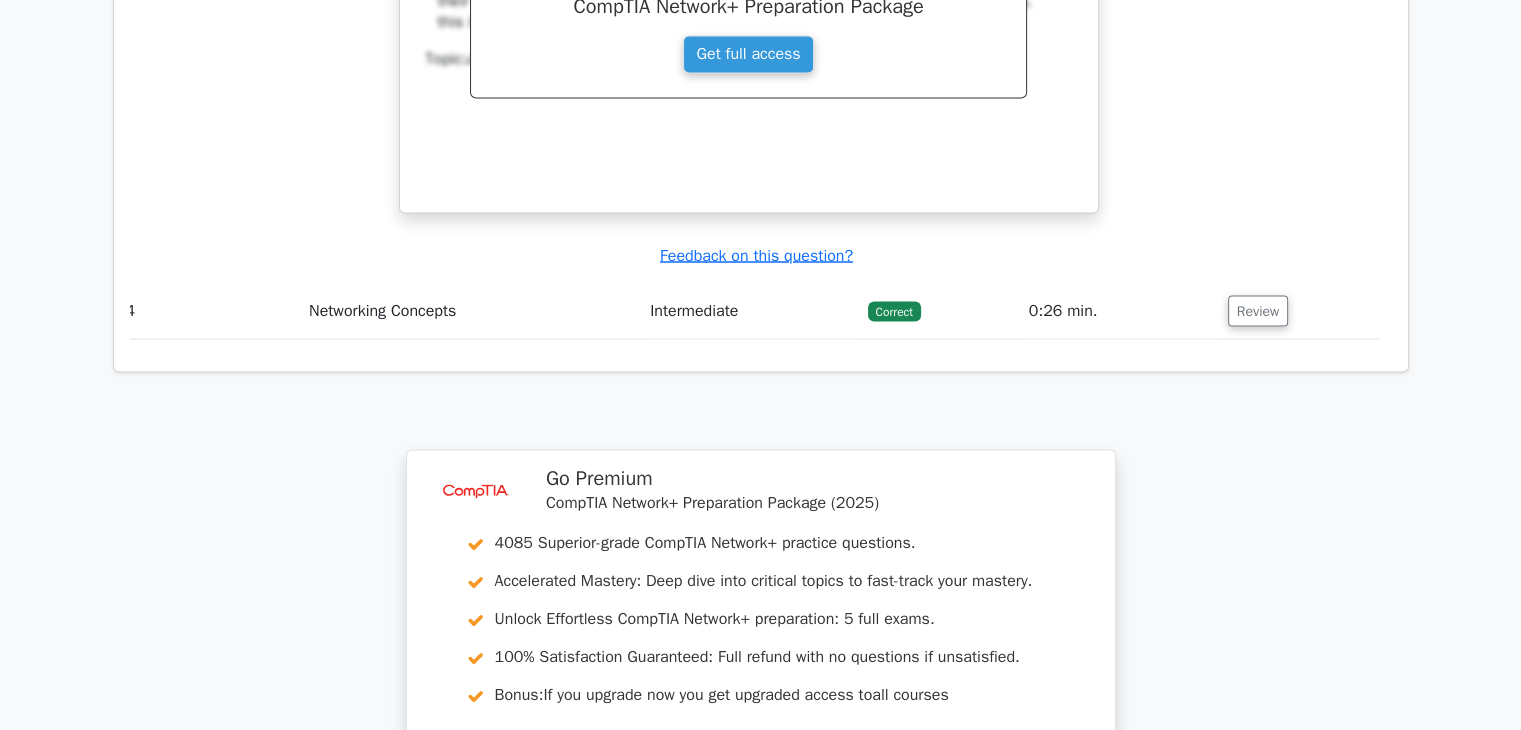 scroll, scrollTop: 3555, scrollLeft: 0, axis: vertical 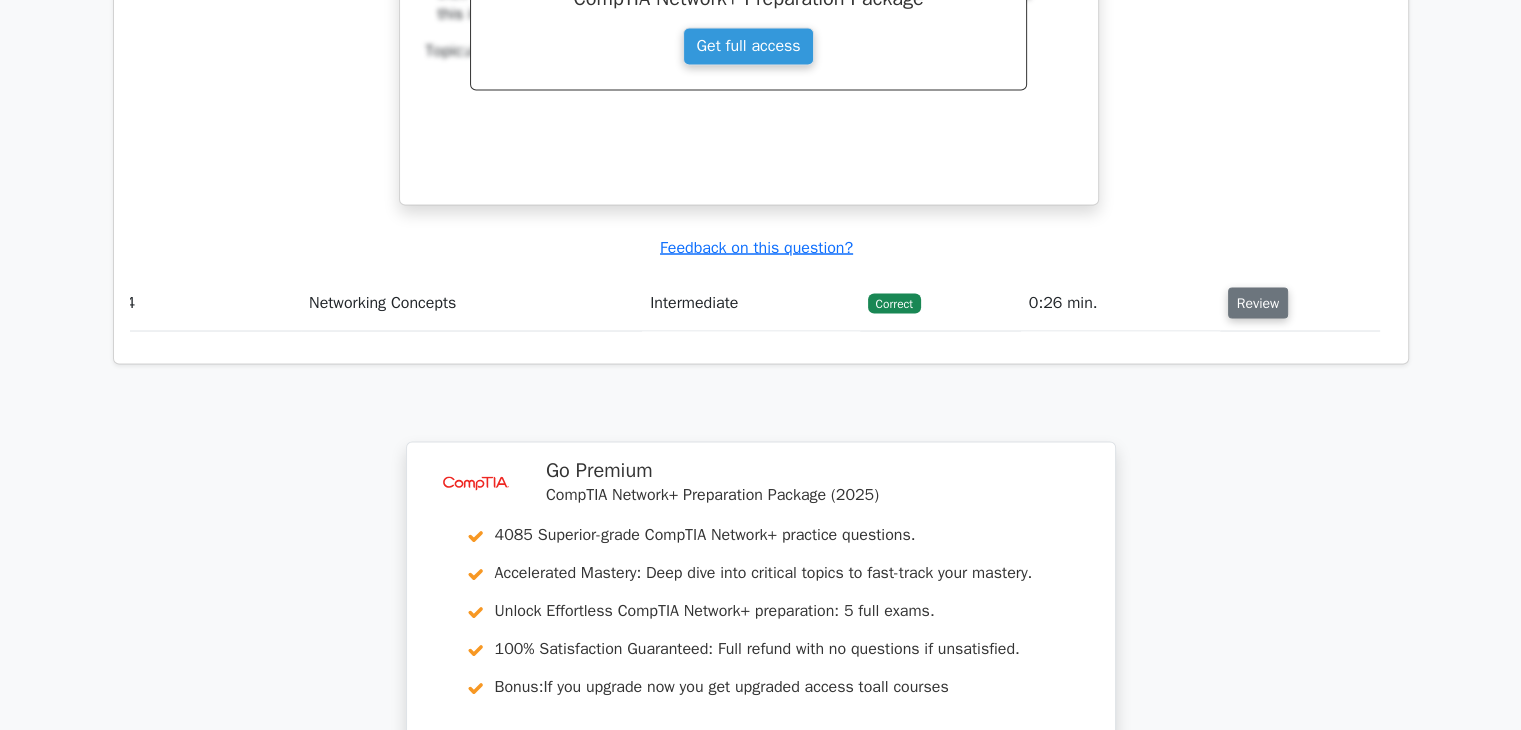 click on "Review" at bounding box center [1258, 302] 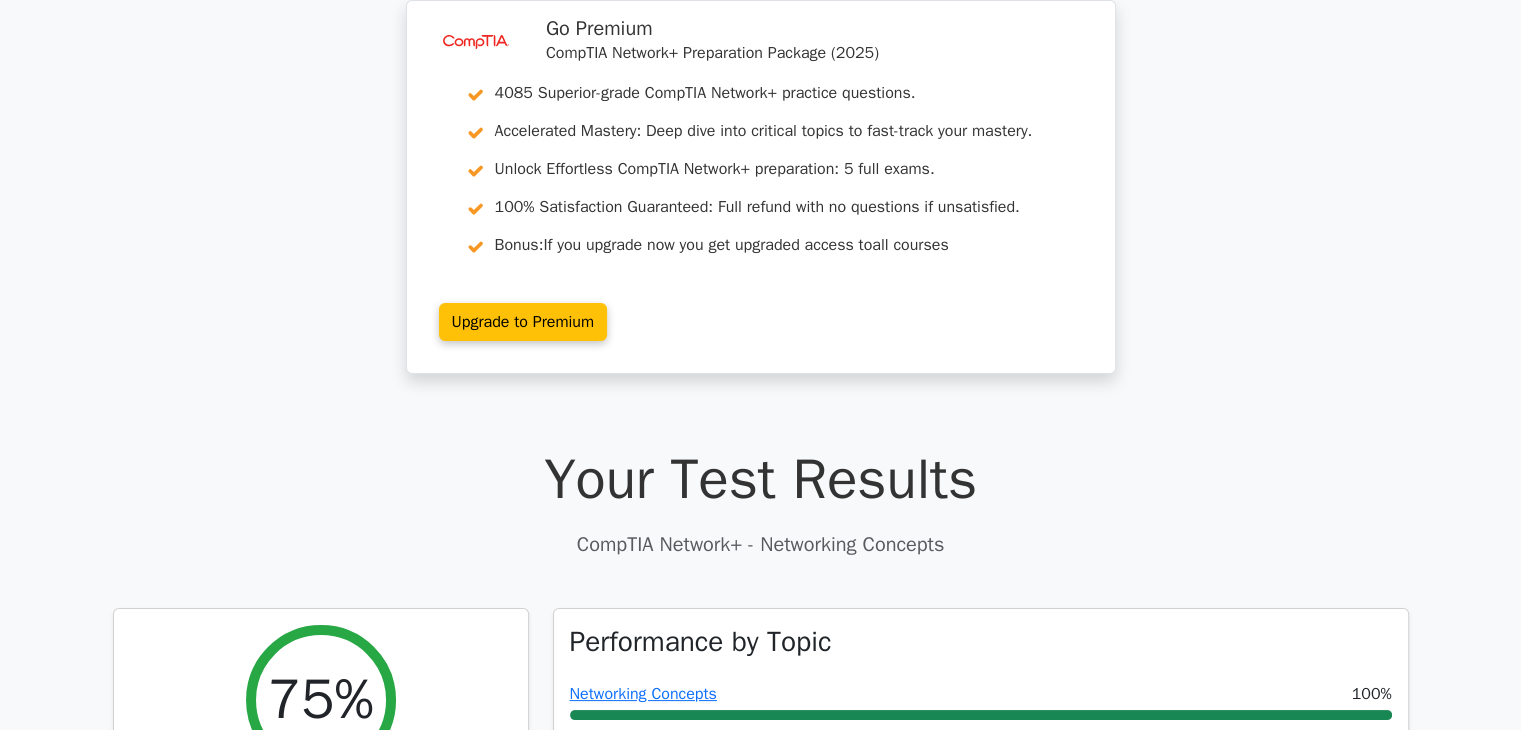 scroll, scrollTop: 0, scrollLeft: 0, axis: both 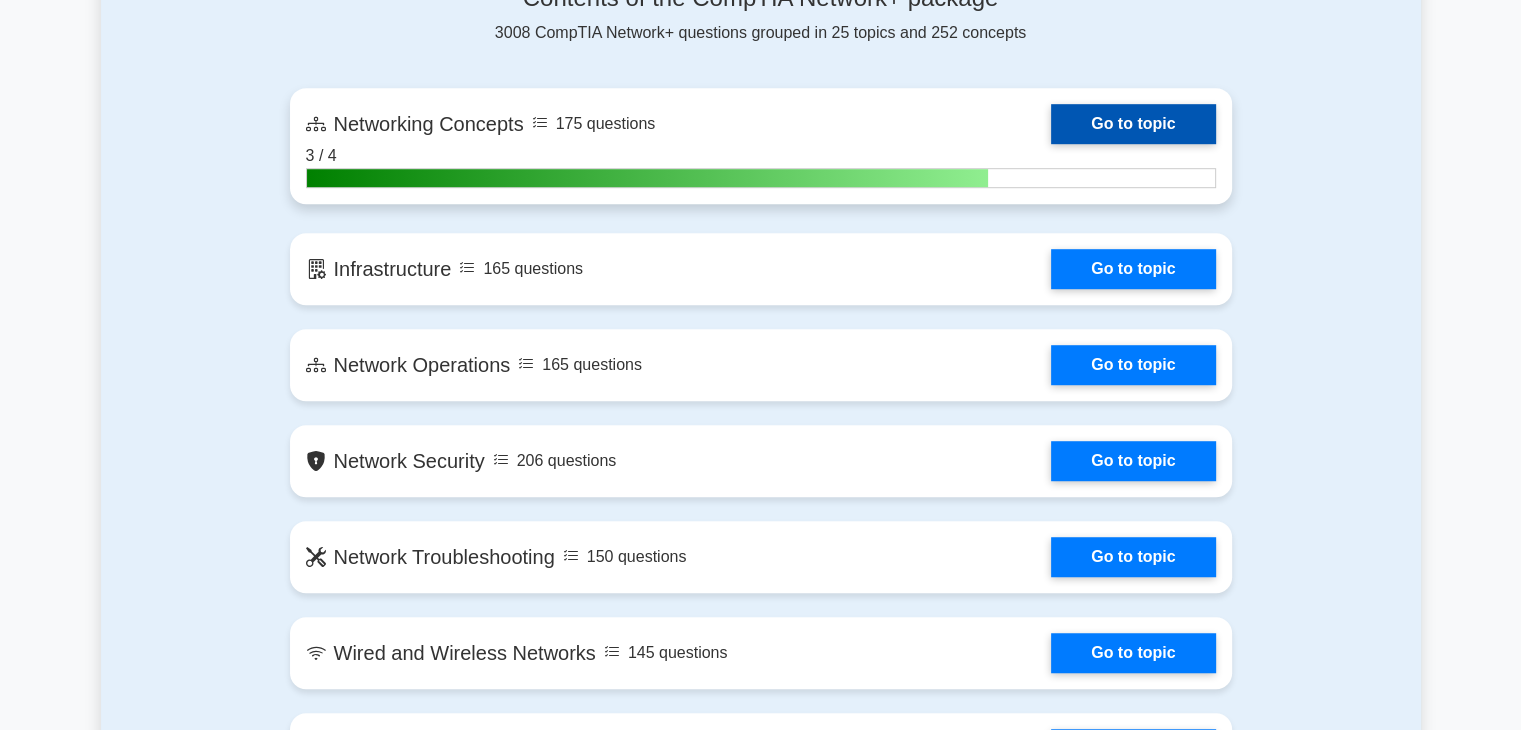 click on "Go to topic" at bounding box center [1133, 124] 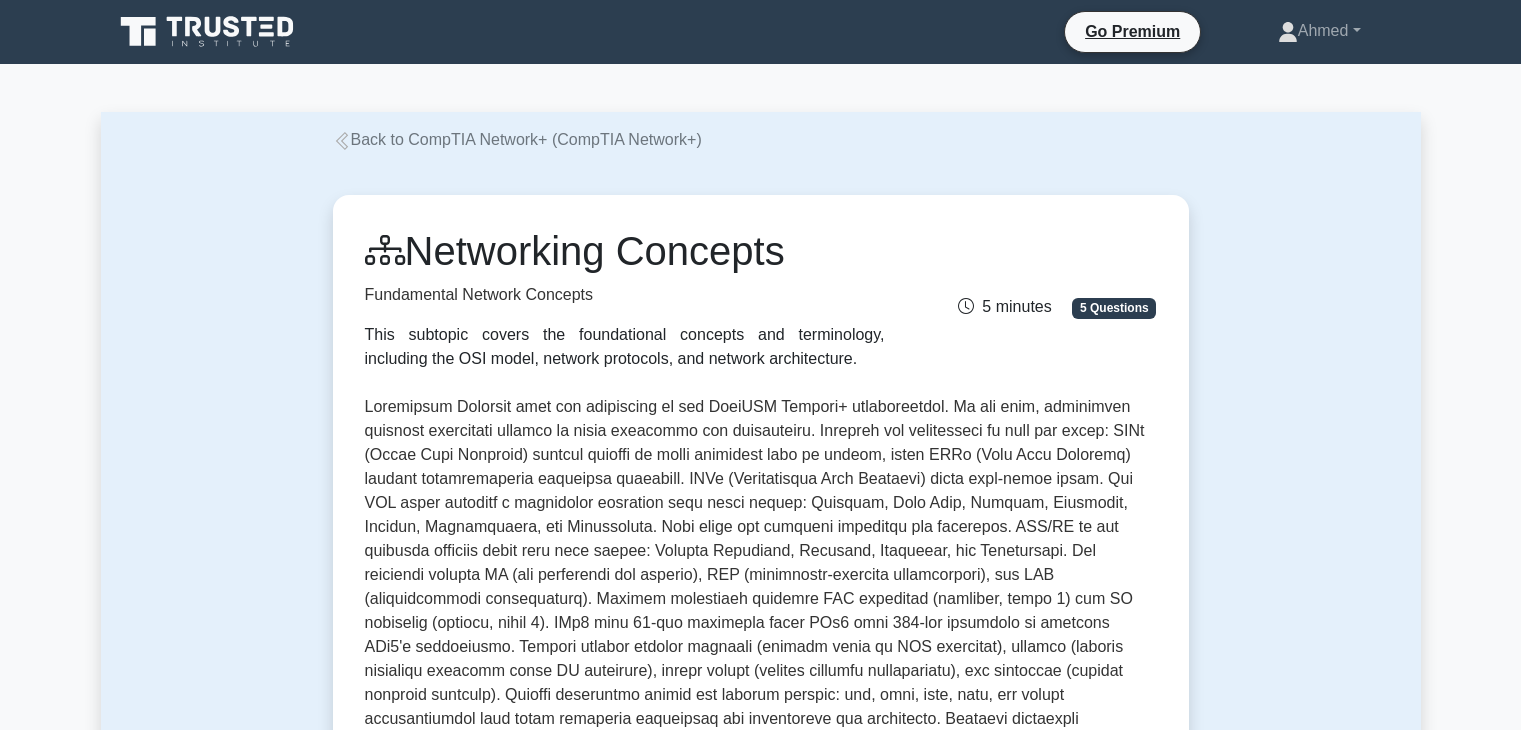 scroll, scrollTop: 0, scrollLeft: 0, axis: both 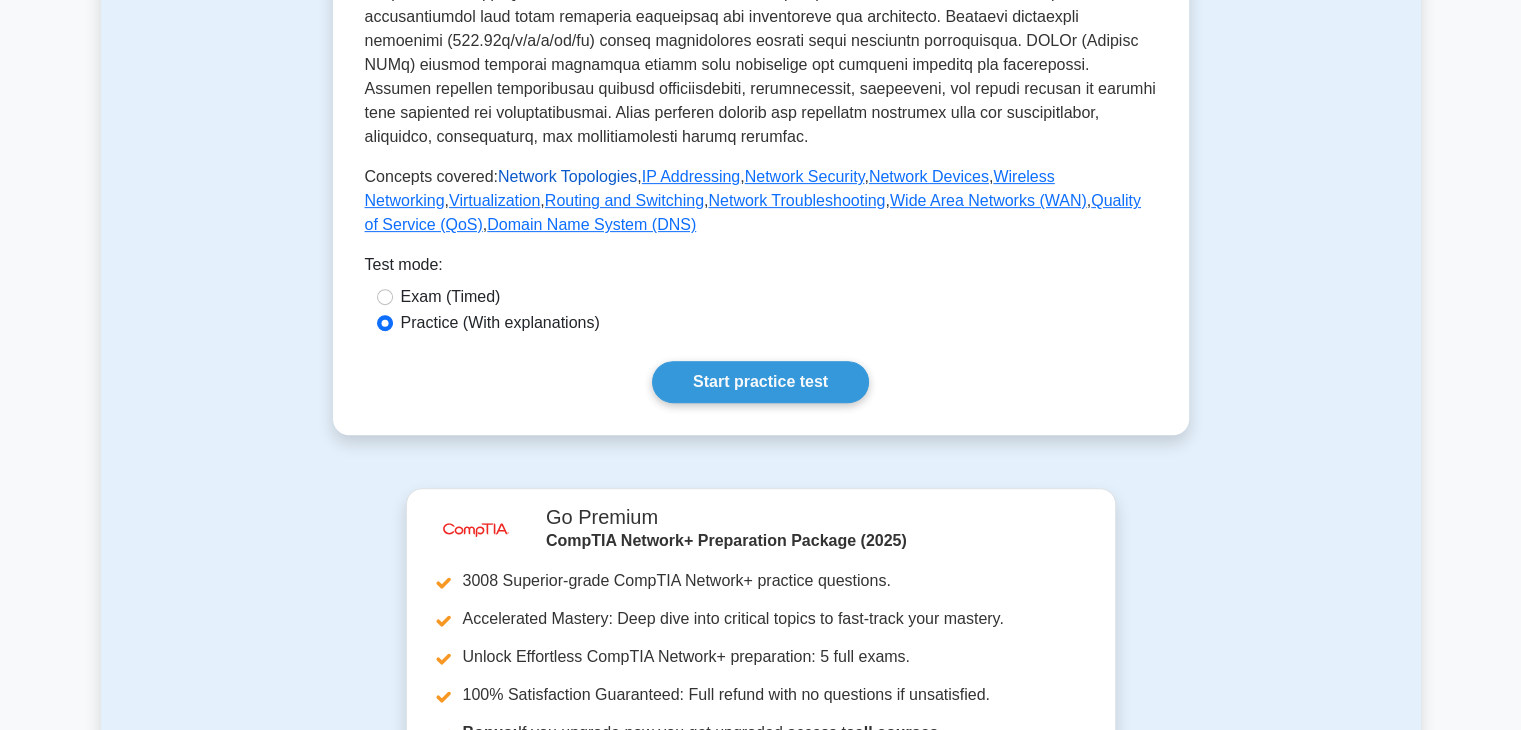 click on "Network Topologies" at bounding box center (567, 176) 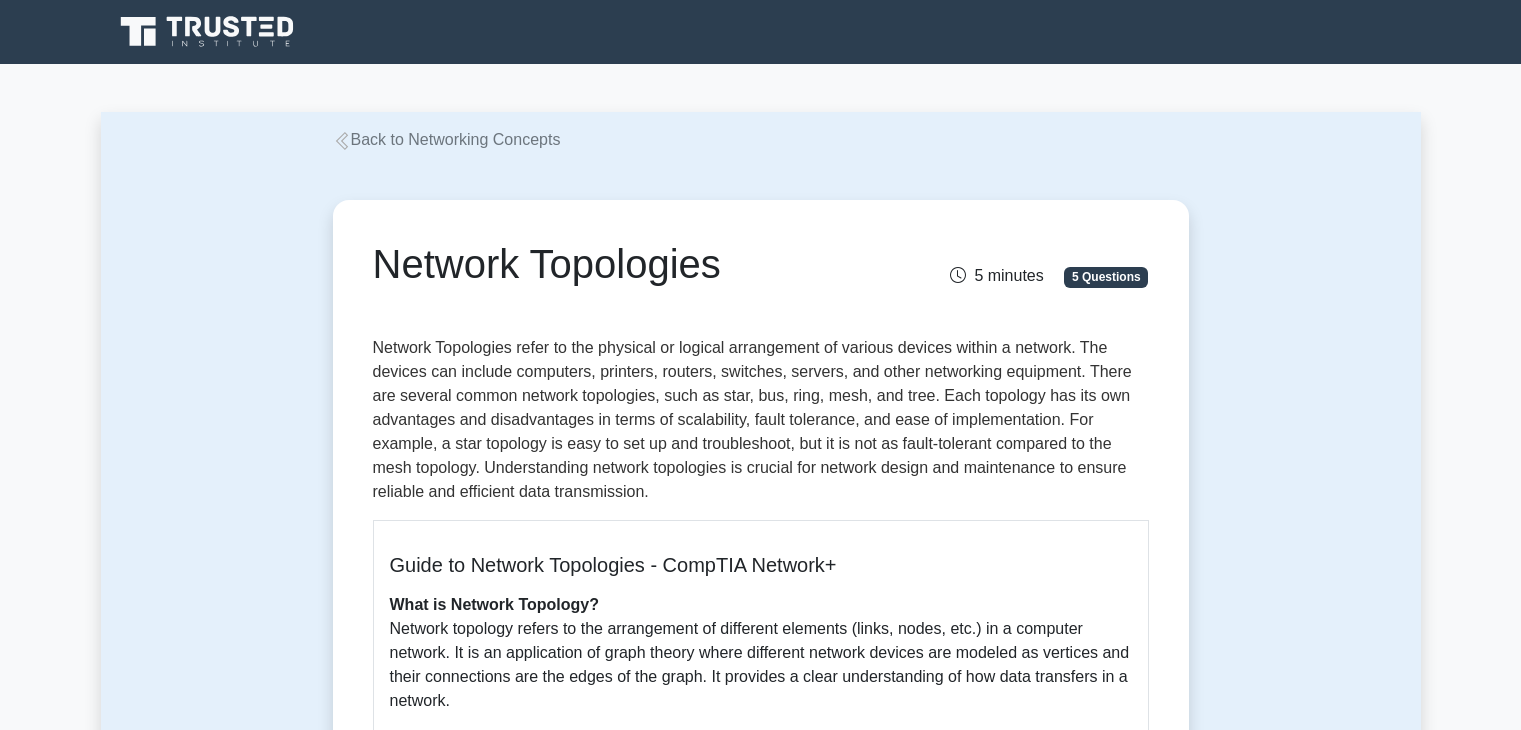 scroll, scrollTop: 0, scrollLeft: 0, axis: both 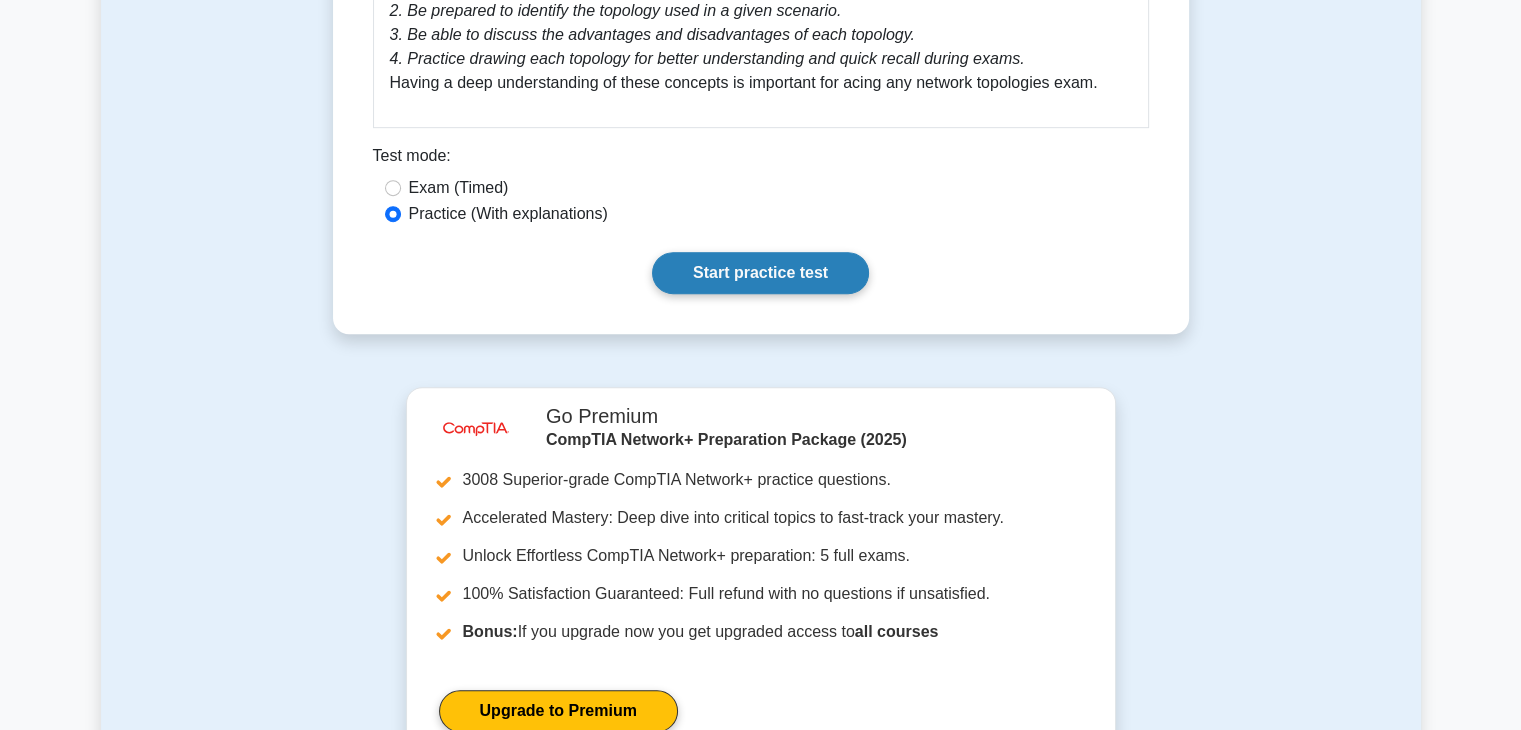 click on "Start practice test" at bounding box center (760, 273) 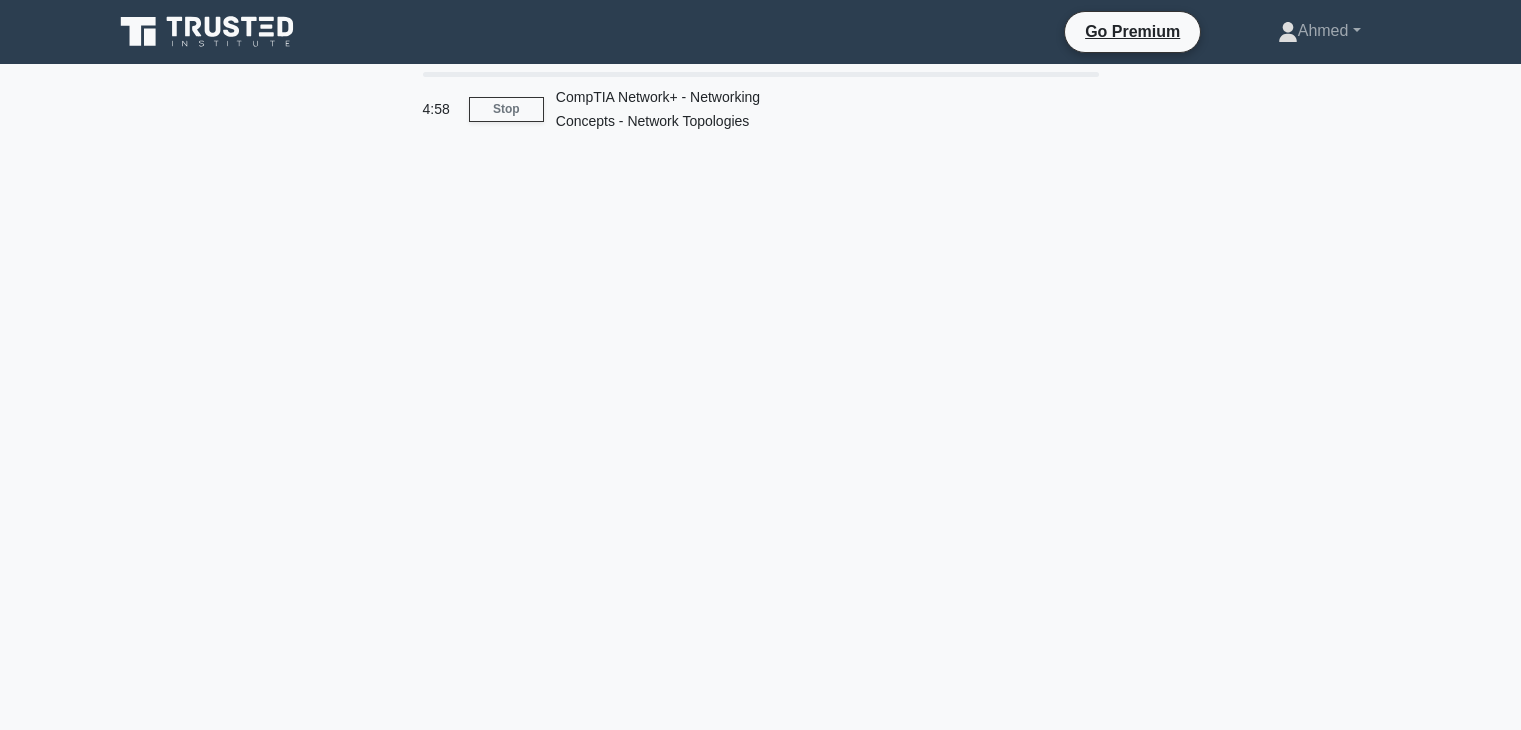 scroll, scrollTop: 0, scrollLeft: 0, axis: both 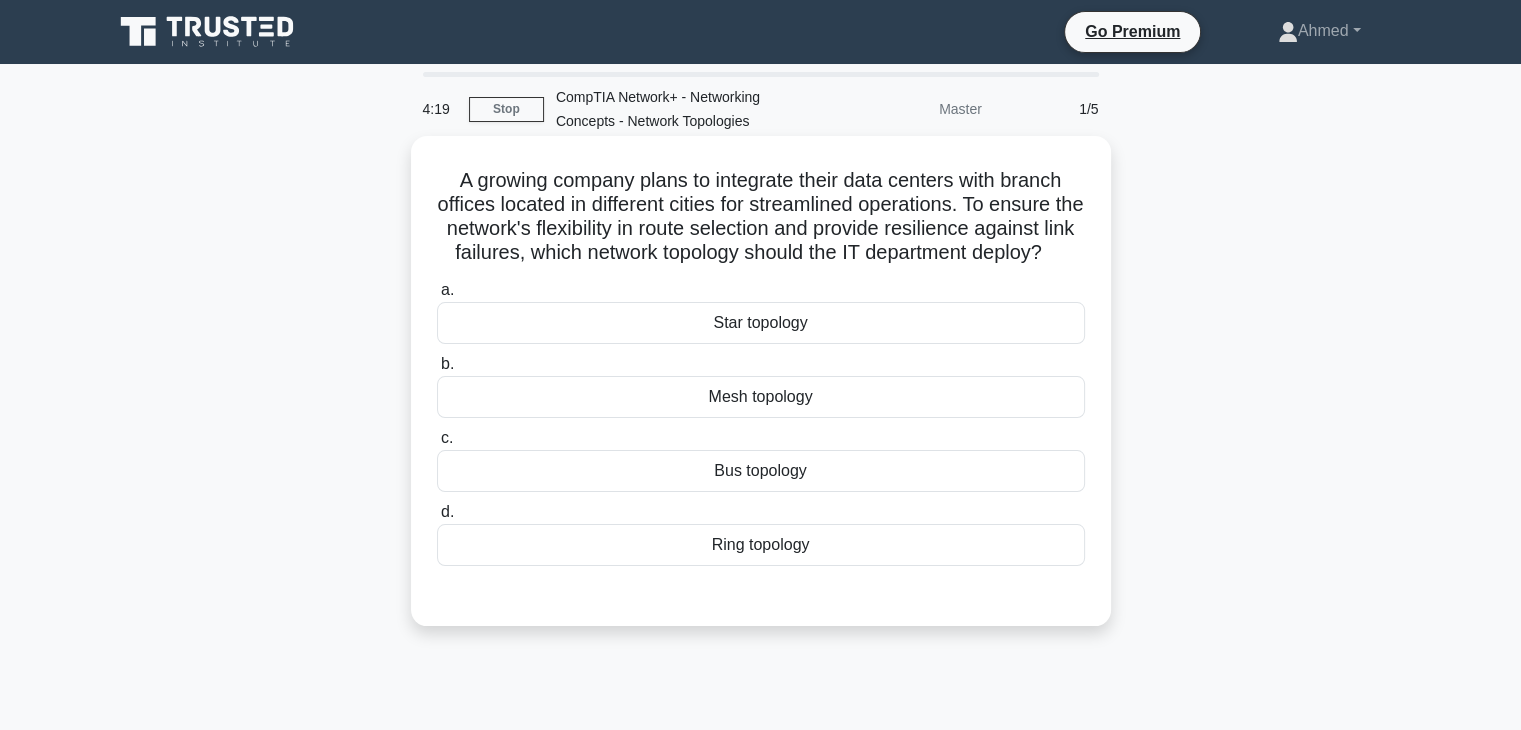 click on "Mesh topology" at bounding box center [761, 397] 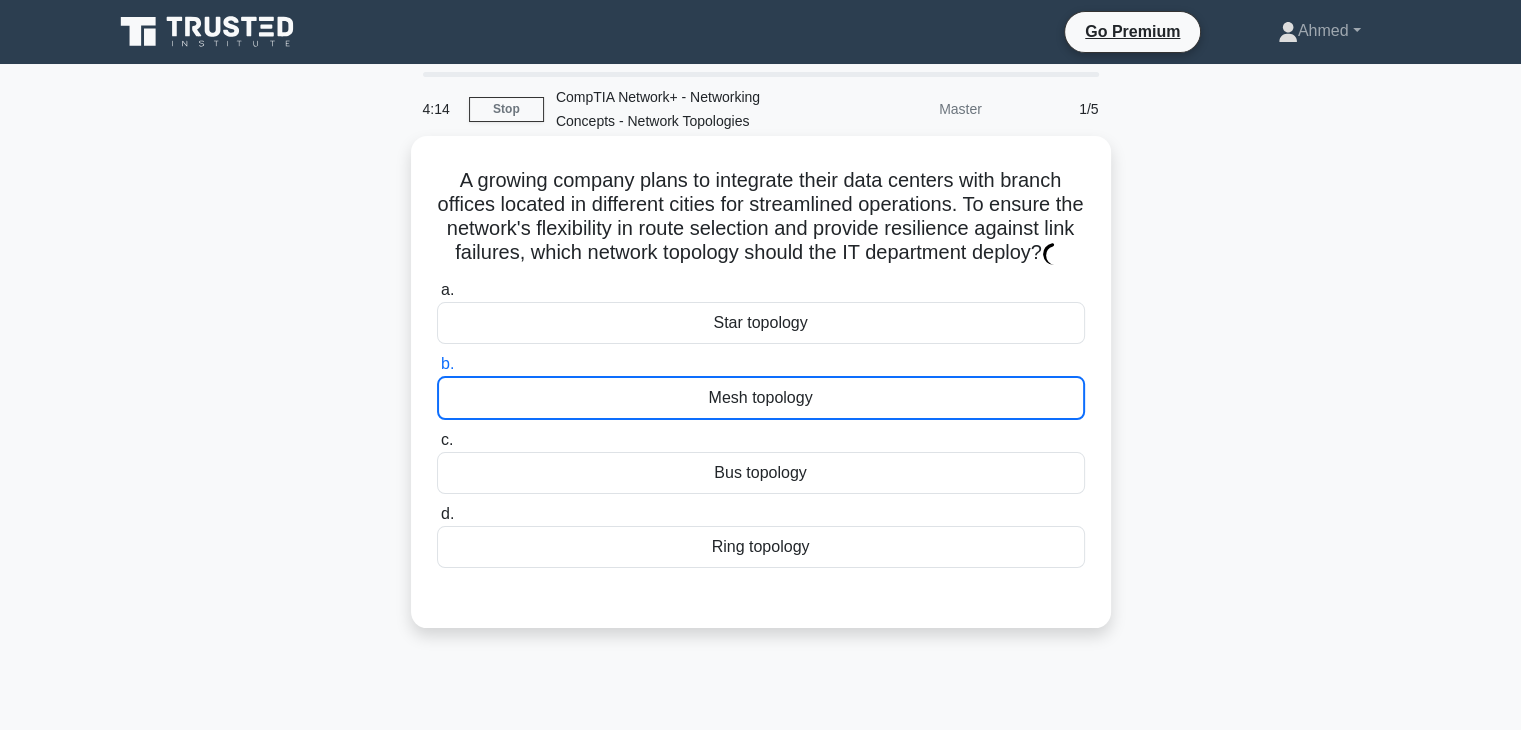 click on "Mesh topology" at bounding box center (761, 398) 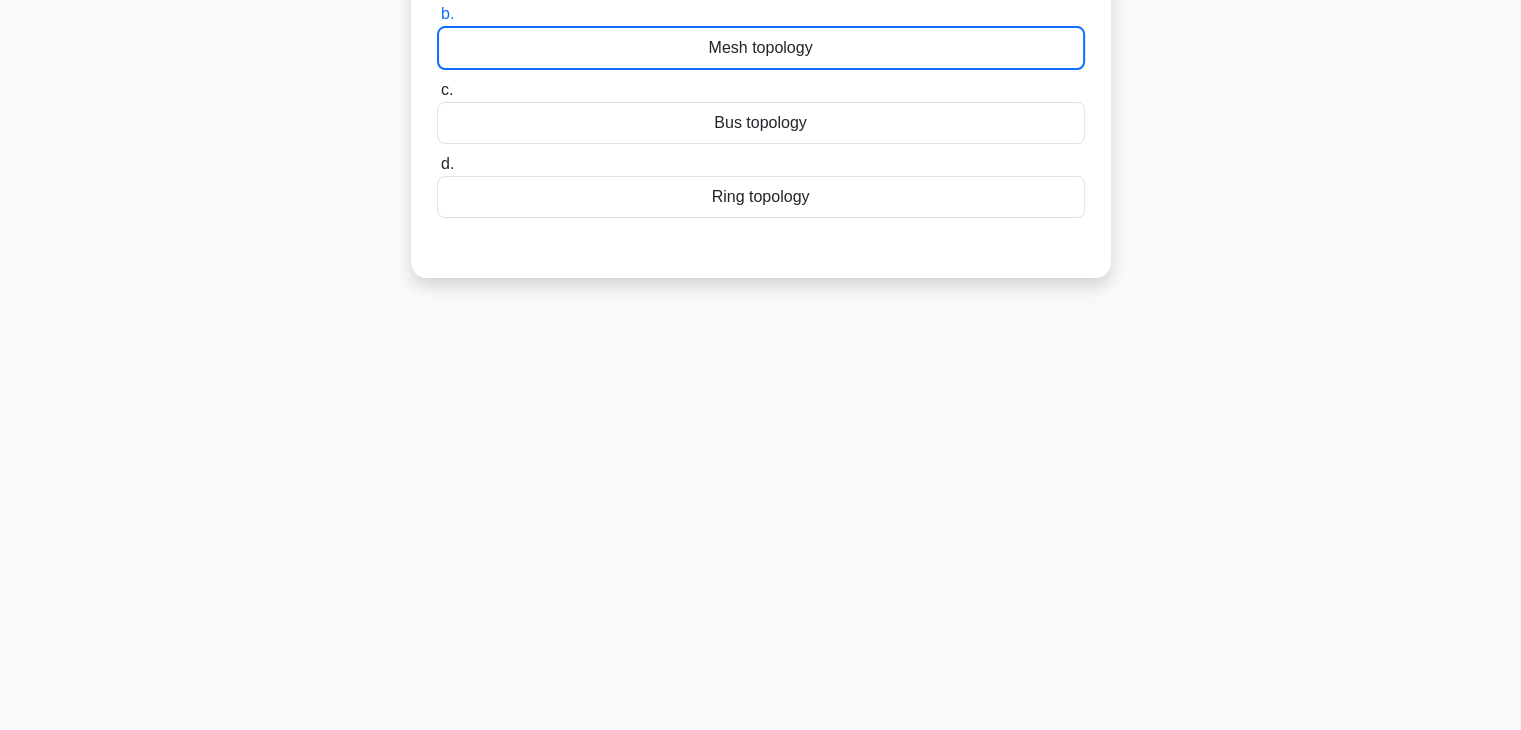 scroll, scrollTop: 0, scrollLeft: 0, axis: both 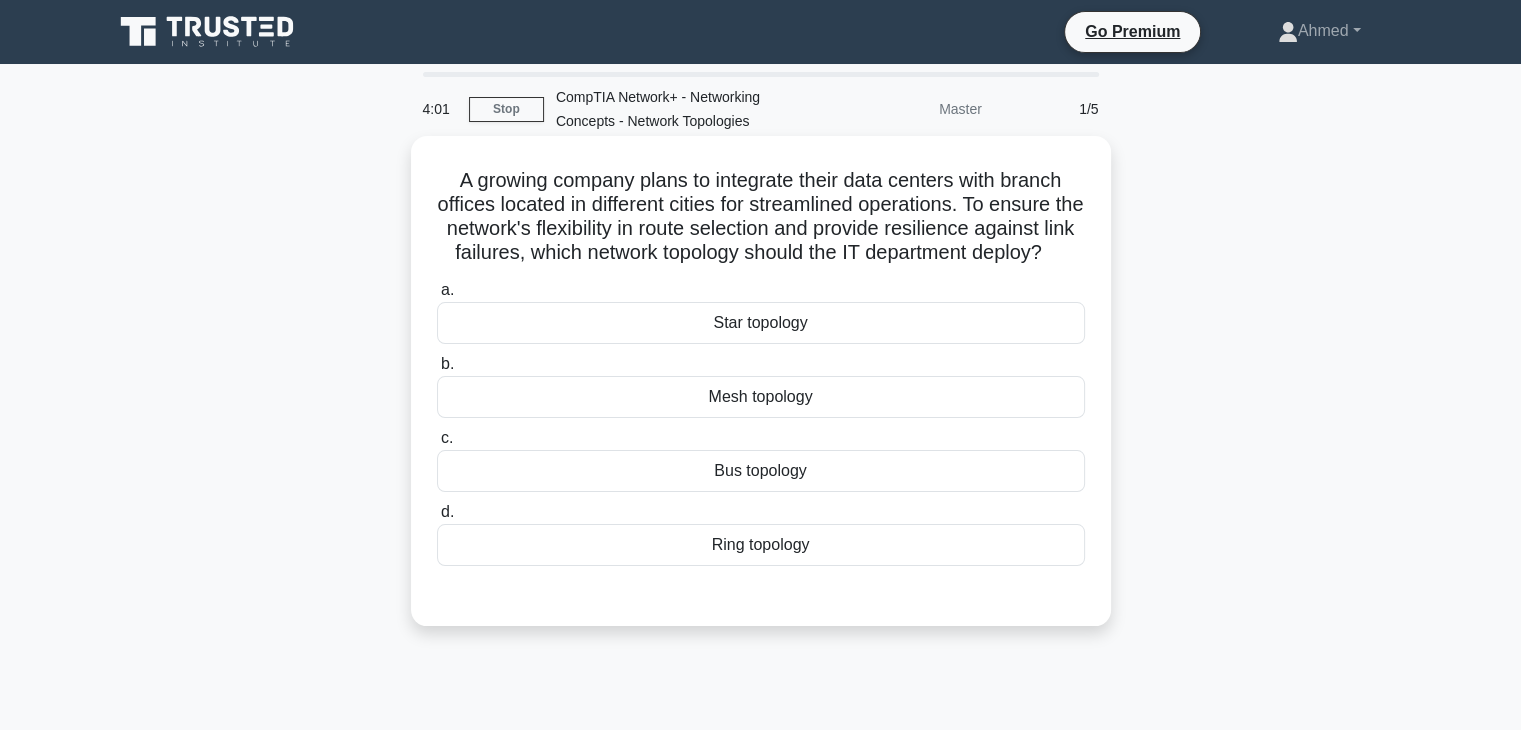click on "Mesh topology" at bounding box center [761, 397] 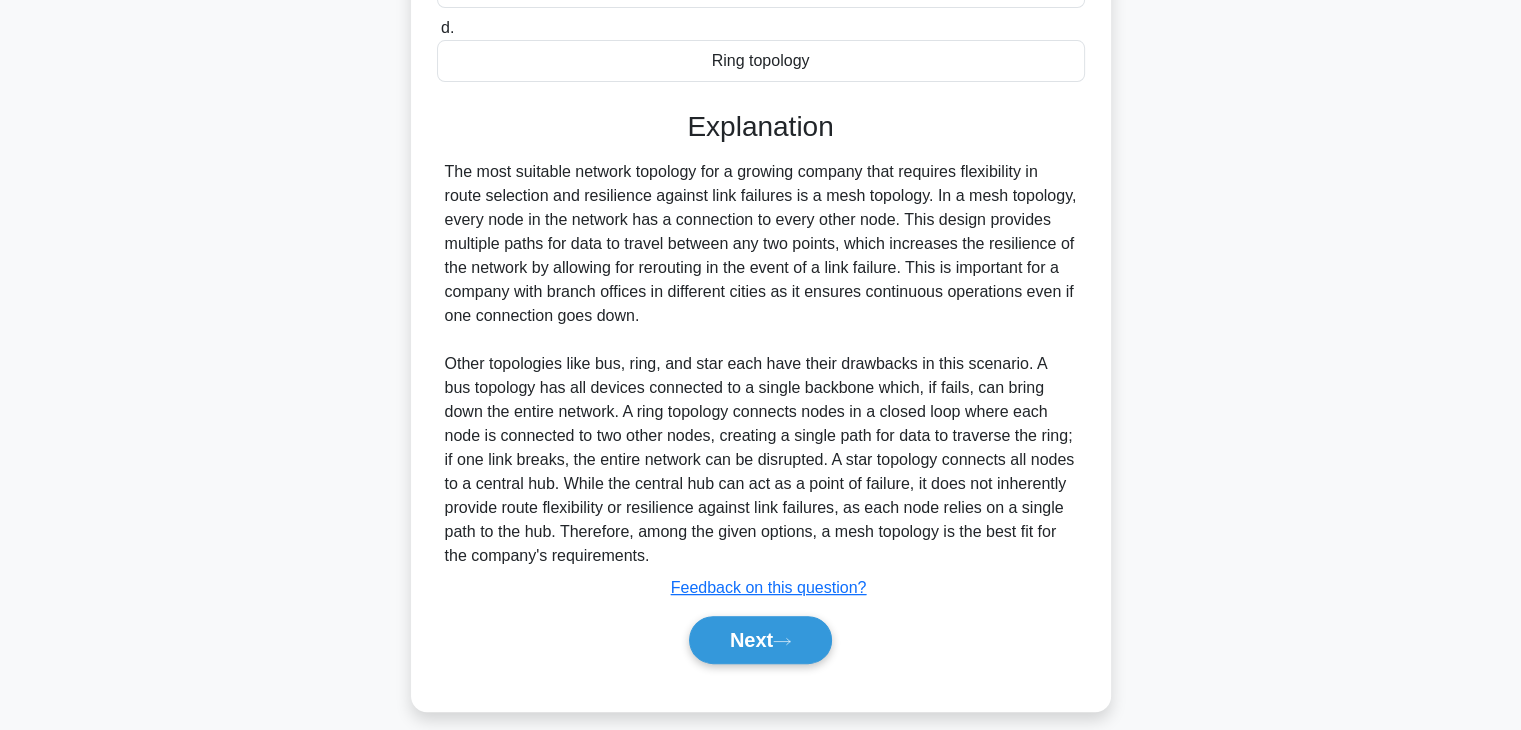 scroll, scrollTop: 526, scrollLeft: 0, axis: vertical 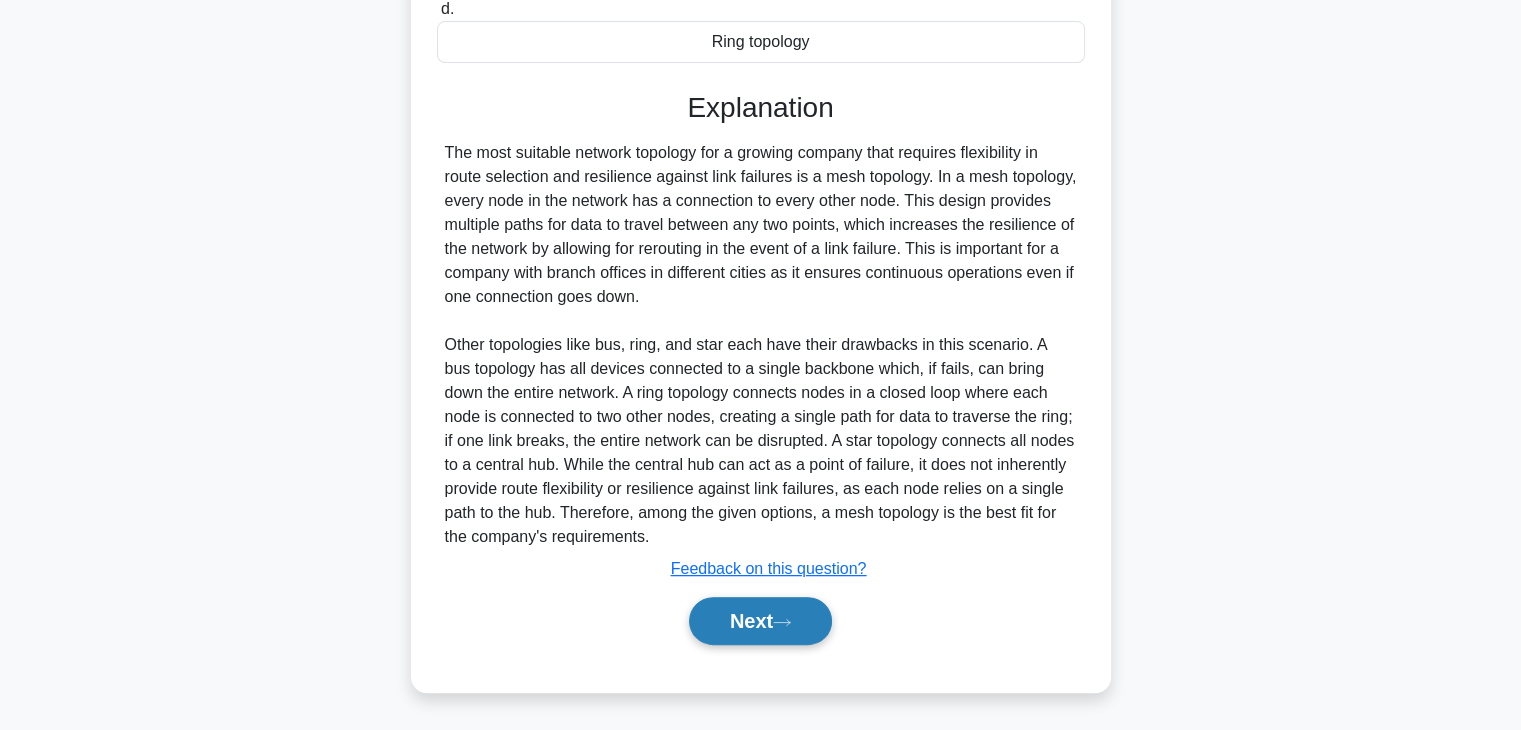 click 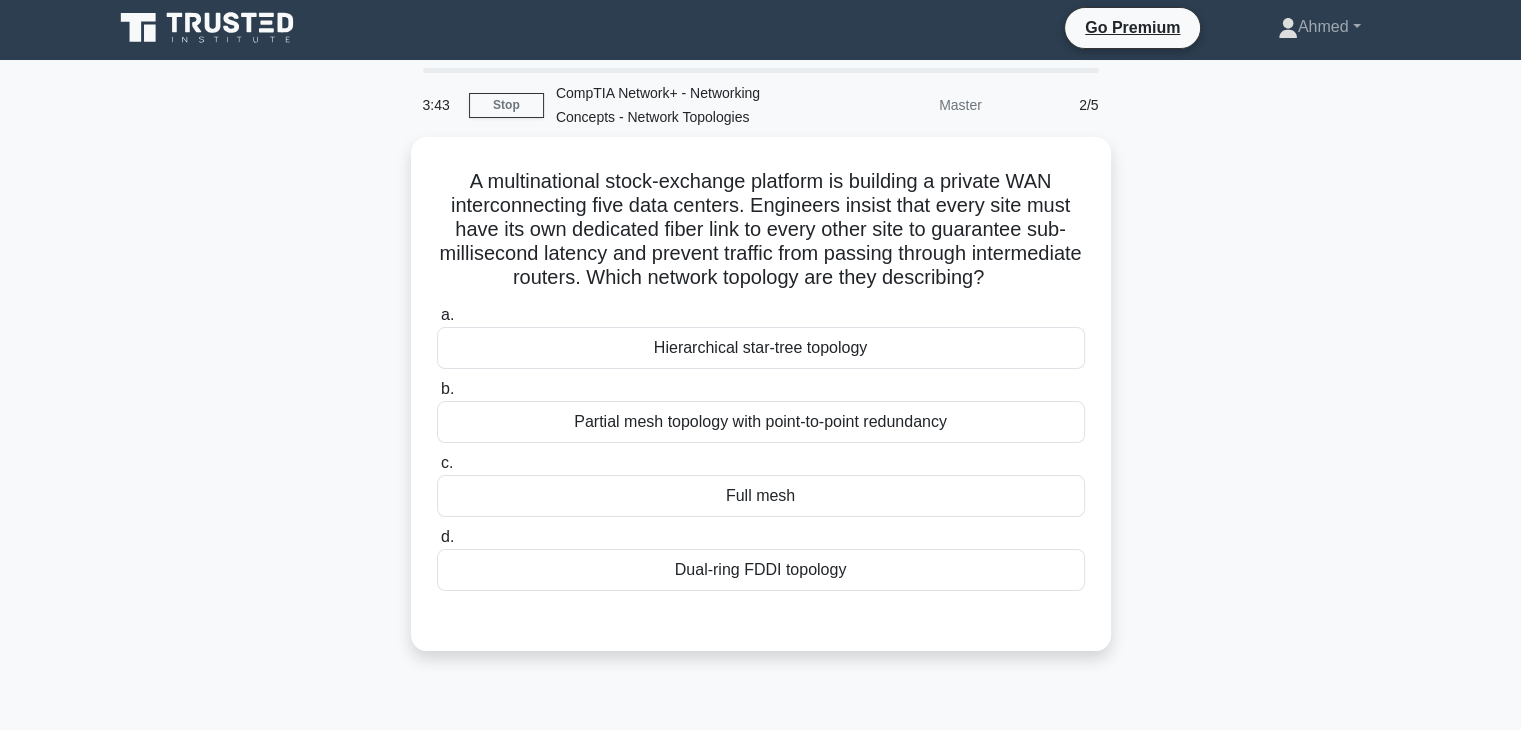scroll, scrollTop: 2, scrollLeft: 0, axis: vertical 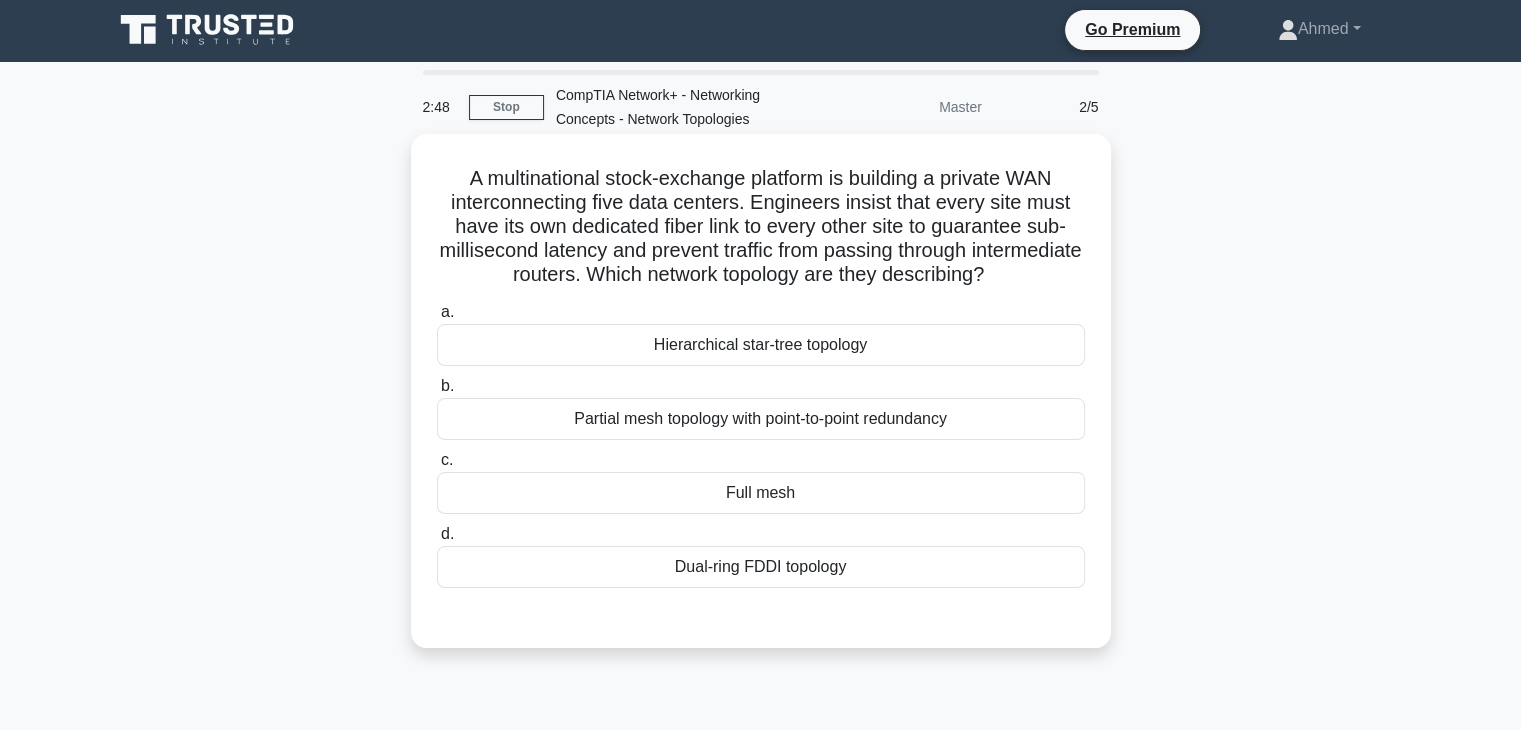 click on "Partial mesh topology with point-to-point redundancy" at bounding box center (761, 419) 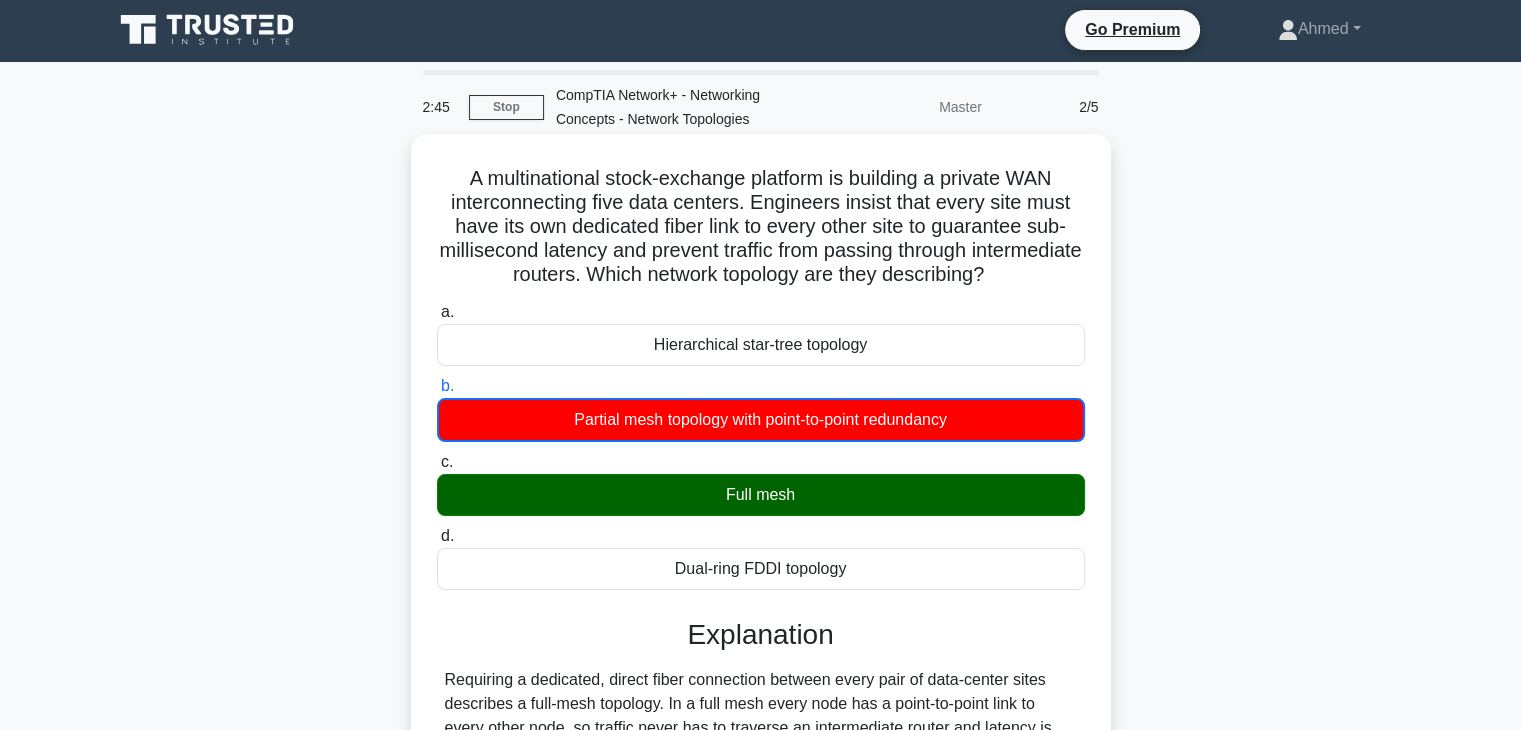 click on "Full mesh" at bounding box center [761, 495] 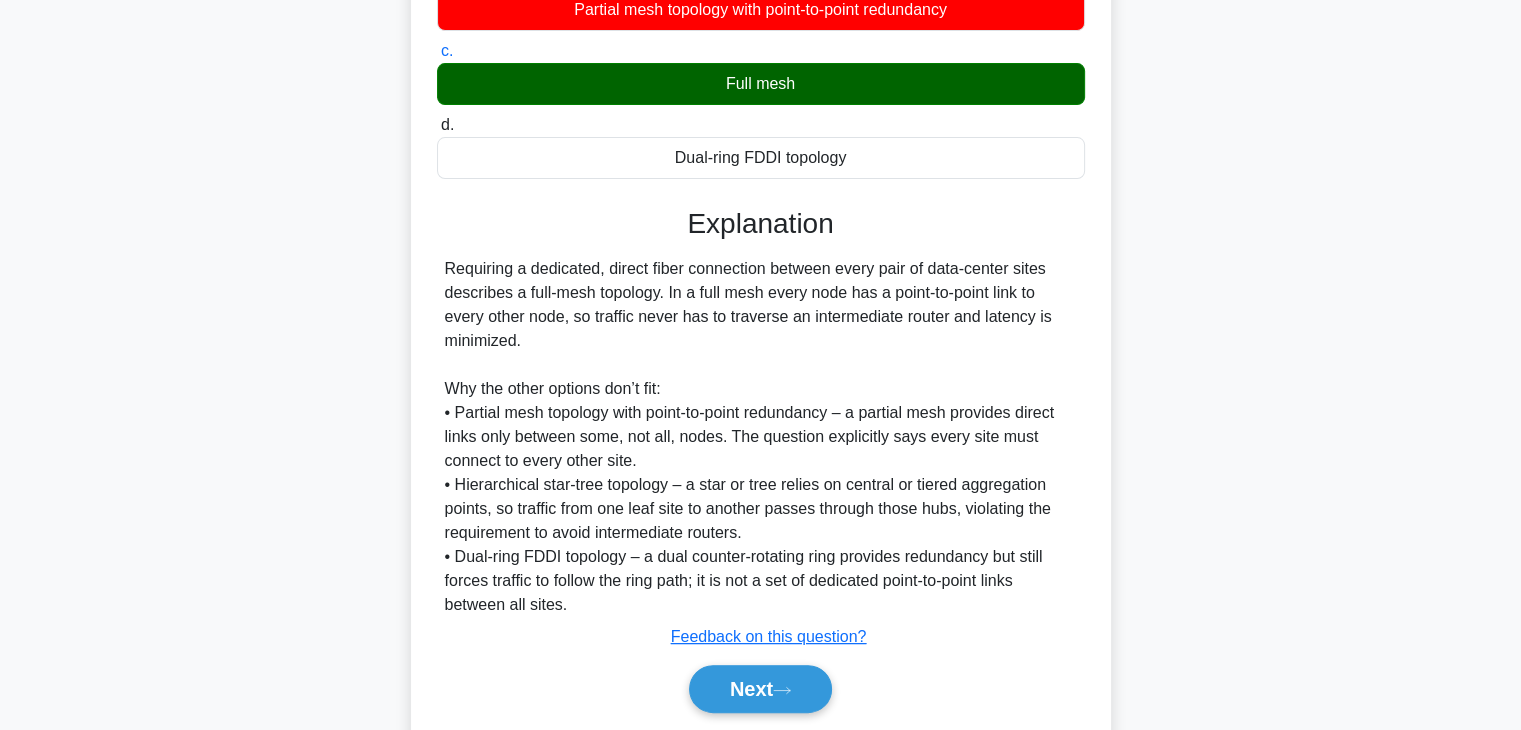 scroll, scrollTop: 410, scrollLeft: 0, axis: vertical 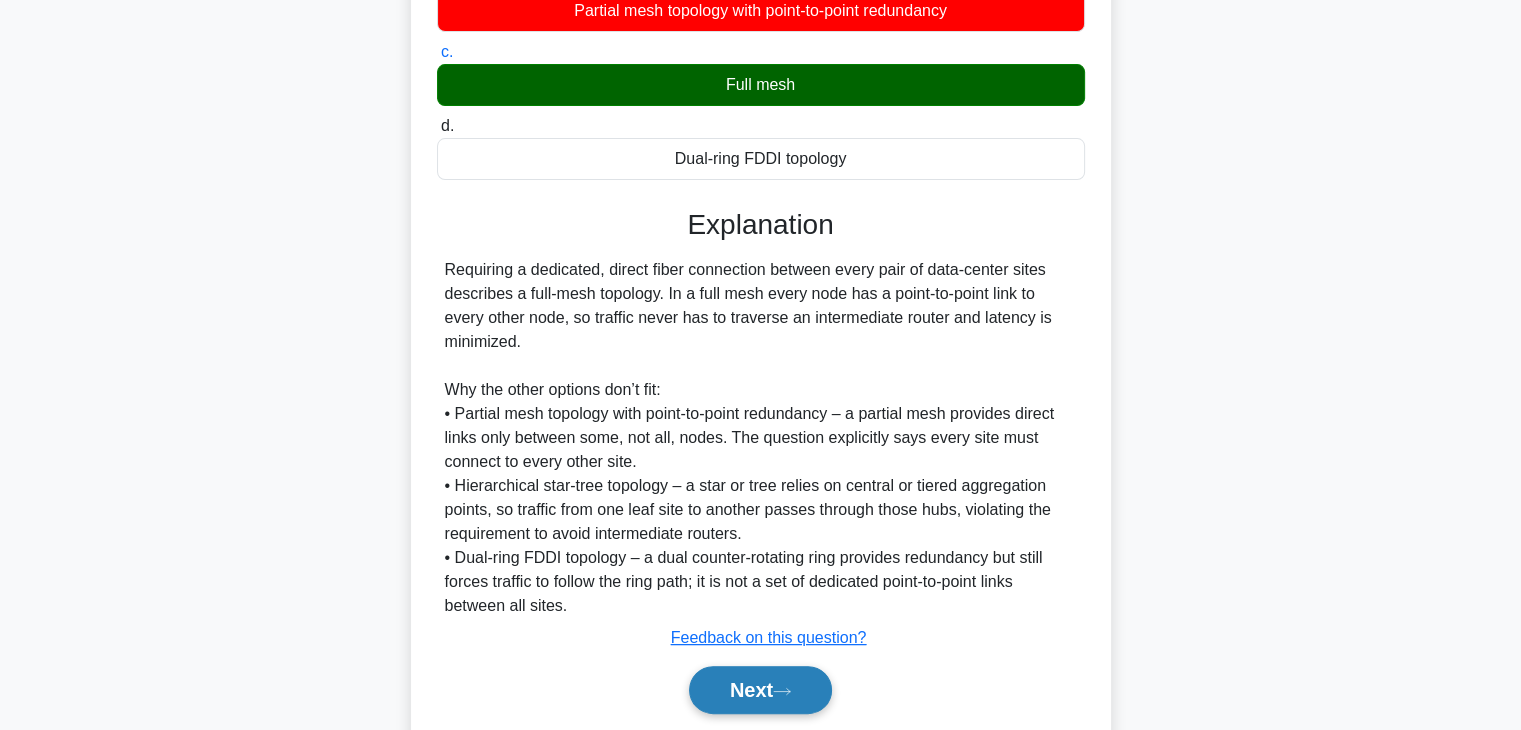 click 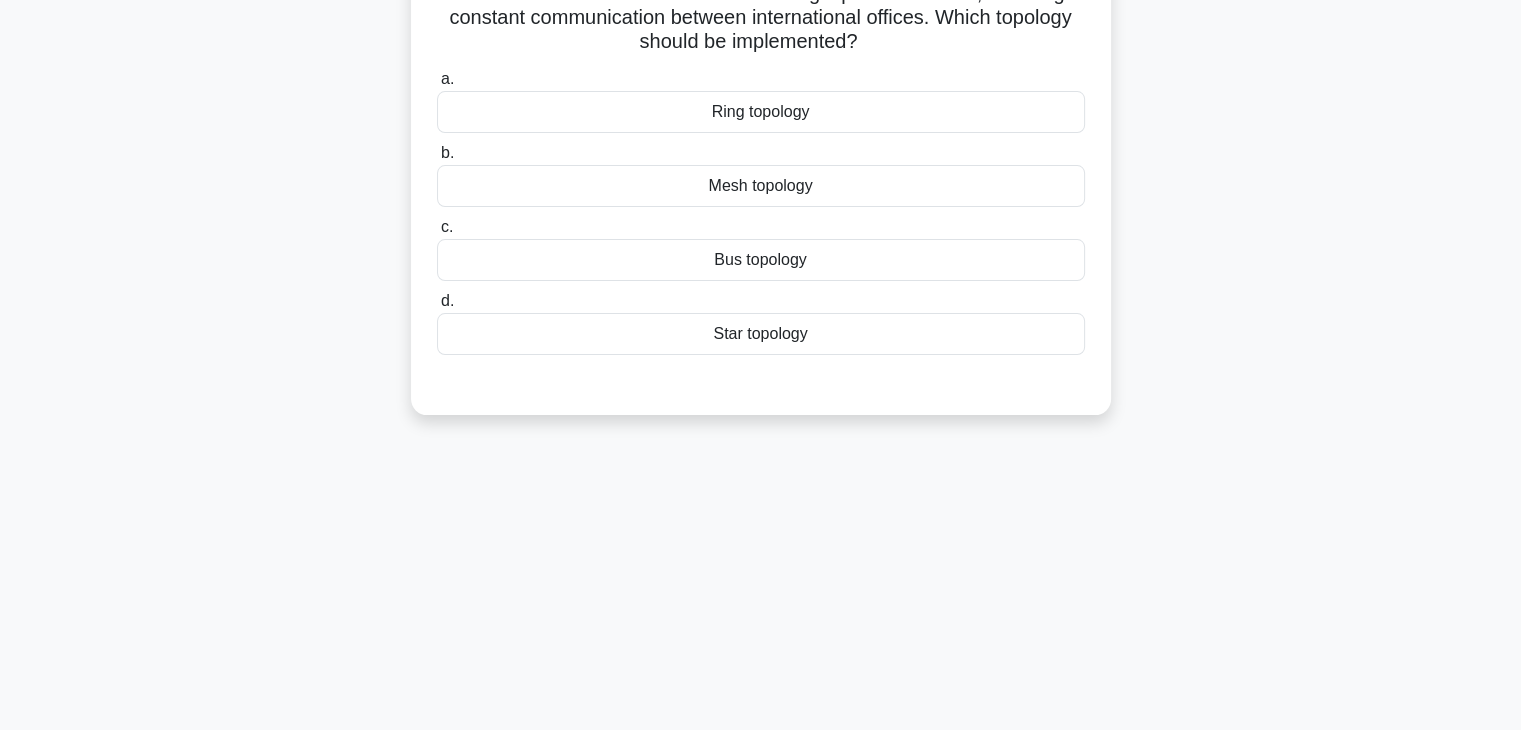 scroll, scrollTop: 0, scrollLeft: 0, axis: both 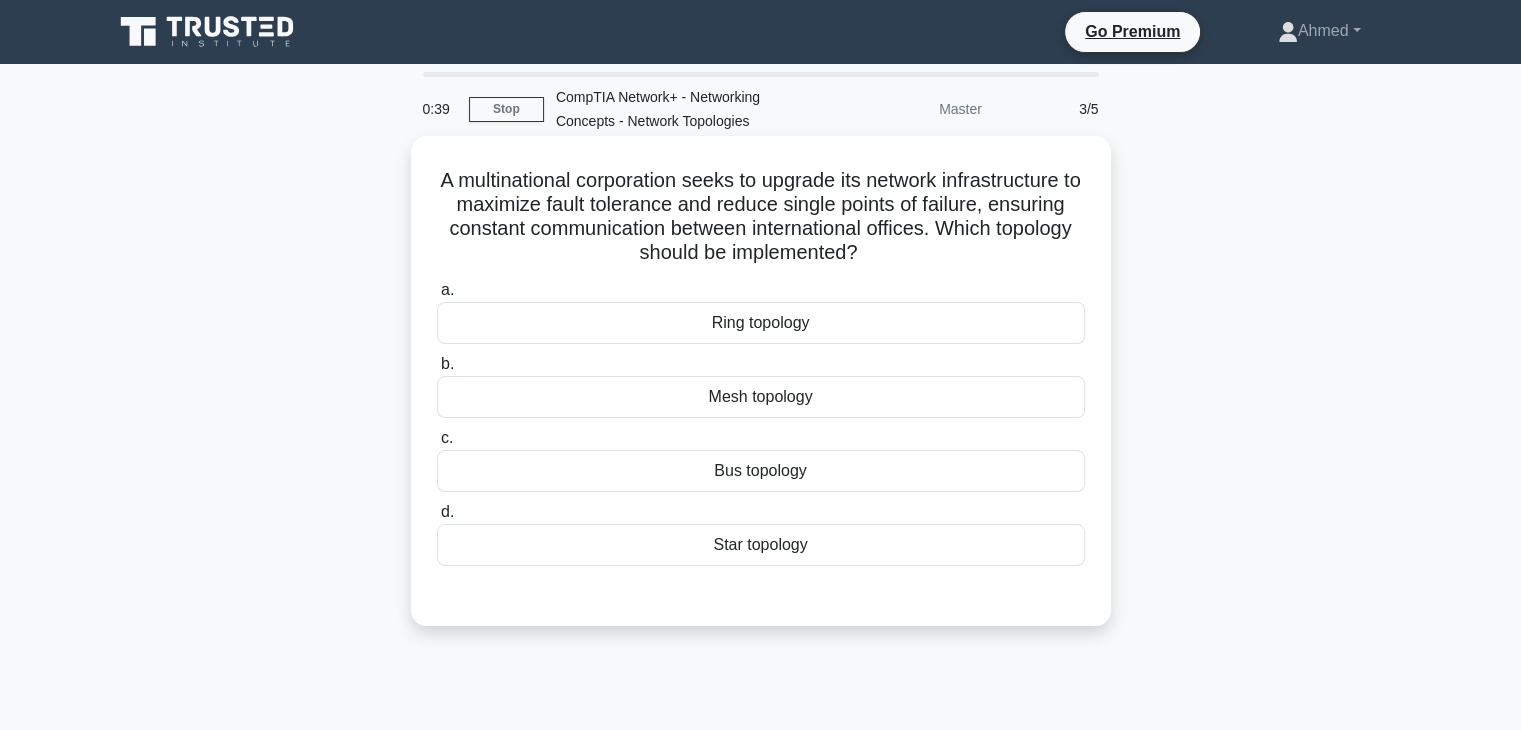 click on "Mesh topology" at bounding box center [761, 397] 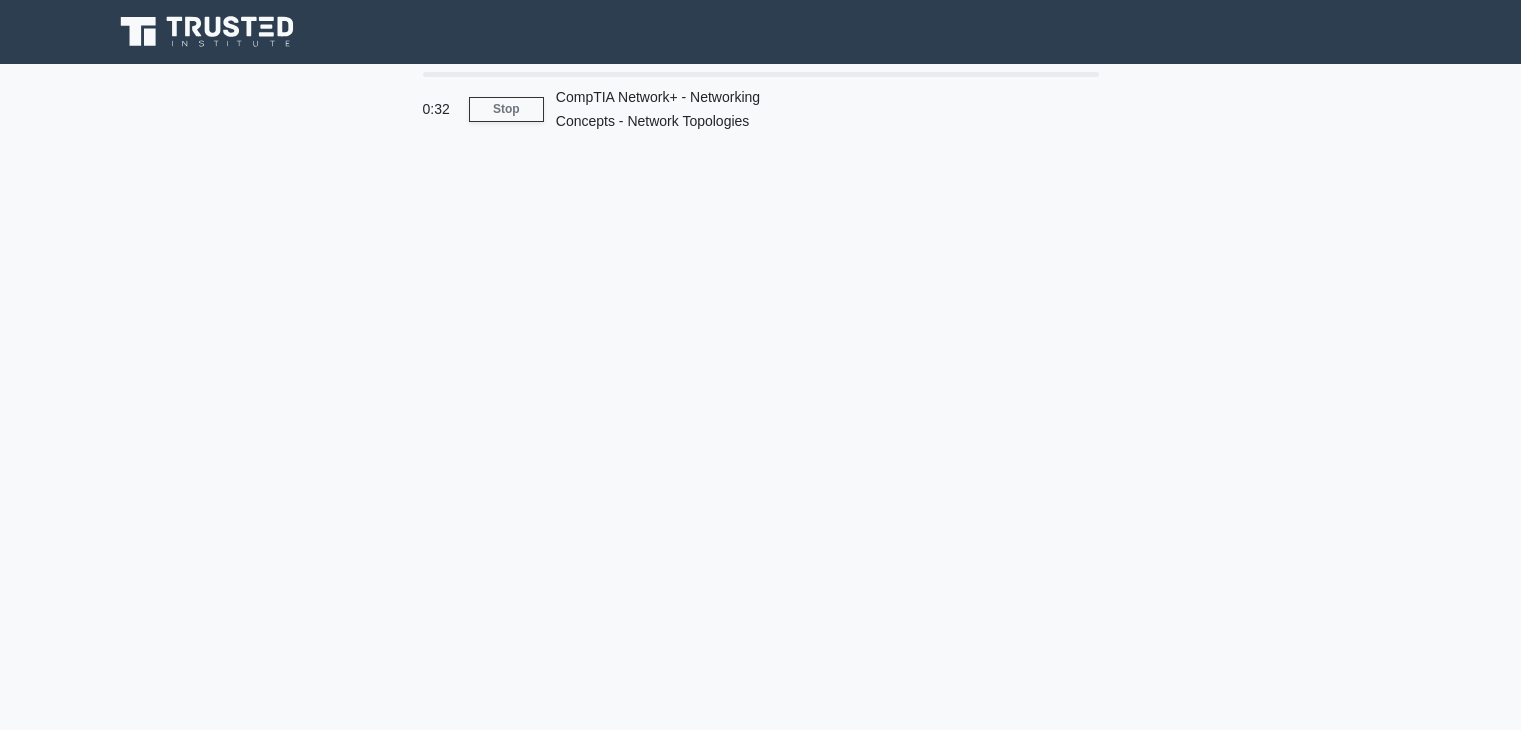 scroll, scrollTop: 0, scrollLeft: 0, axis: both 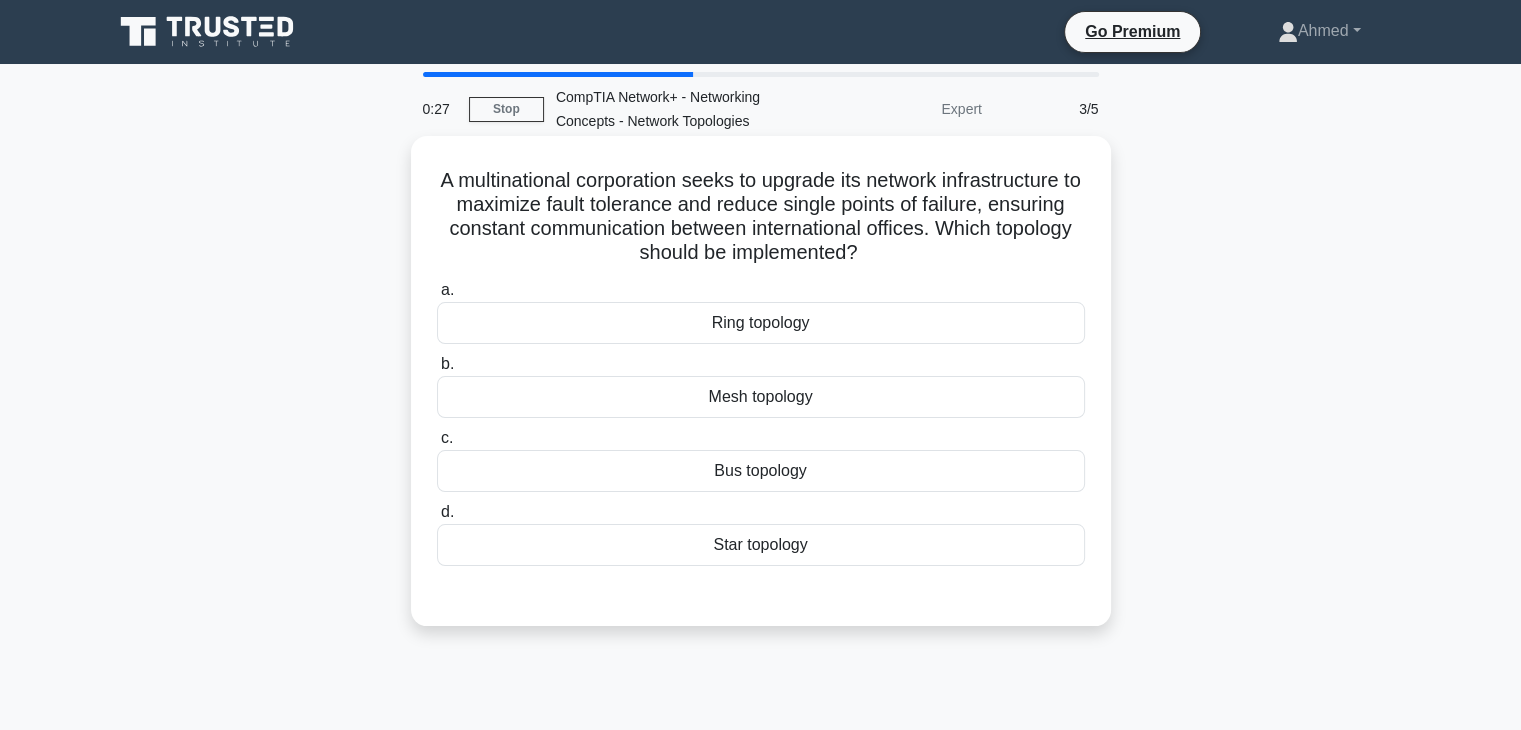 click on "Mesh topology" at bounding box center [761, 397] 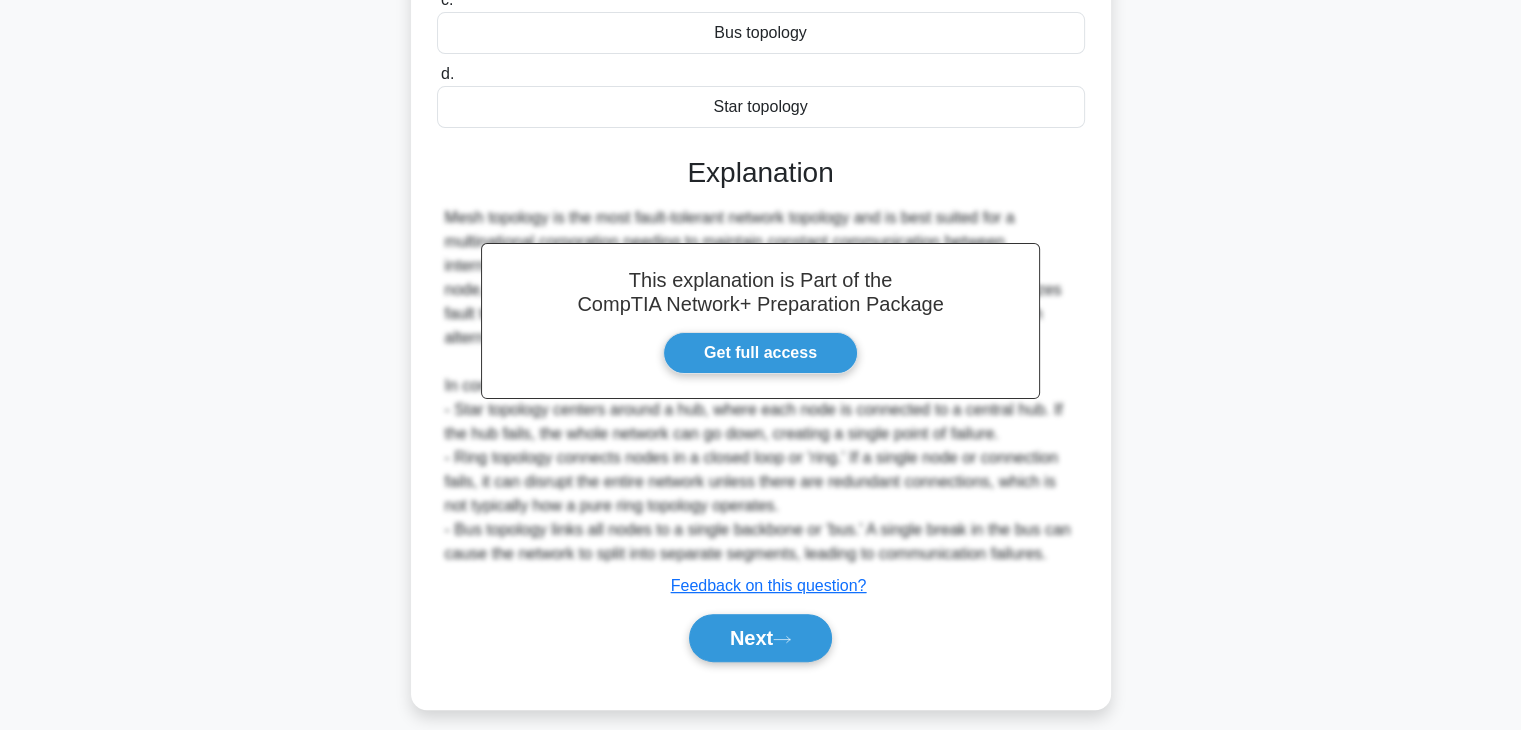 scroll, scrollTop: 454, scrollLeft: 0, axis: vertical 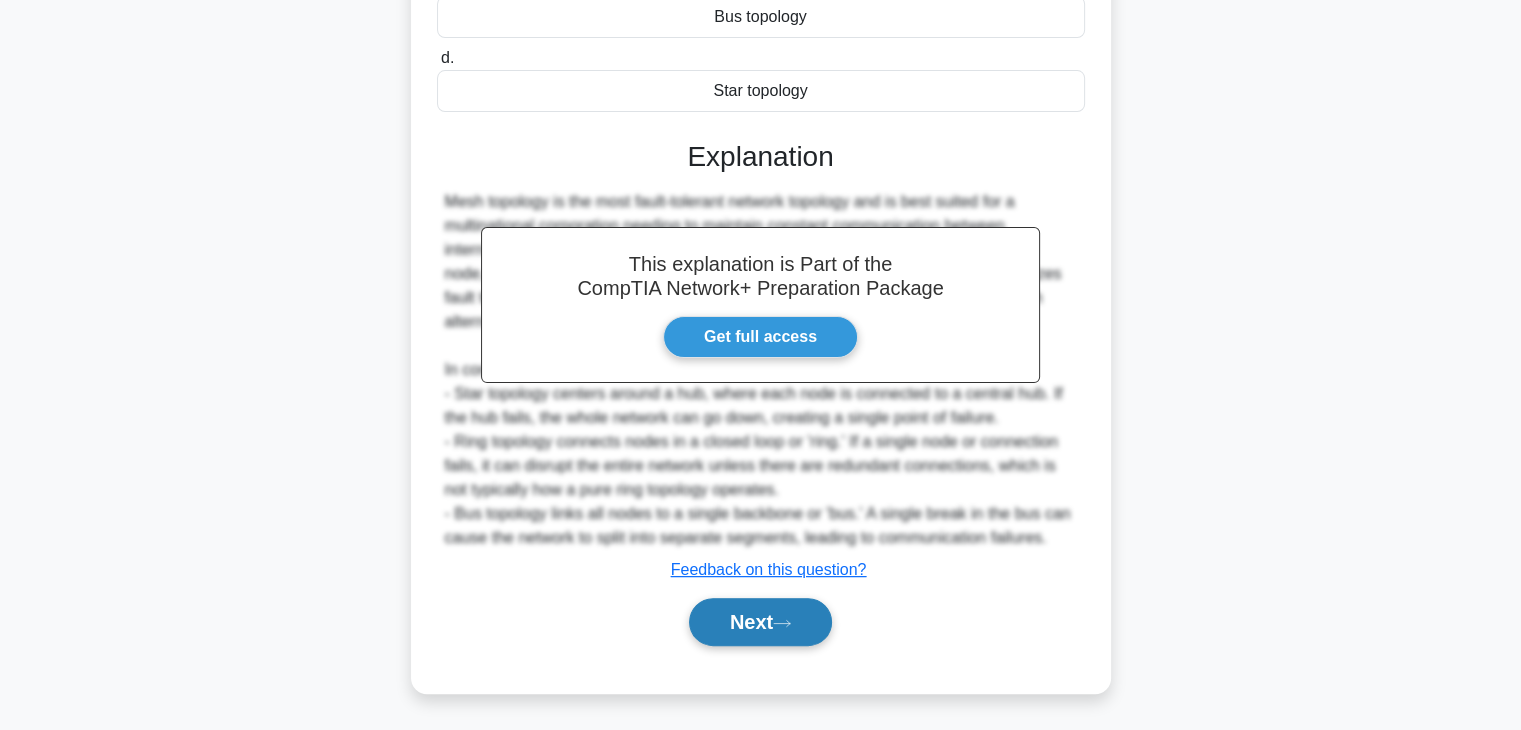 click 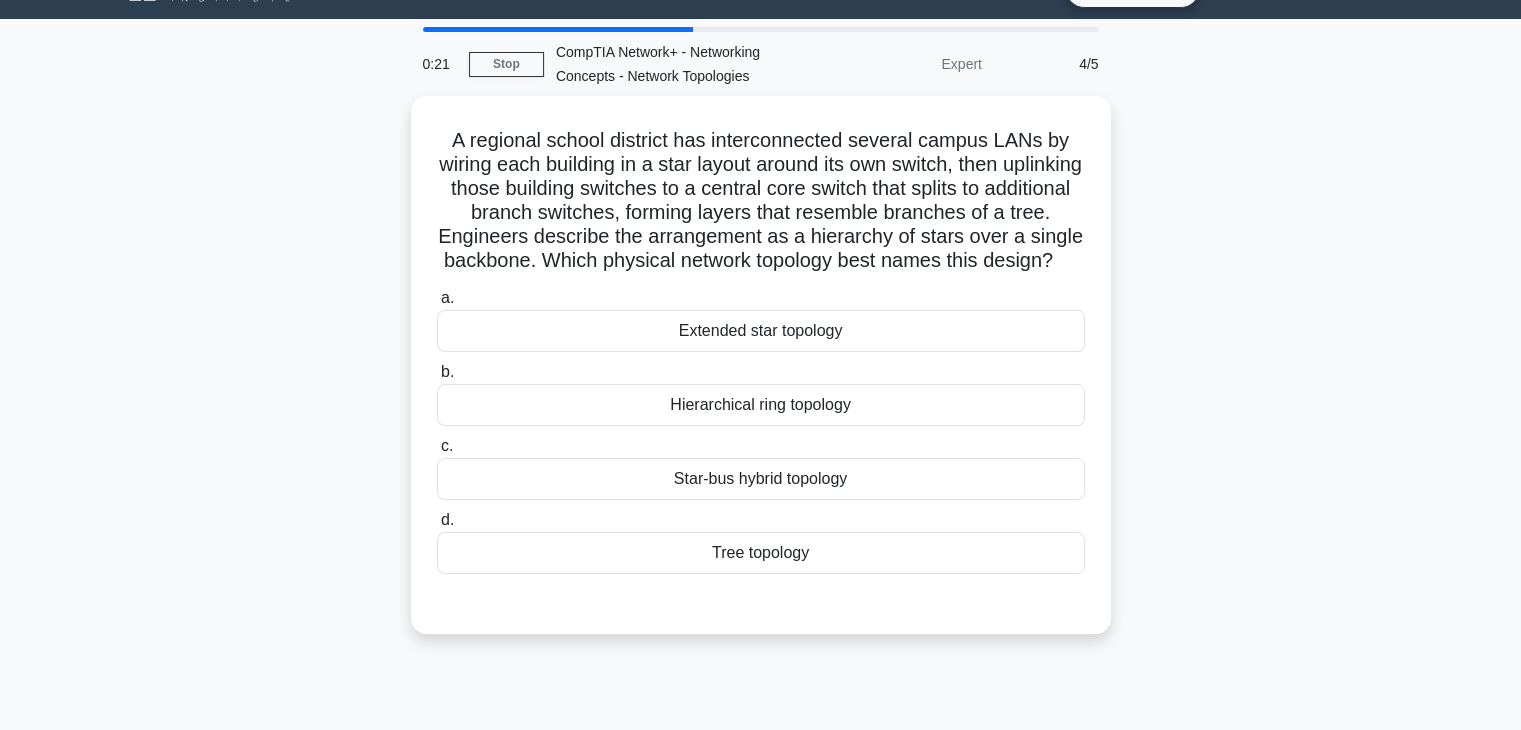 scroll, scrollTop: 44, scrollLeft: 0, axis: vertical 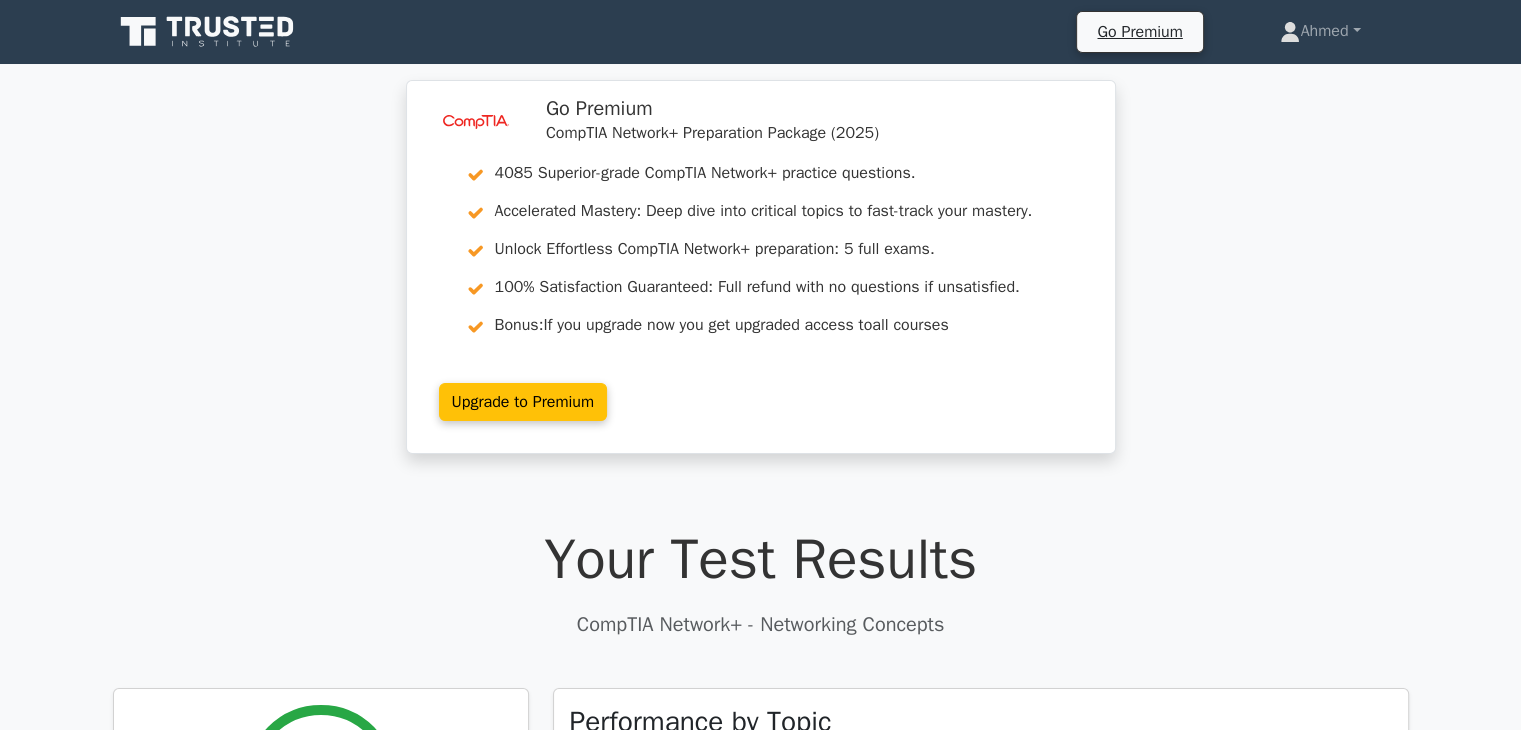 click 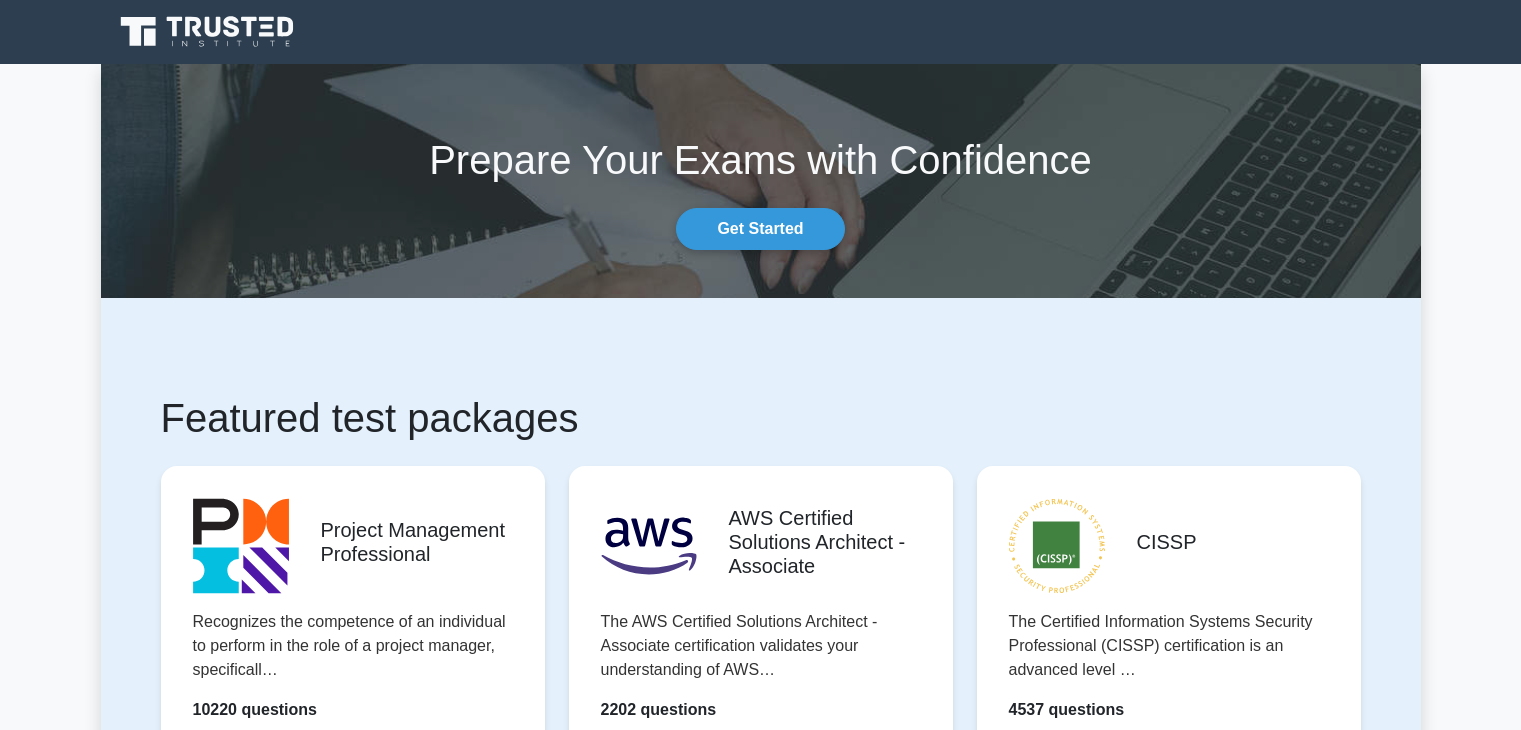 scroll, scrollTop: 0, scrollLeft: 0, axis: both 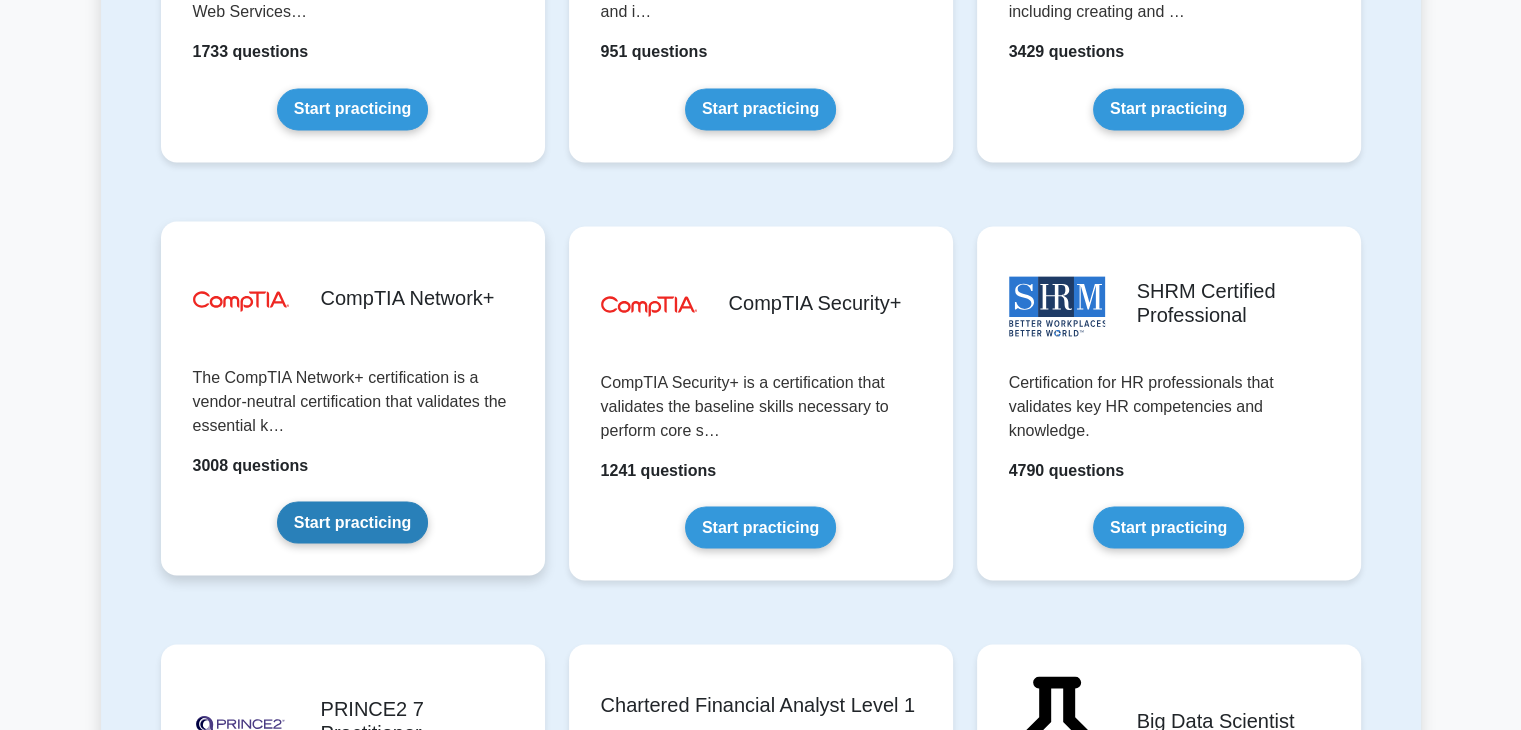 click on "Start practicing" at bounding box center (352, 522) 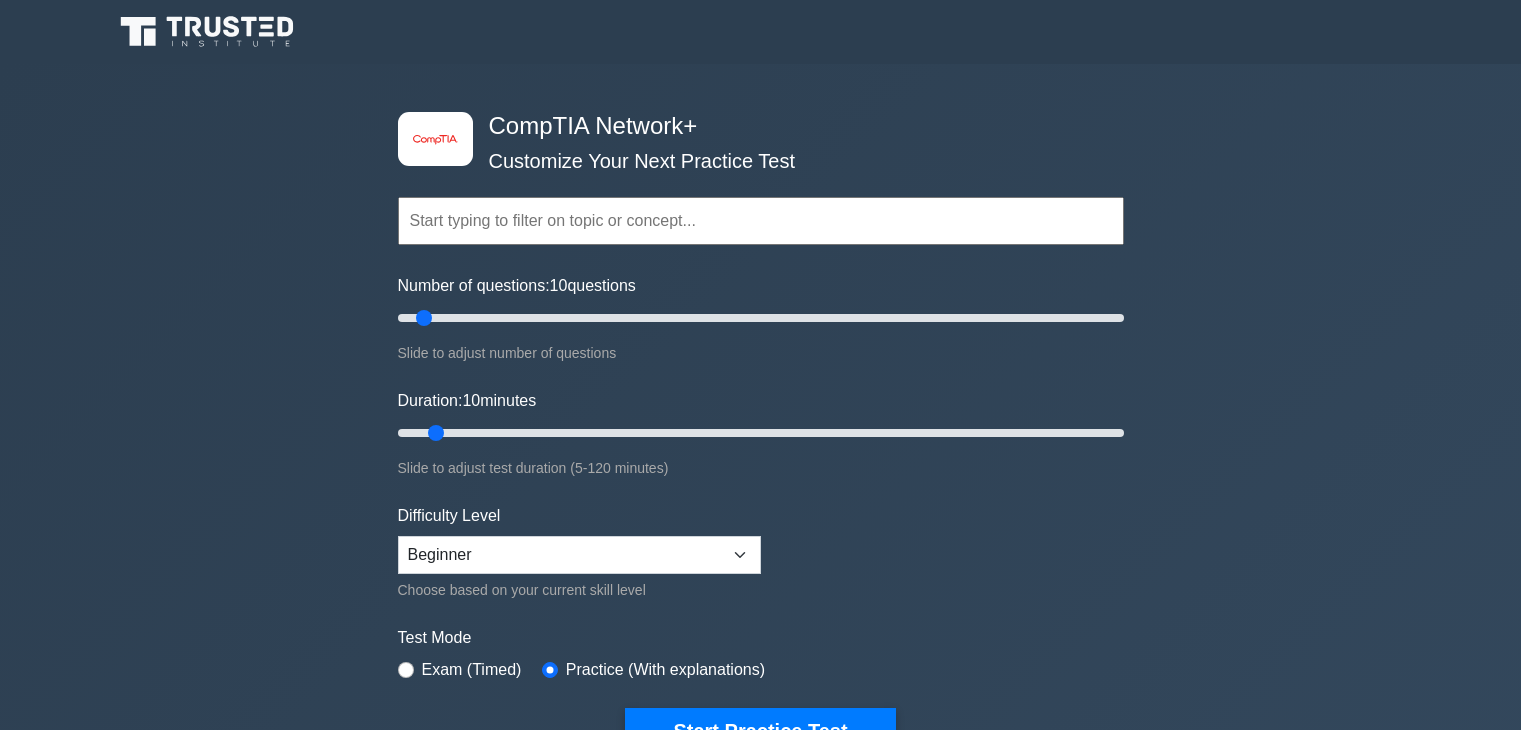 scroll, scrollTop: 0, scrollLeft: 0, axis: both 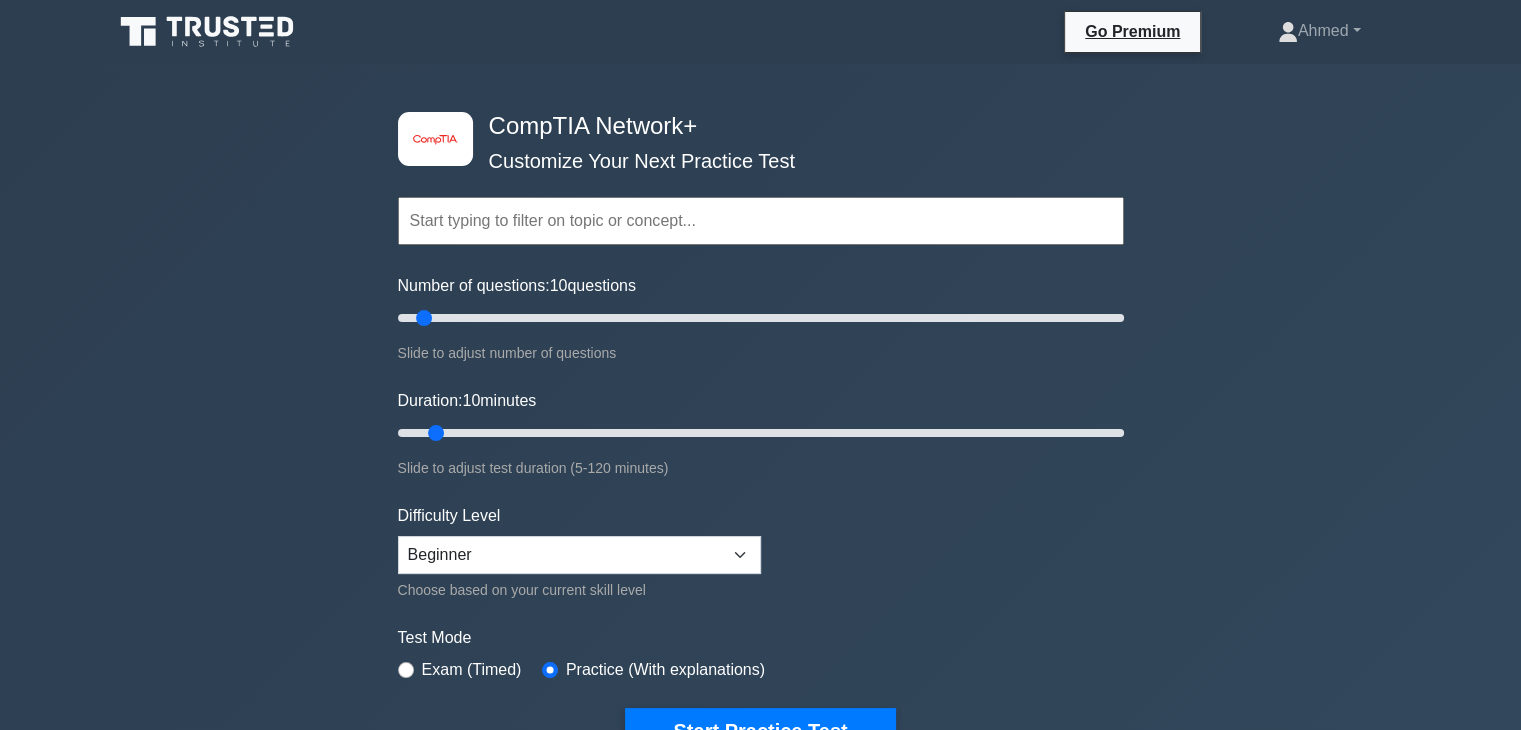 click on "Choose based on your current skill level" at bounding box center (579, 590) 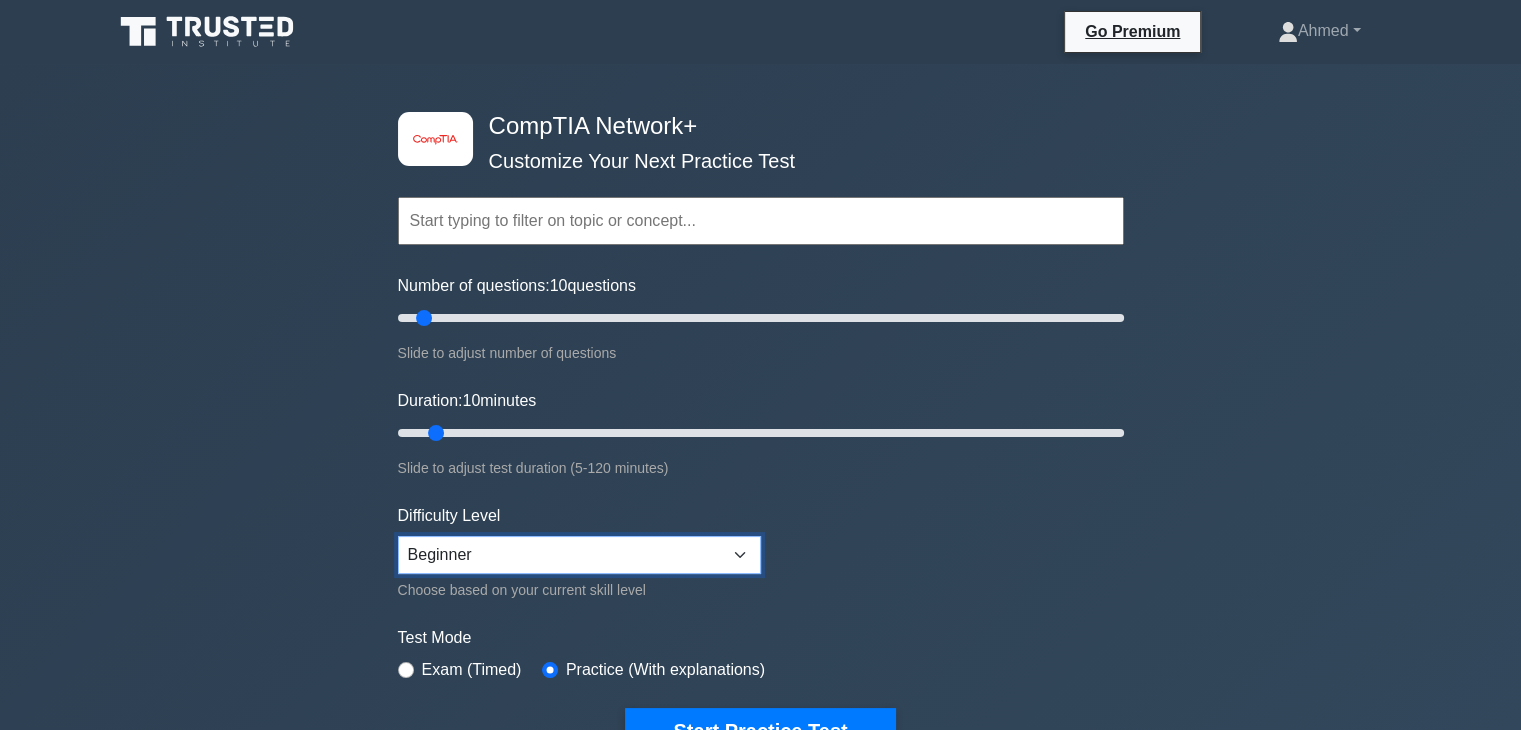click on "Beginner
Intermediate
Expert" at bounding box center [579, 555] 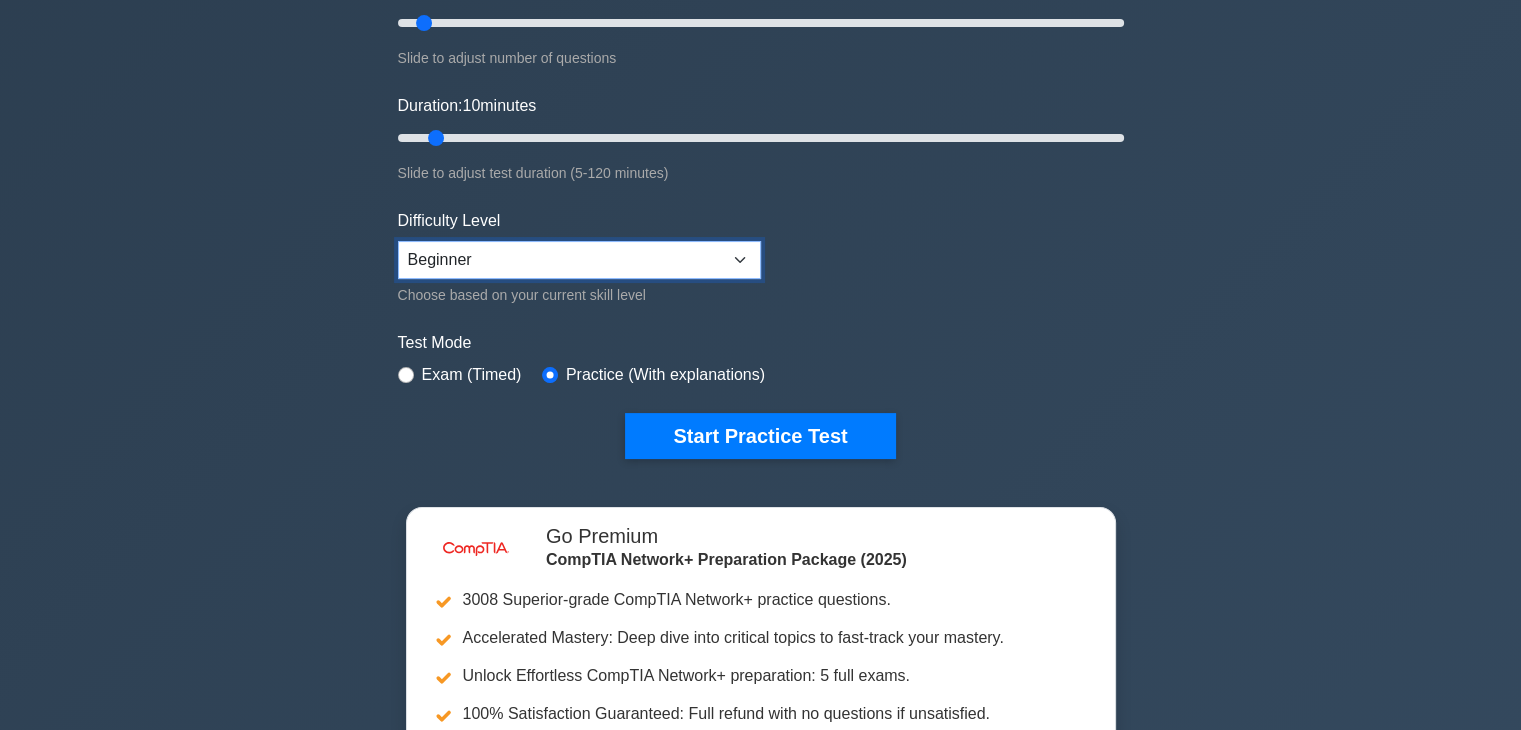 scroll, scrollTop: 316, scrollLeft: 0, axis: vertical 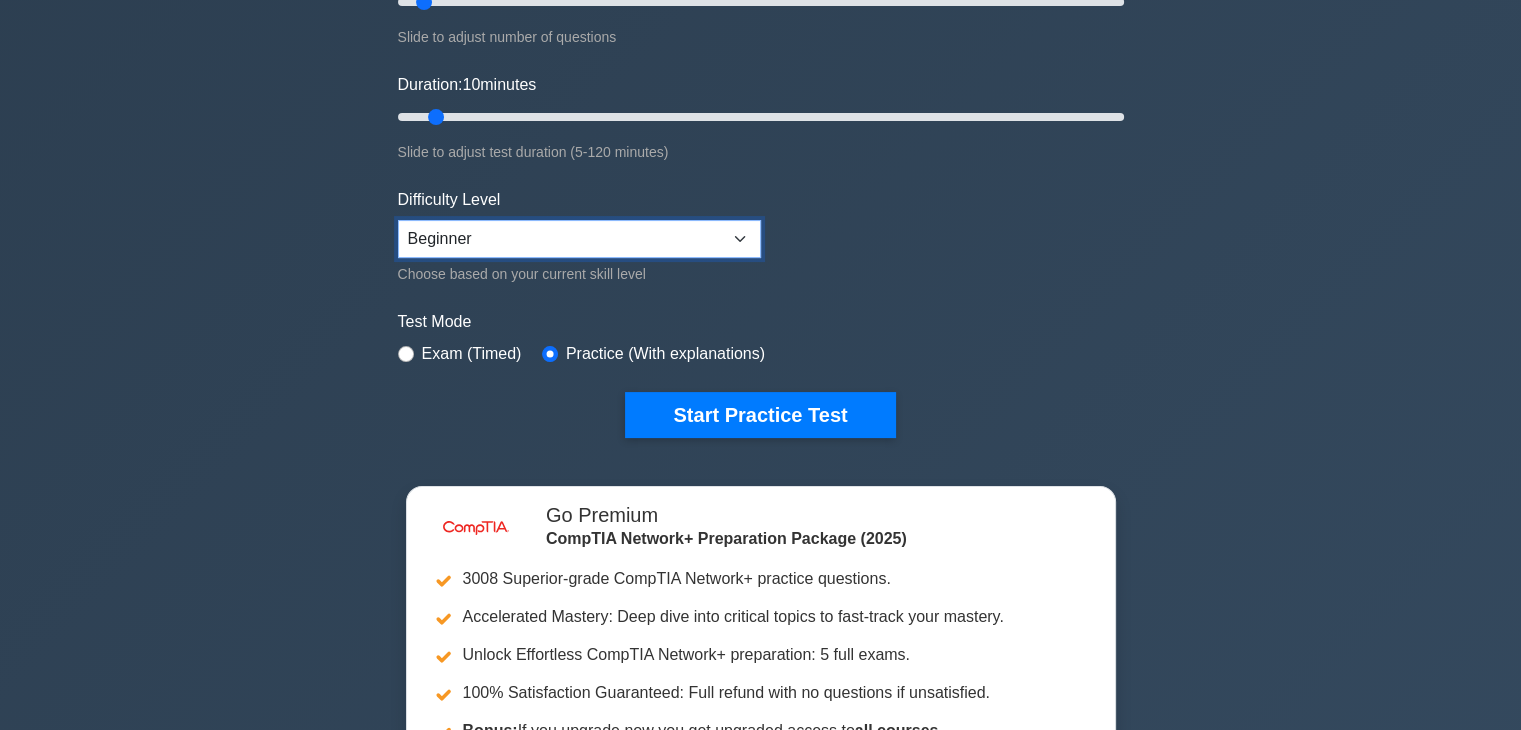 click on "Beginner
Intermediate
Expert" at bounding box center [579, 239] 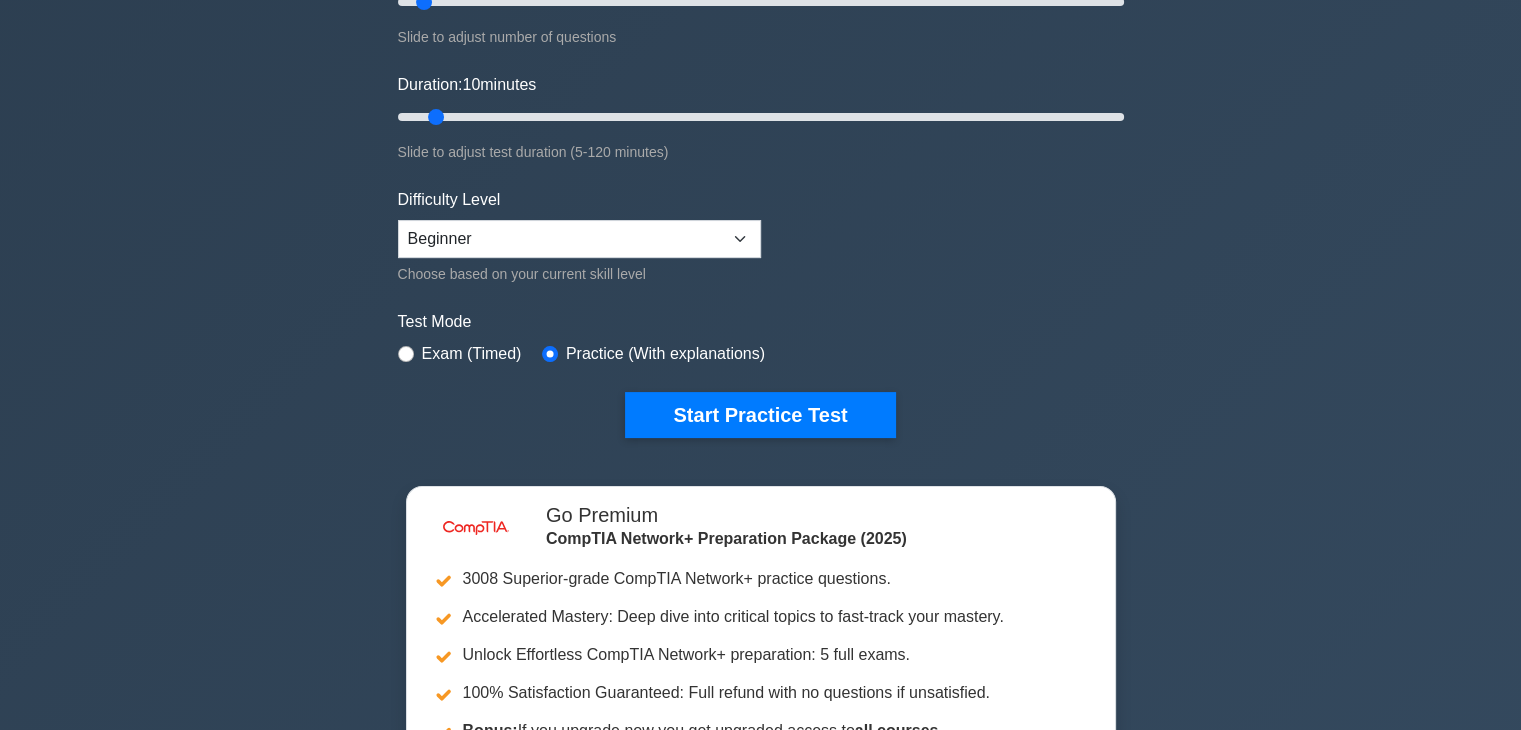 click on "image/svg+xml
CompTIA Network+
Customize Your Next Practice Test
Topics
Networking Concepts
Infrastructure
Network Operations
Network Security" at bounding box center (760, 318) 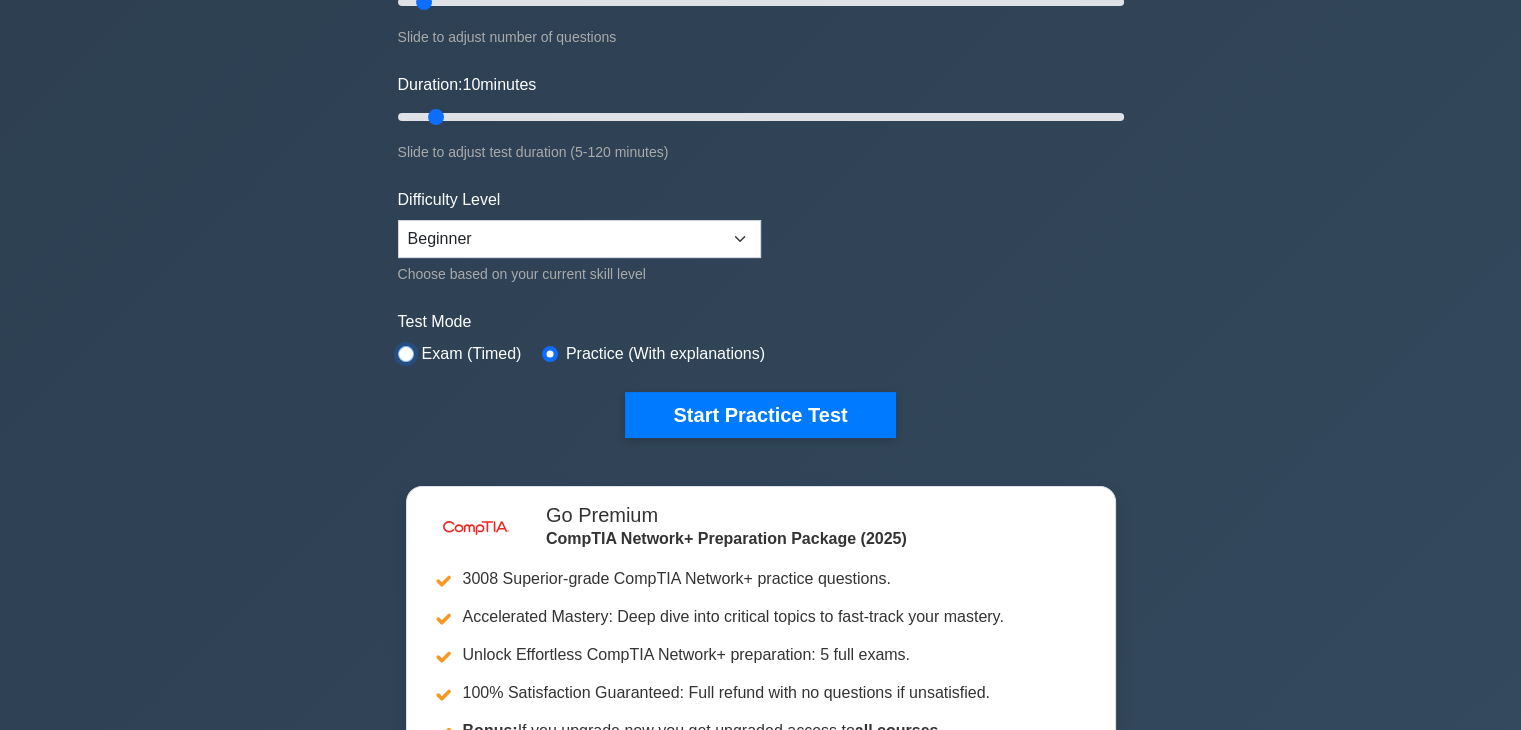 click at bounding box center [406, 354] 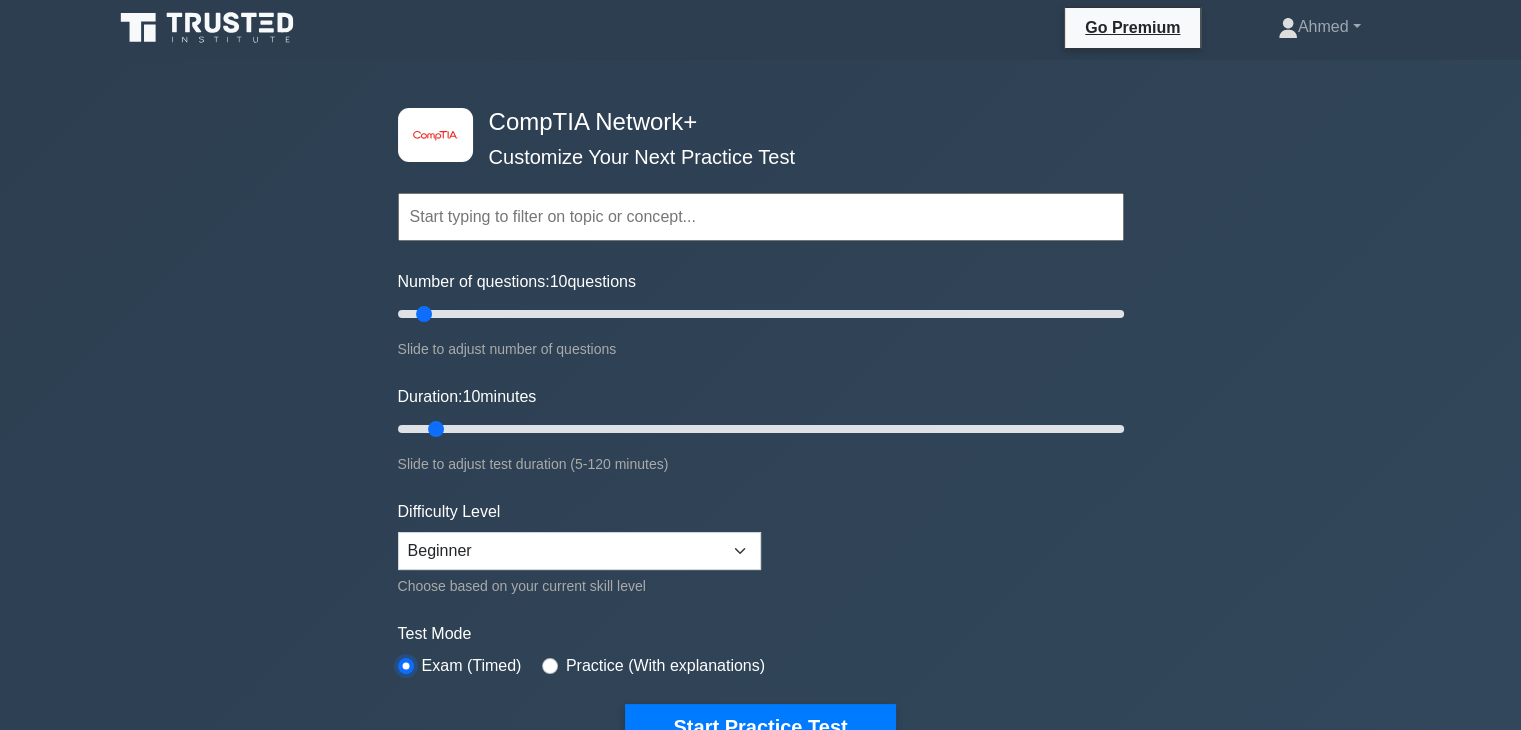 scroll, scrollTop: 2, scrollLeft: 0, axis: vertical 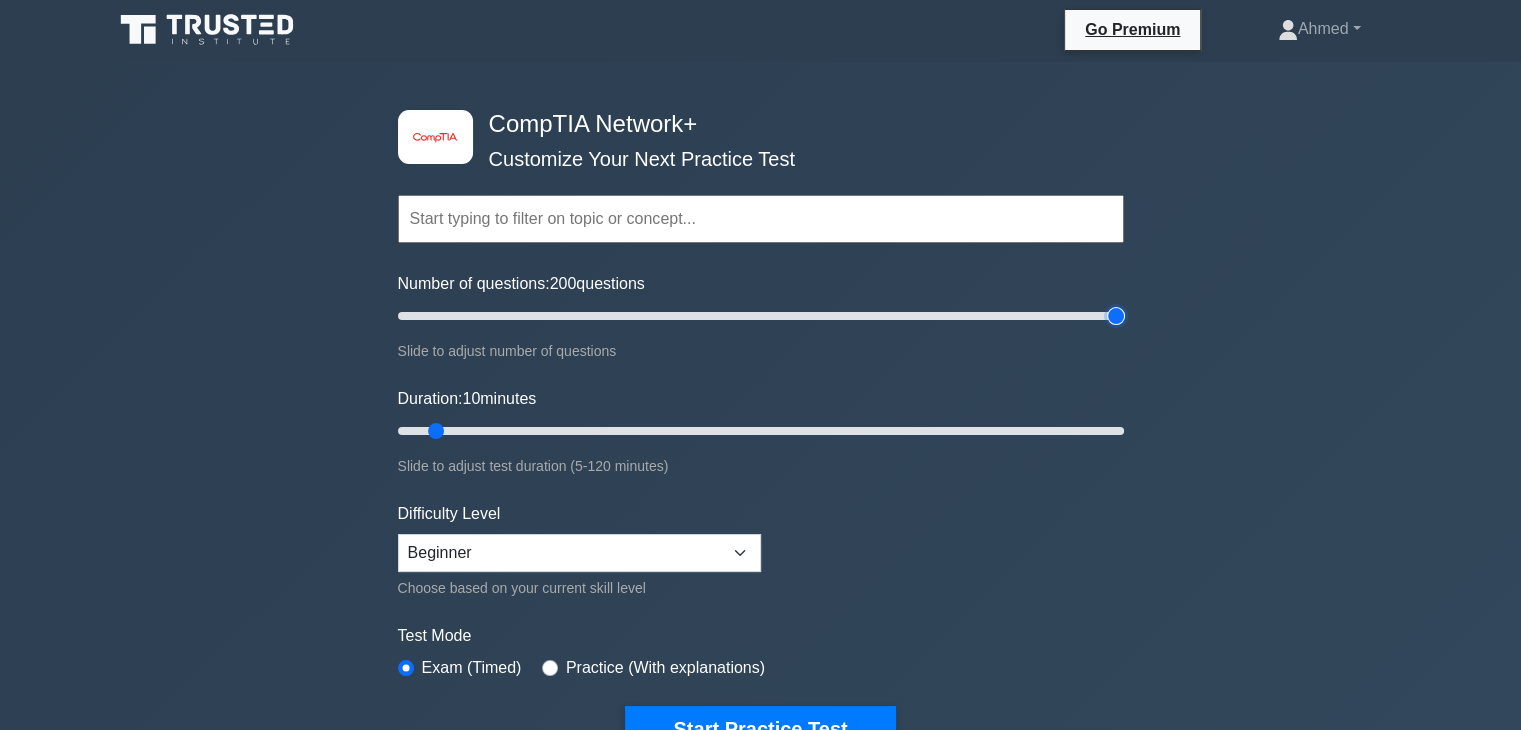 drag, startPoint x: 428, startPoint y: 315, endPoint x: 1150, endPoint y: 345, distance: 722.623 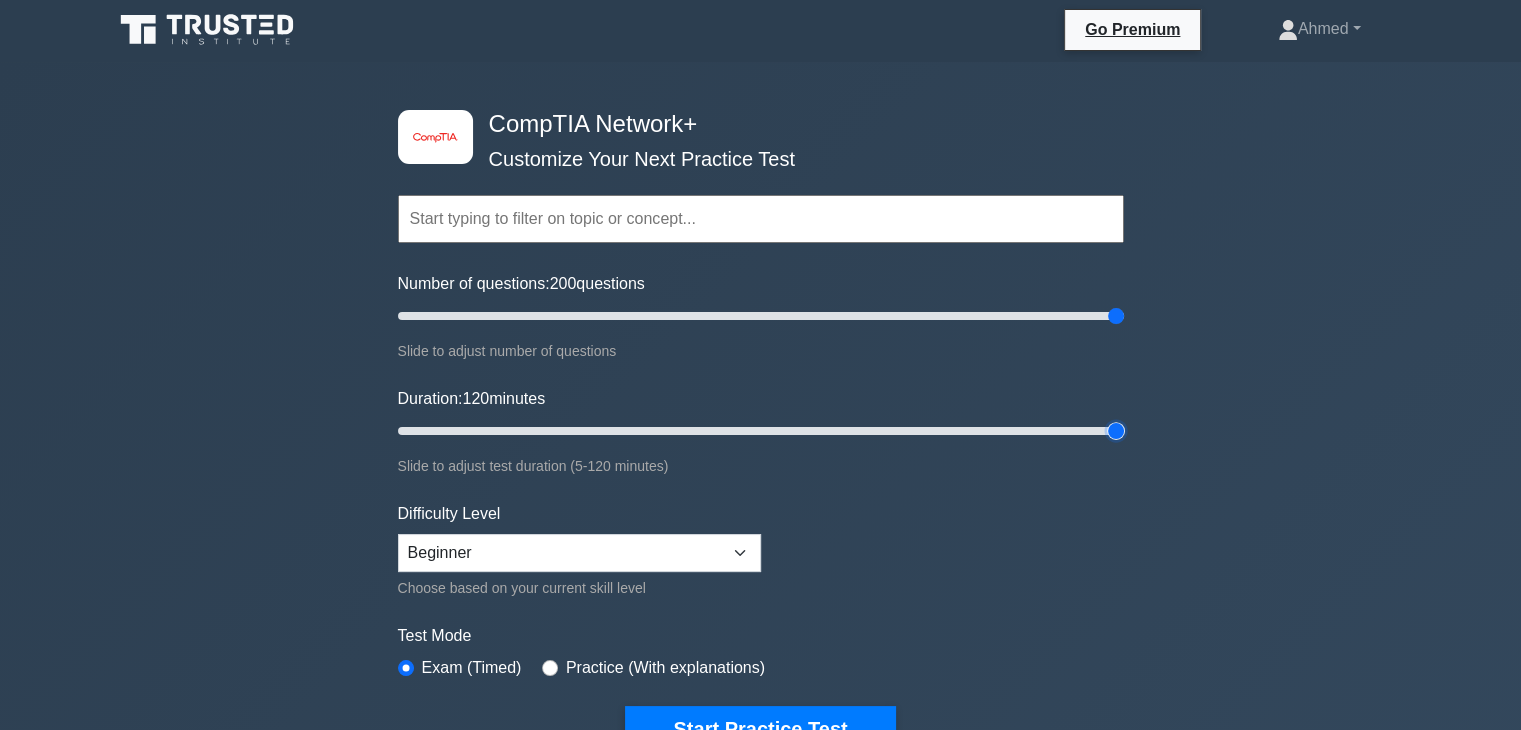 drag, startPoint x: 440, startPoint y: 431, endPoint x: 1535, endPoint y: 463, distance: 1095.4675 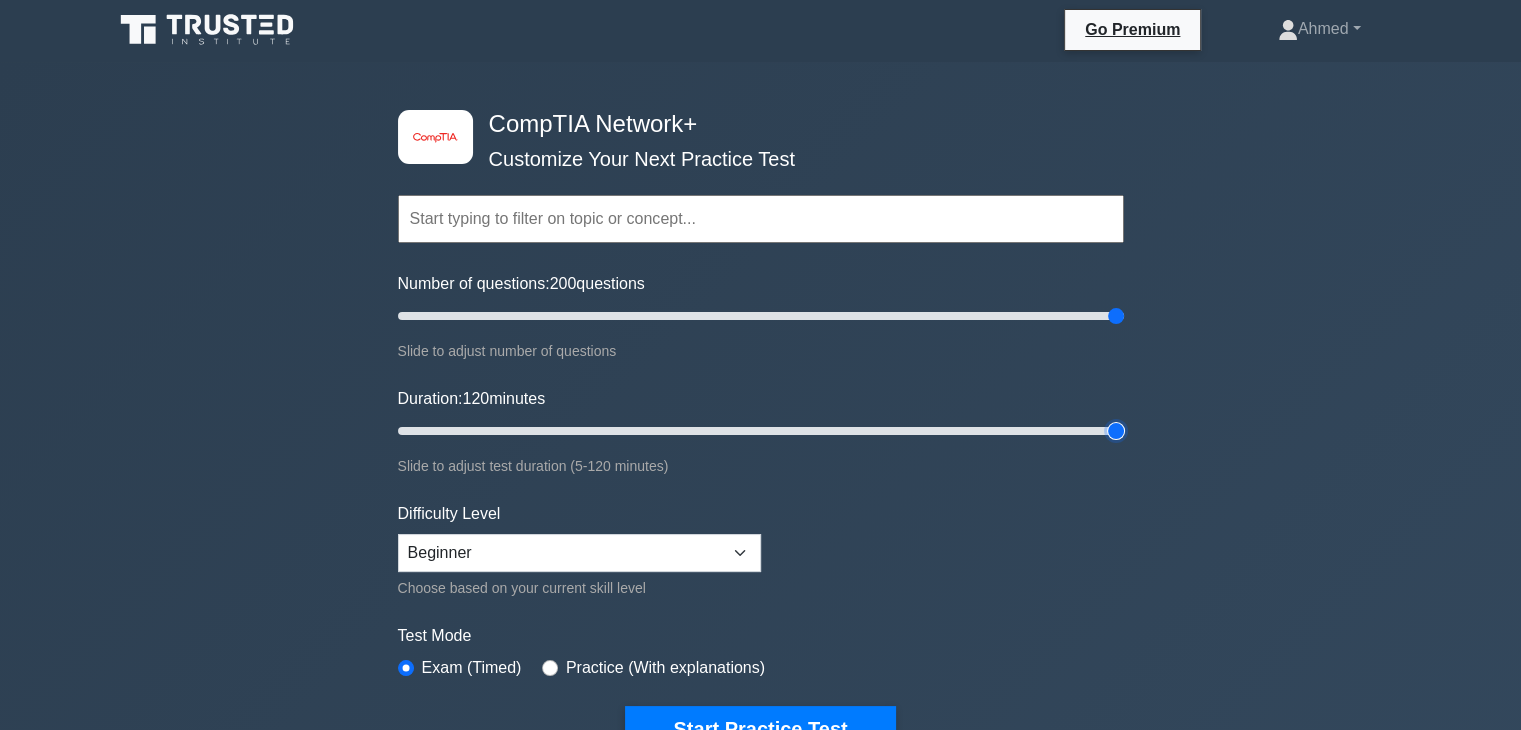 type on "120" 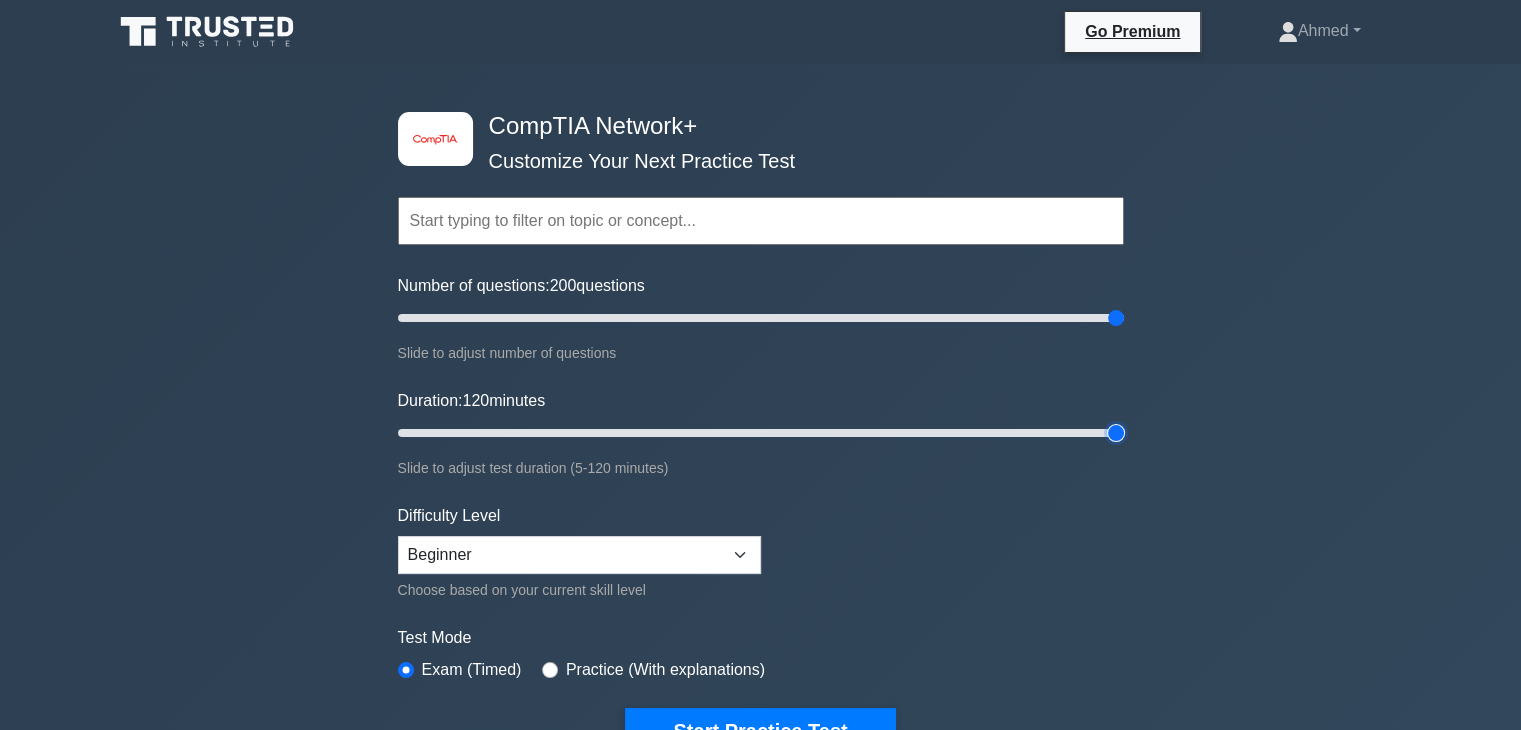 scroll, scrollTop: 68, scrollLeft: 0, axis: vertical 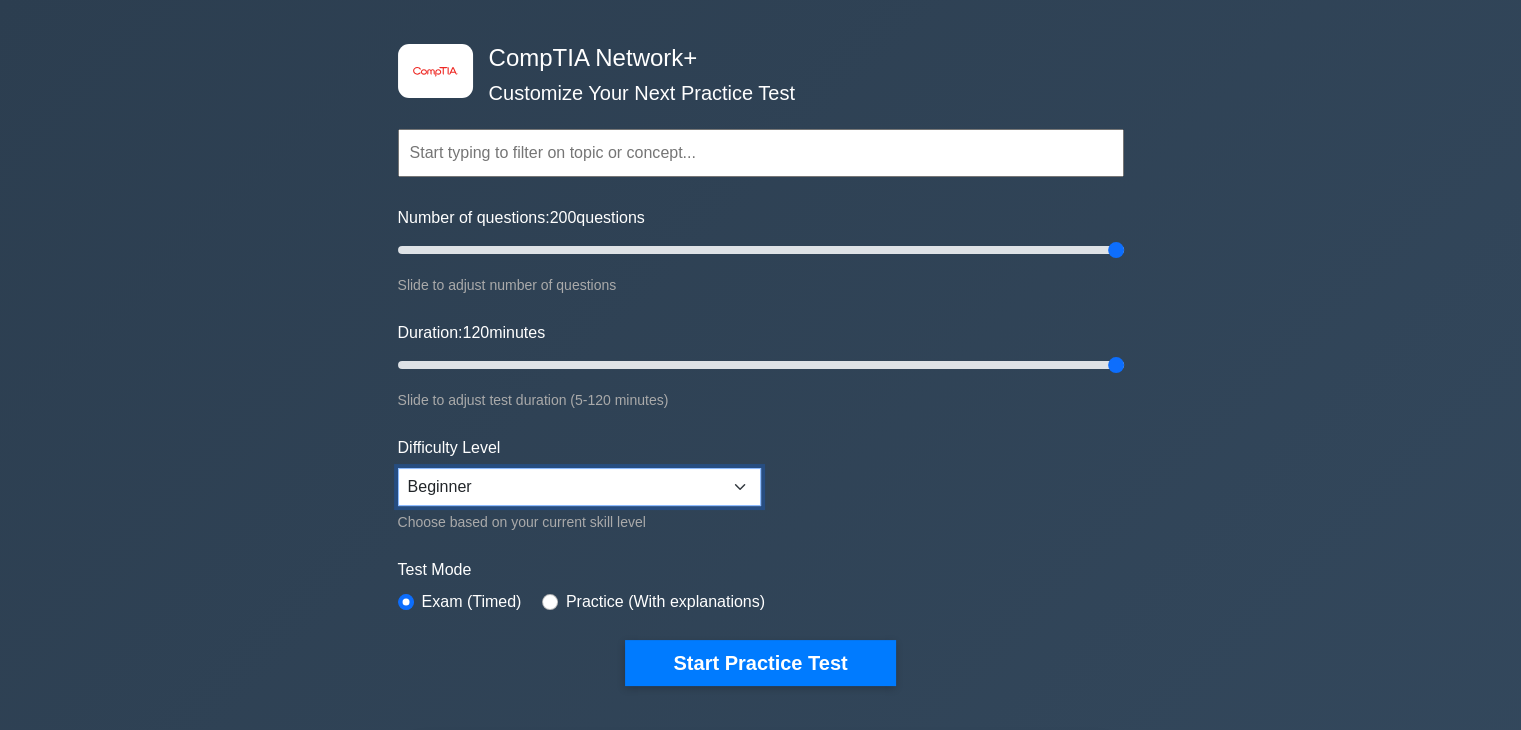 click on "Beginner
Intermediate
Expert" at bounding box center [579, 487] 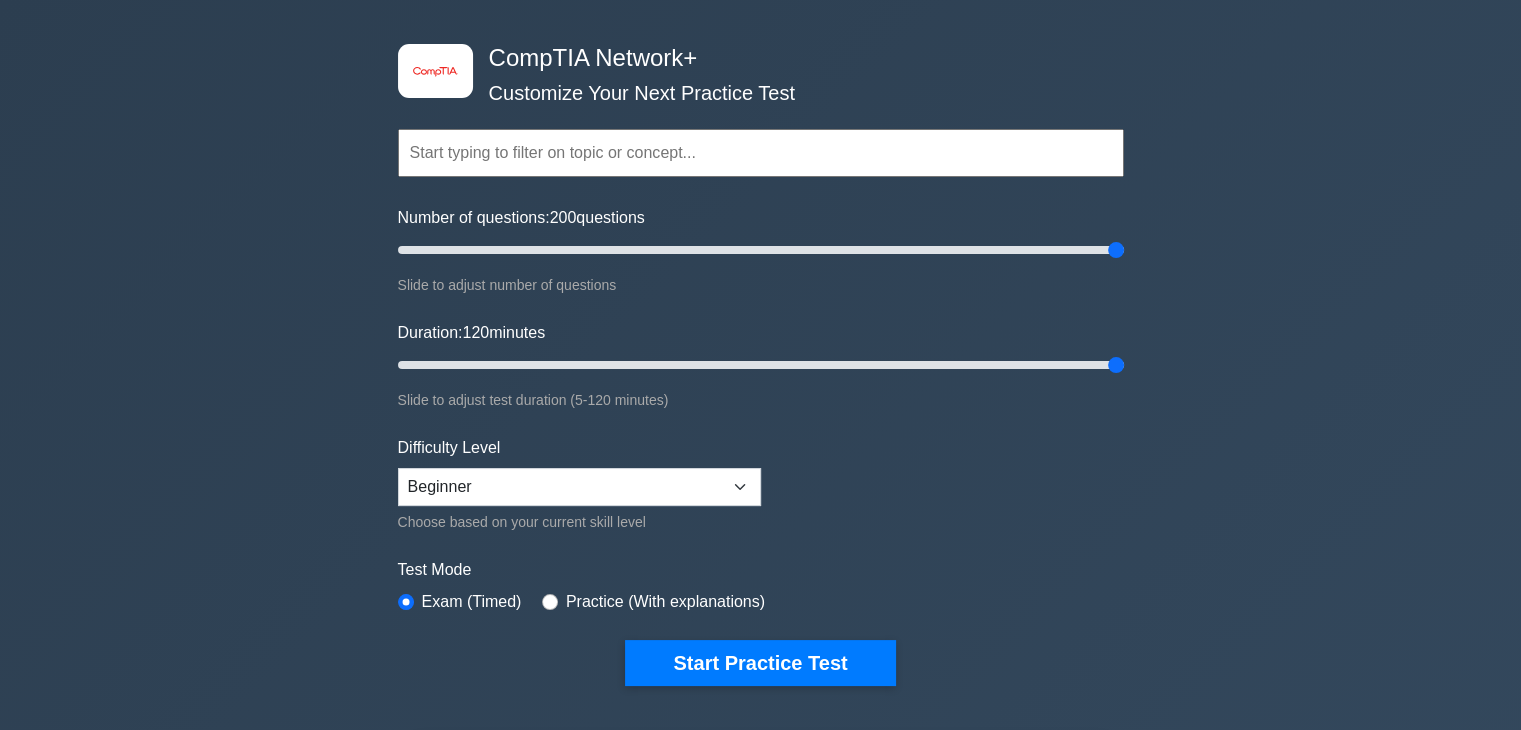click at bounding box center [761, 153] 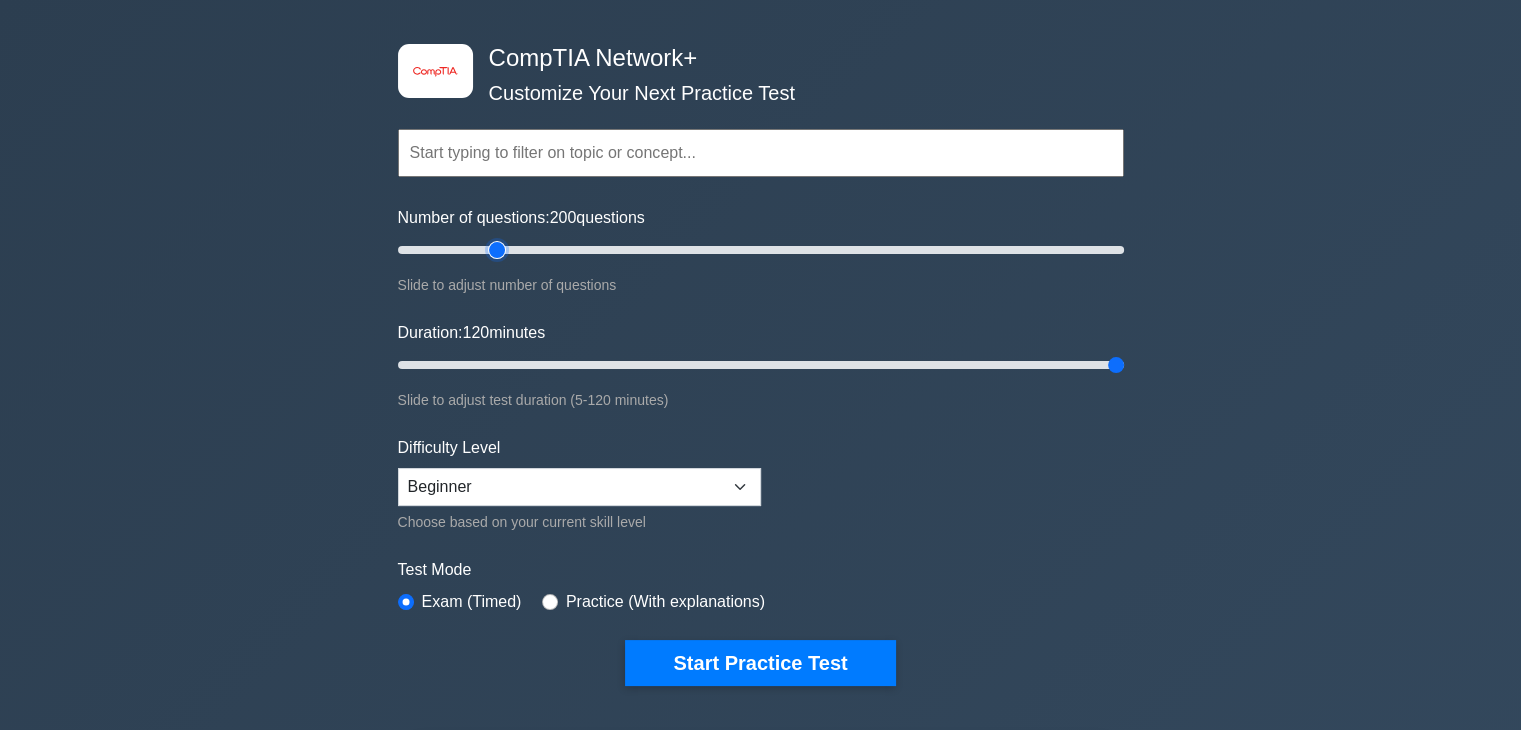 type on "30" 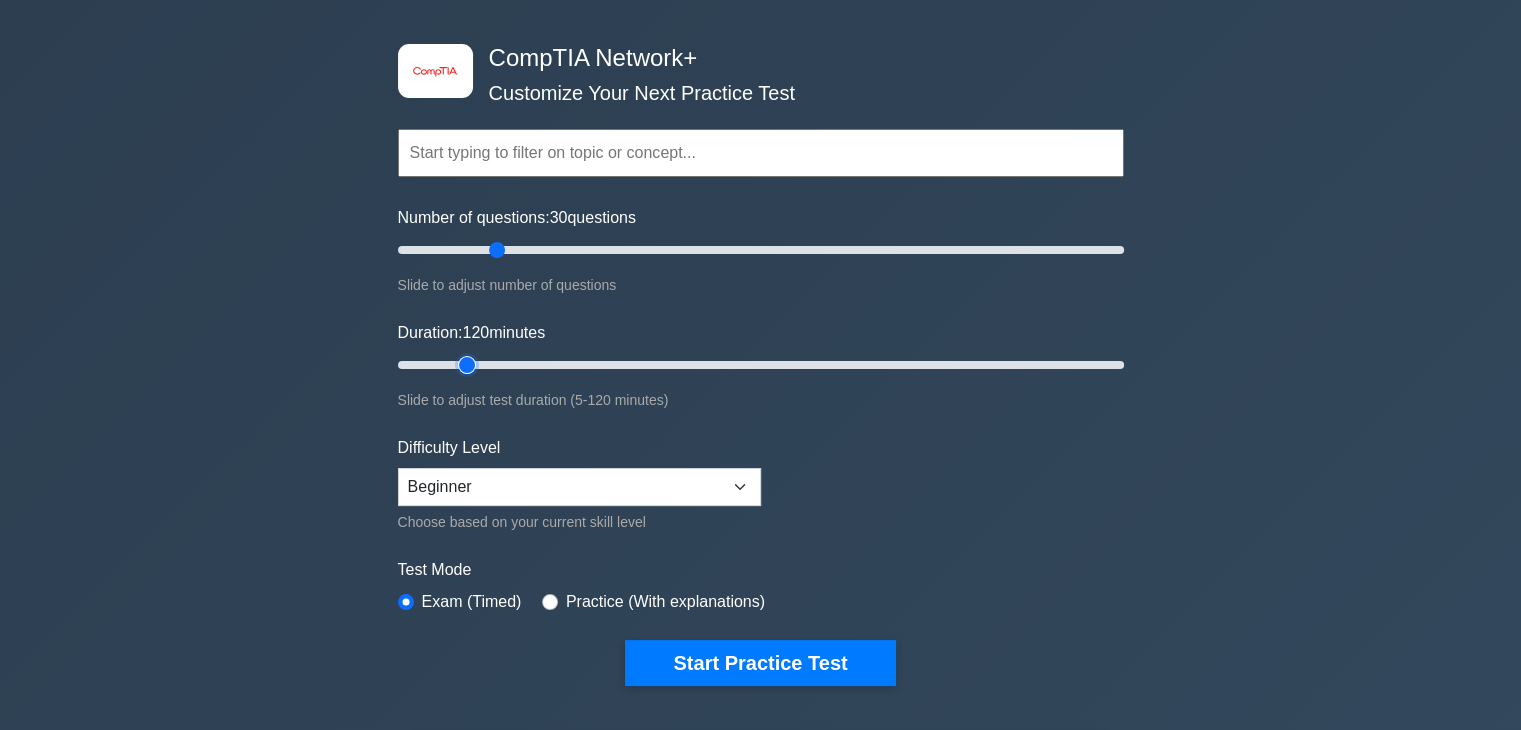 click on "Duration:  120  minutes" at bounding box center (761, 365) 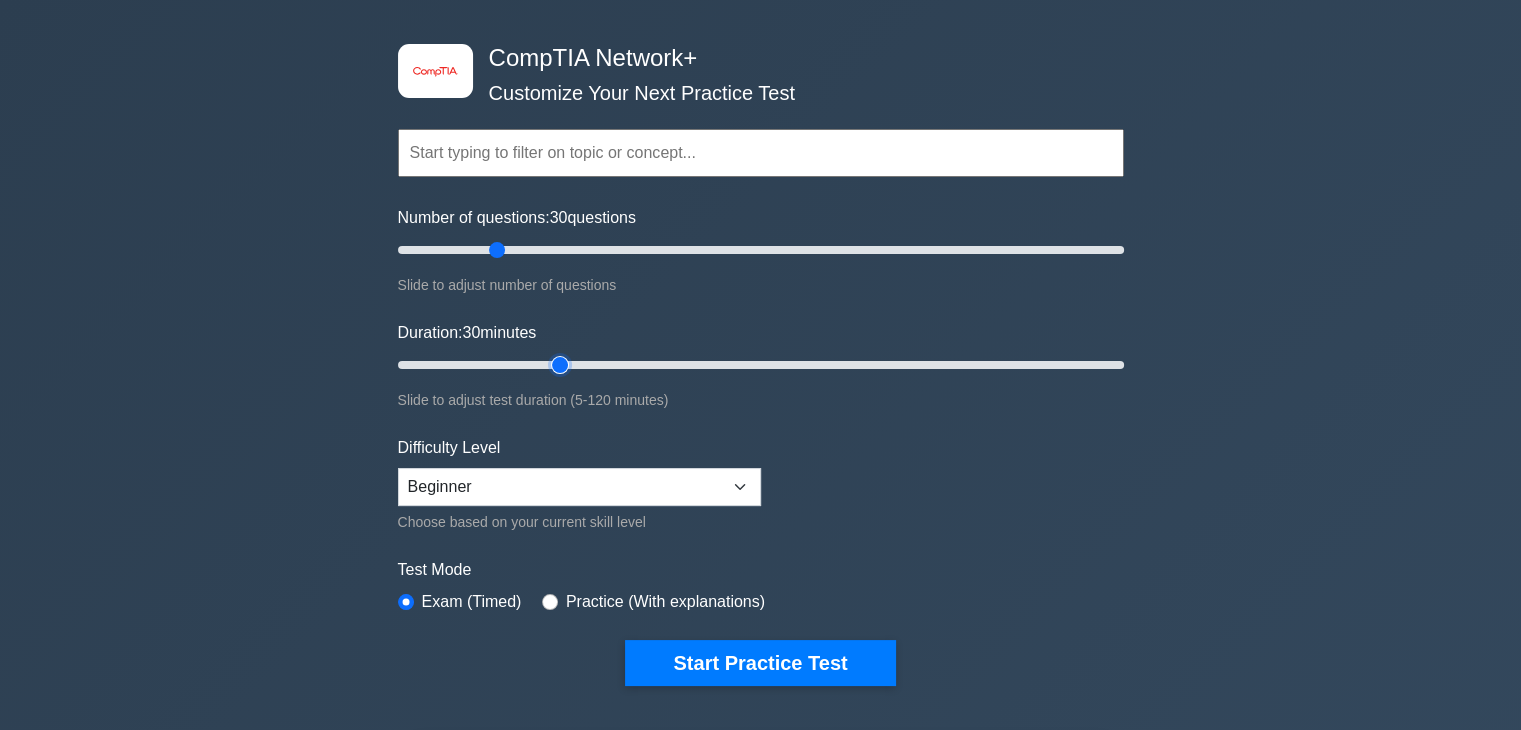 drag, startPoint x: 477, startPoint y: 365, endPoint x: 553, endPoint y: 365, distance: 76 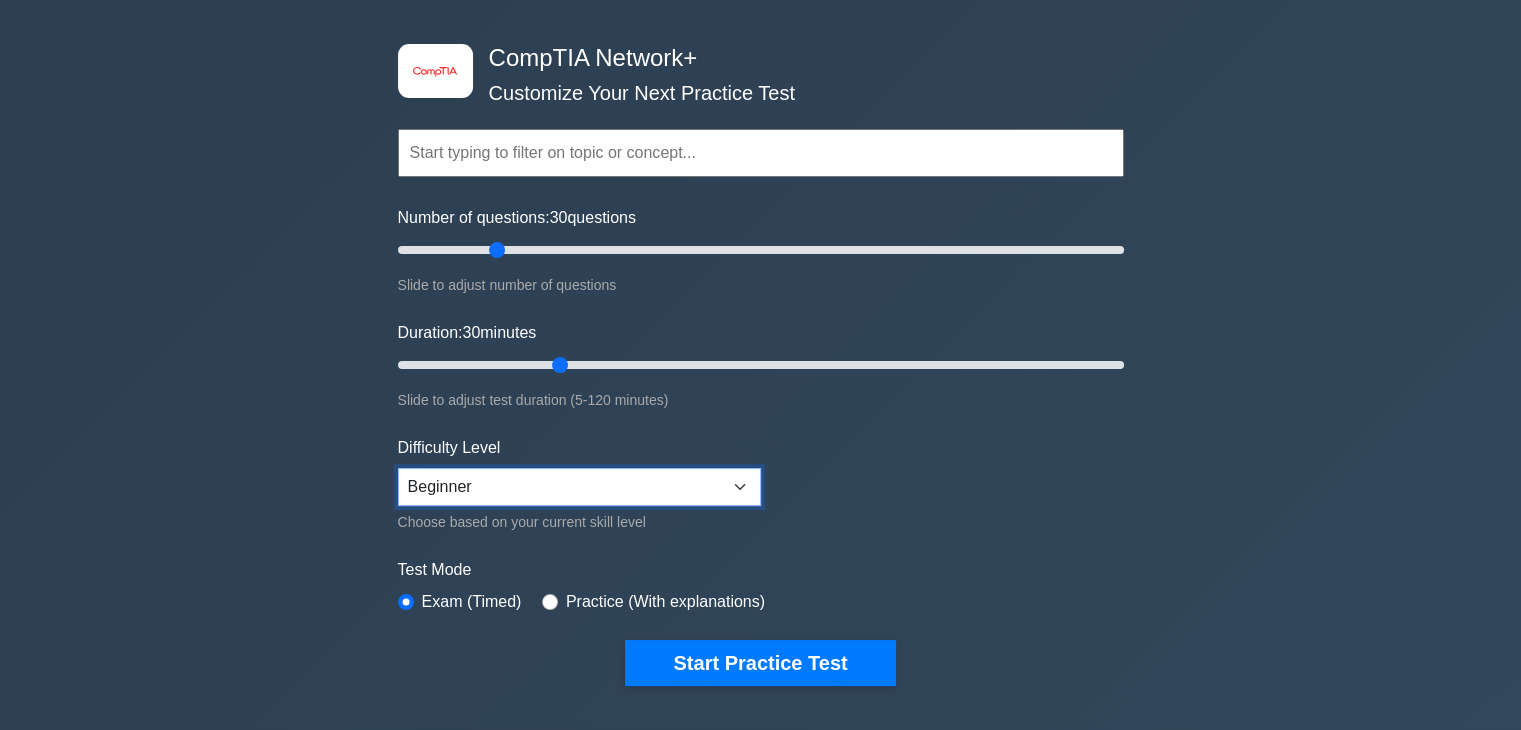 click on "Beginner
Intermediate
Expert" at bounding box center (579, 487) 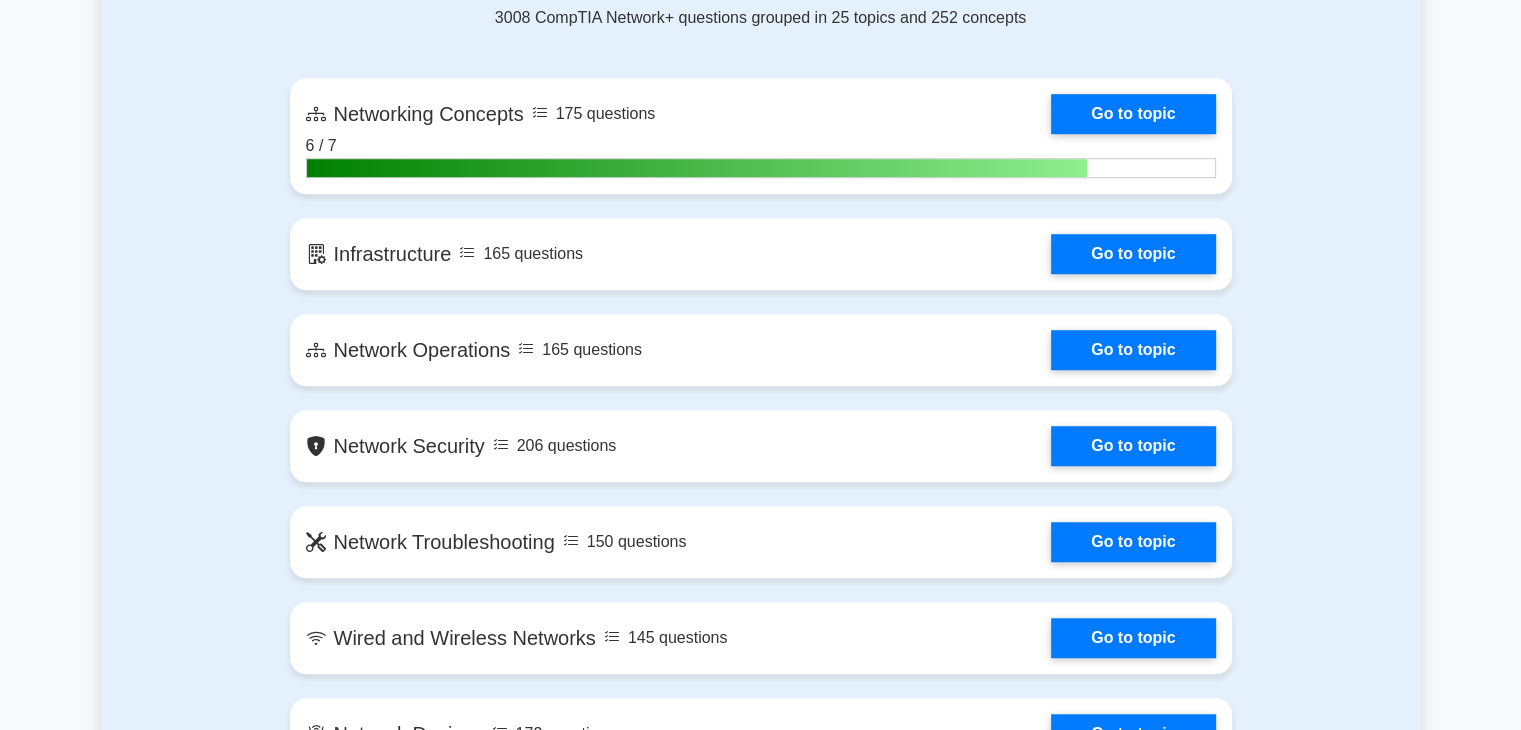 scroll, scrollTop: 1240, scrollLeft: 0, axis: vertical 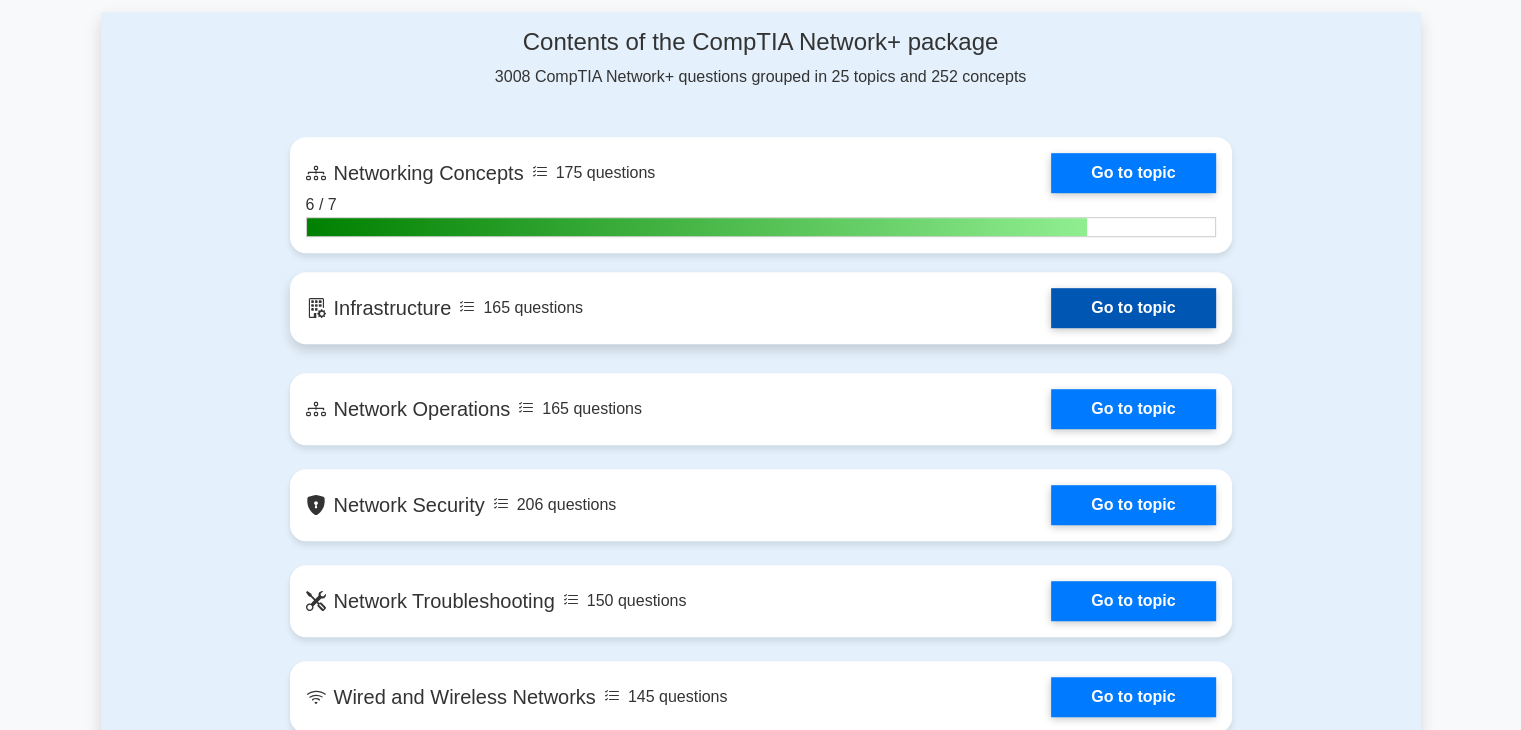 click on "Go to topic" at bounding box center [1133, 308] 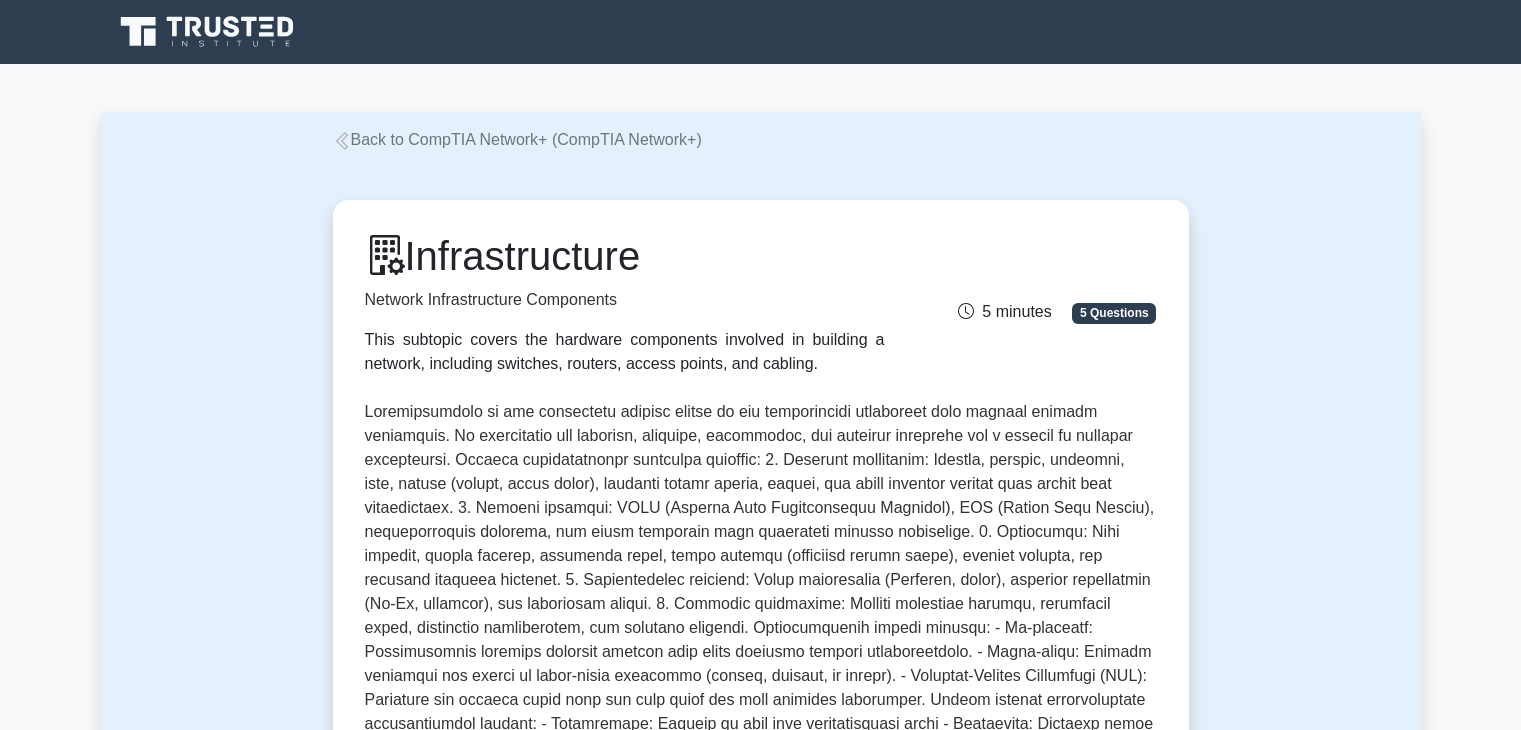 scroll, scrollTop: 0, scrollLeft: 0, axis: both 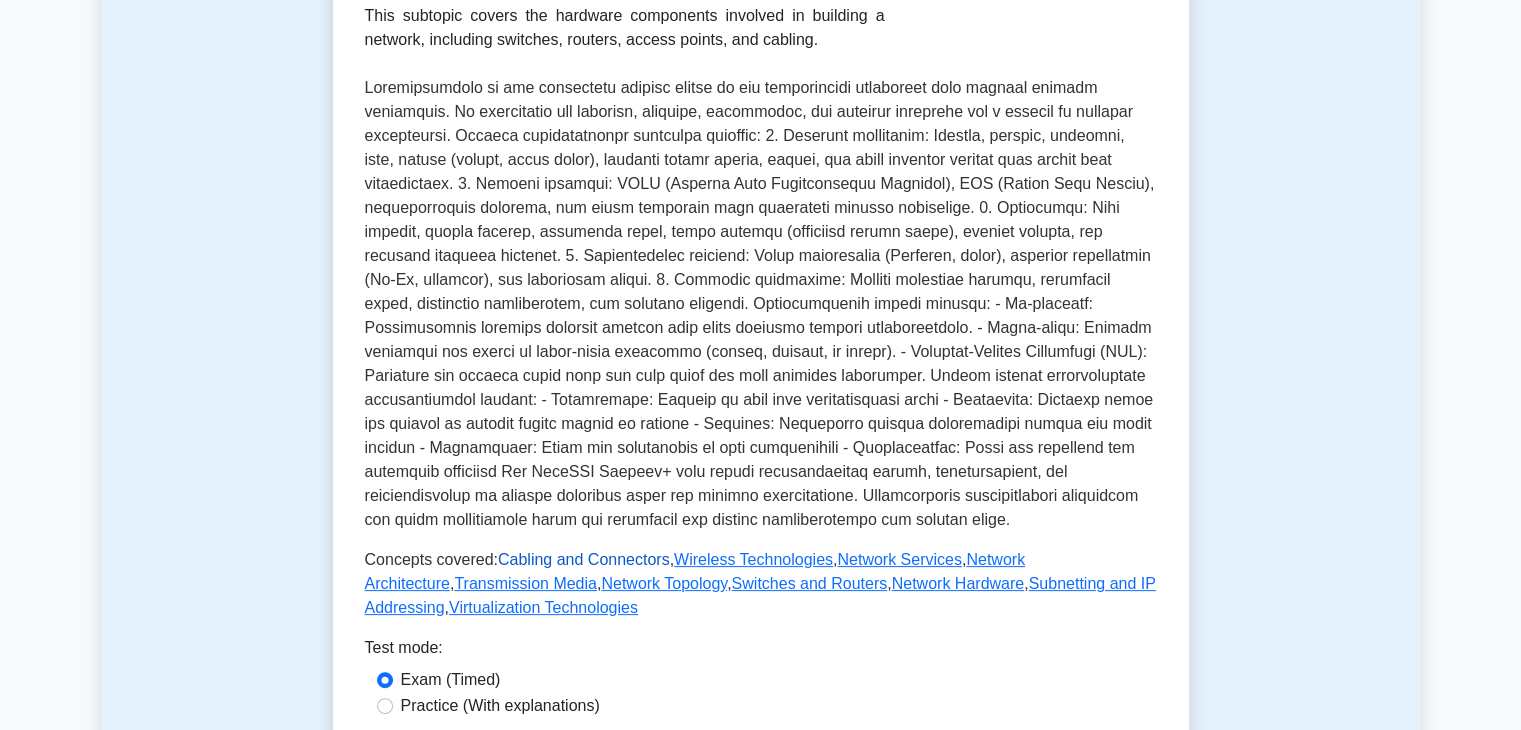 click on "Cabling and Connectors" at bounding box center (584, 559) 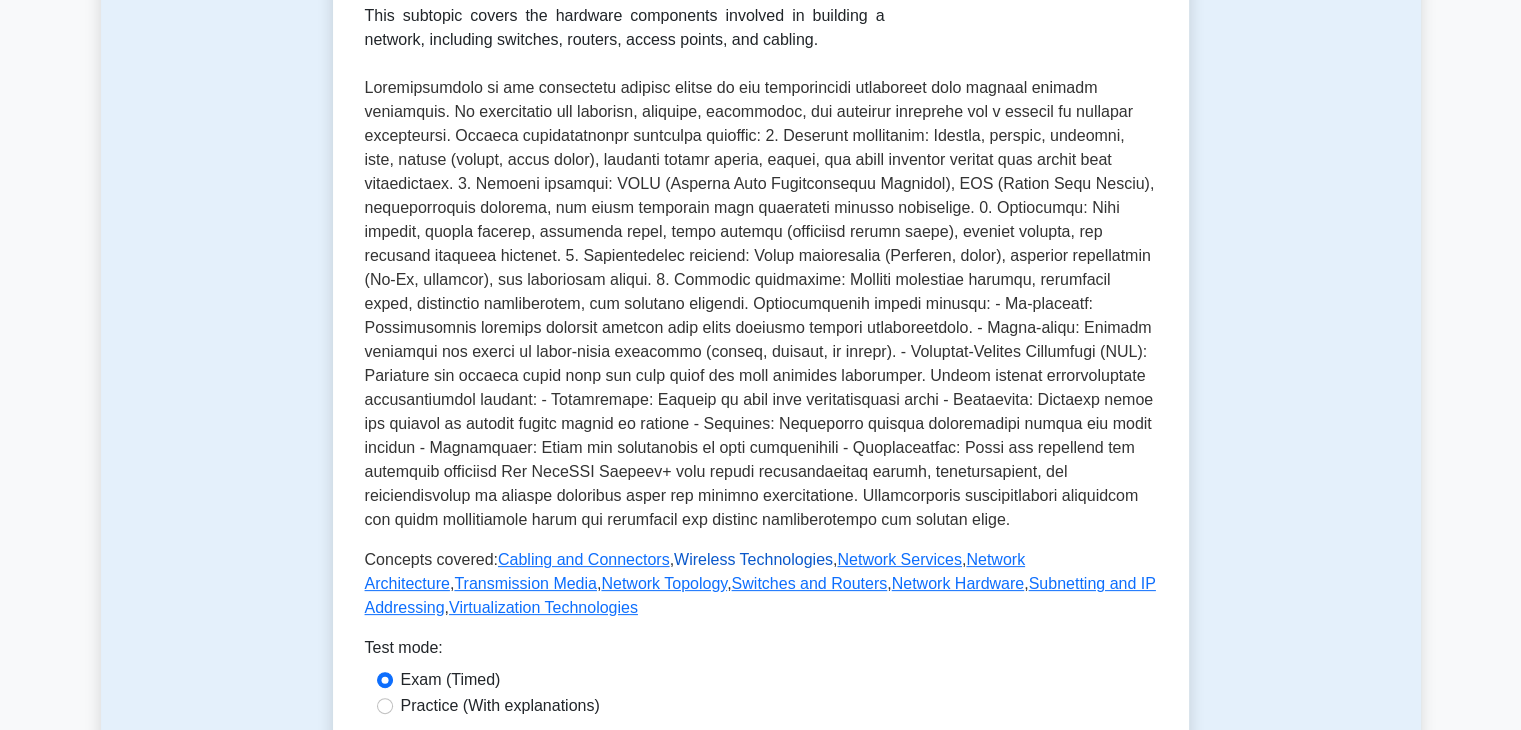 click on "Wireless Technologies" at bounding box center (753, 559) 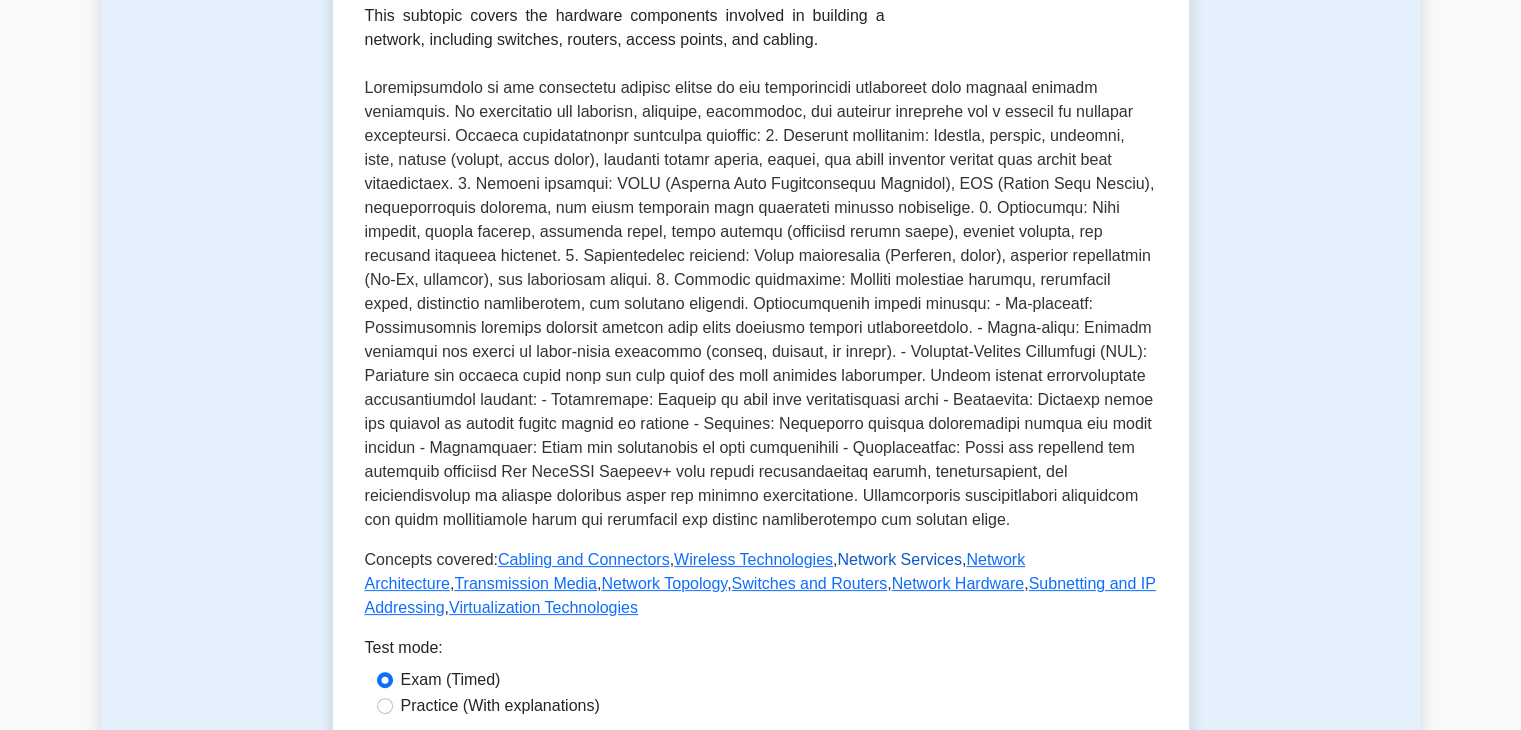 click on "Network Services" at bounding box center [899, 559] 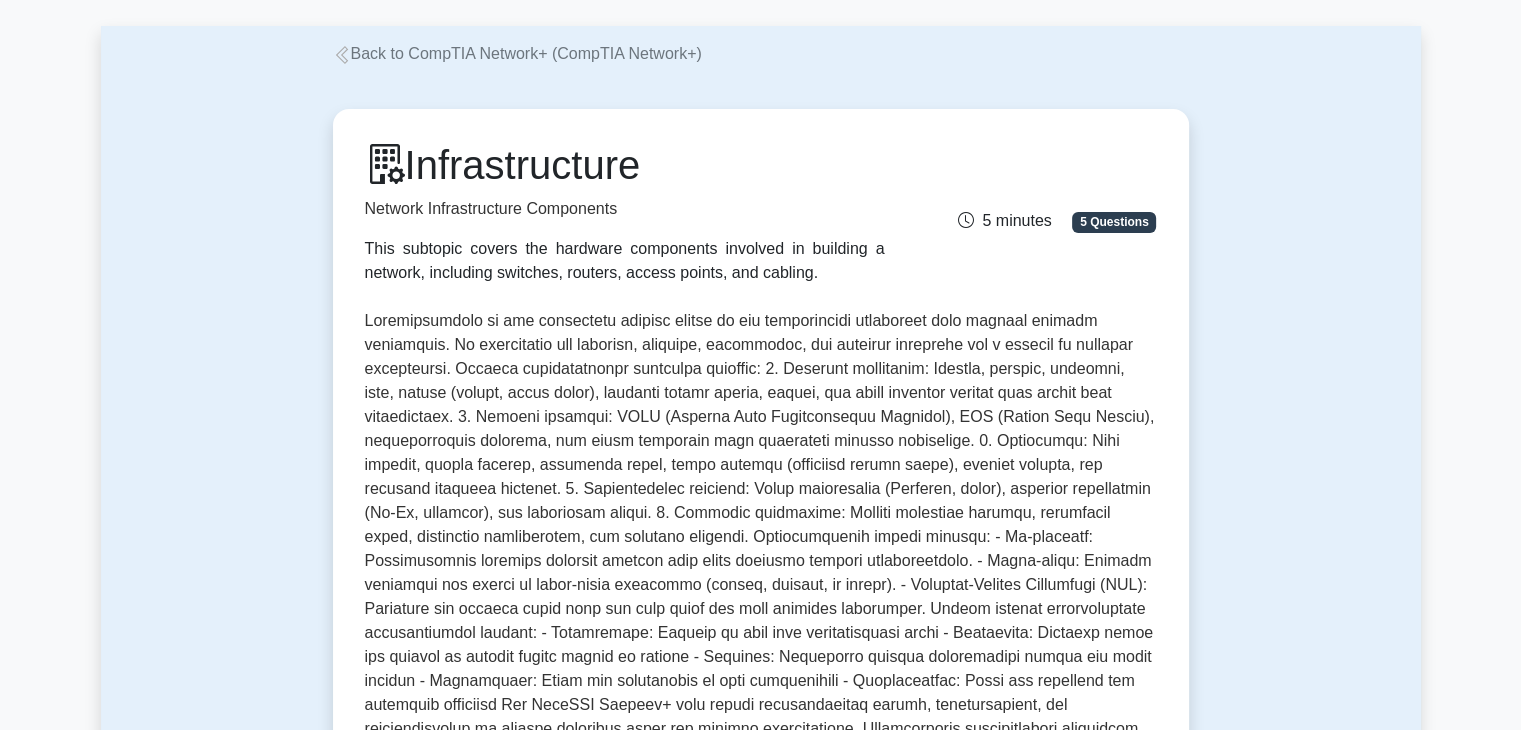 scroll, scrollTop: 0, scrollLeft: 0, axis: both 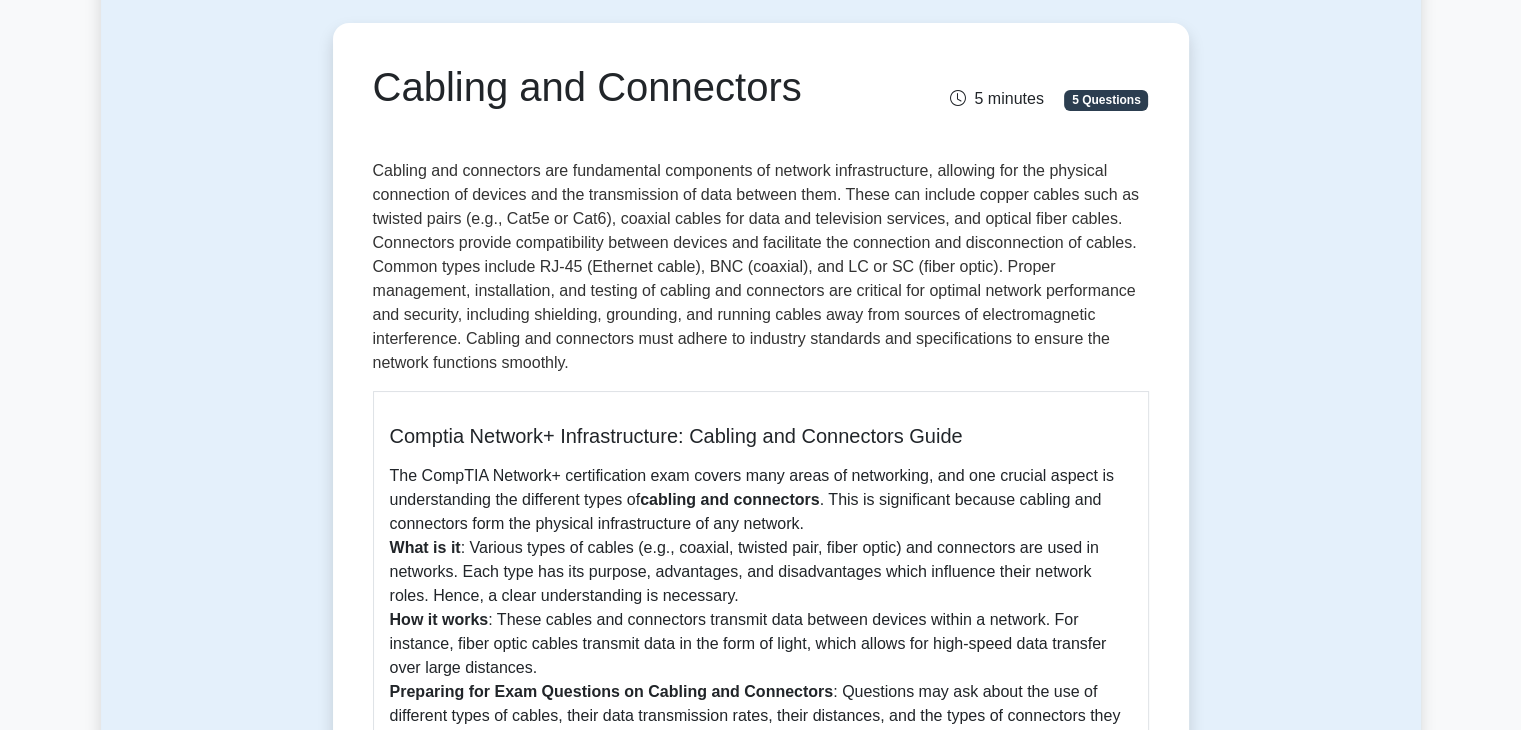 click on "Cabling and connectors are fundamental components of network infrastructure, allowing for the physical connection of devices and the transmission of data between them. These can include copper cables such as twisted pairs (e.g., Cat5e or Cat6), coaxial cables for data and television services, and optical fiber cables. Connectors provide compatibility between devices and facilitate the connection and disconnection of cables. Common types include RJ-45 (Ethernet cable), BNC (coaxial), and LC or SC (fiber optic). Proper management, installation, and testing of cabling and connectors are critical for optimal network performance and security, including shielding, grounding, and running cables away from sources of electromagnetic interference. Cabling and connectors must adhere to industry standards and specifications to ensure the network functions smoothly." at bounding box center [761, 267] 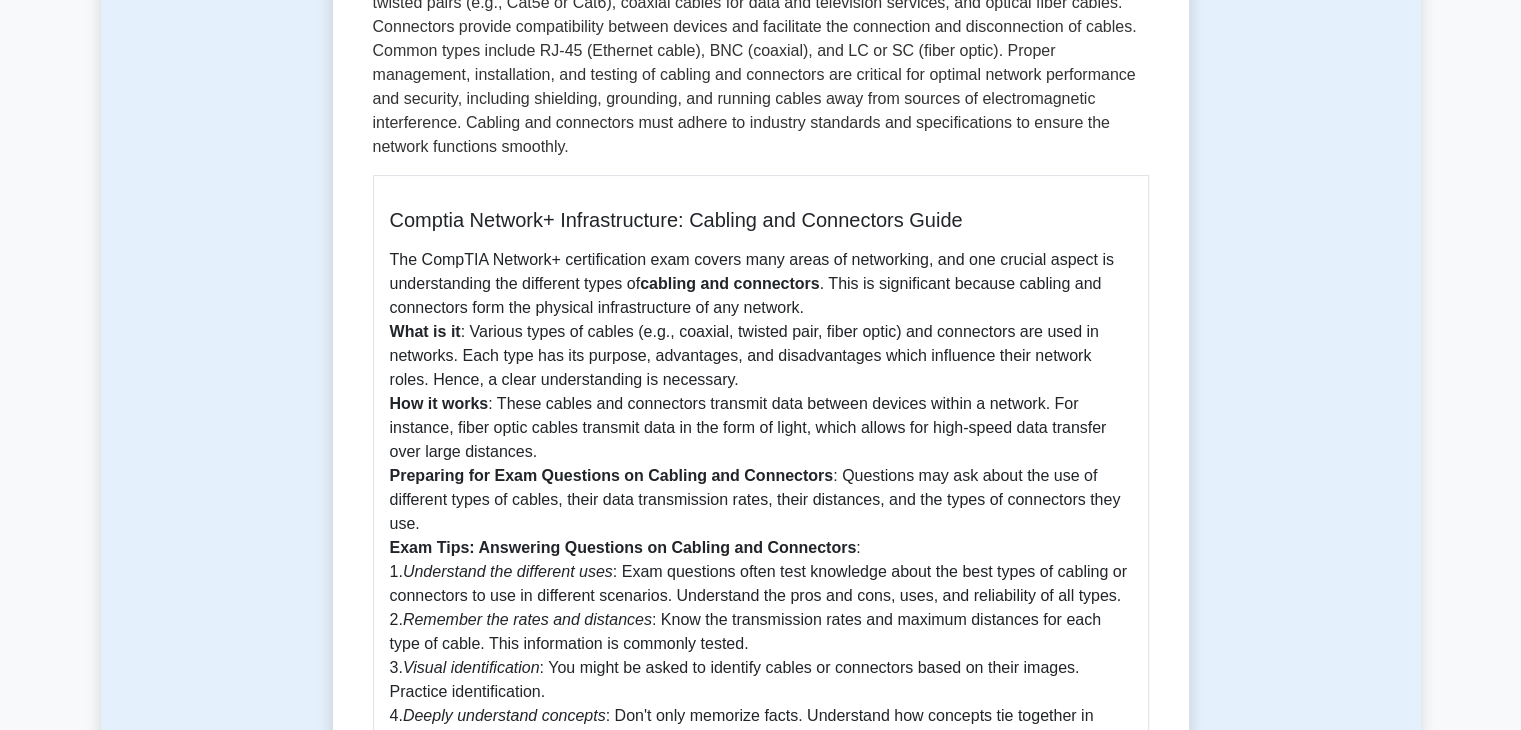 scroll, scrollTop: 410, scrollLeft: 0, axis: vertical 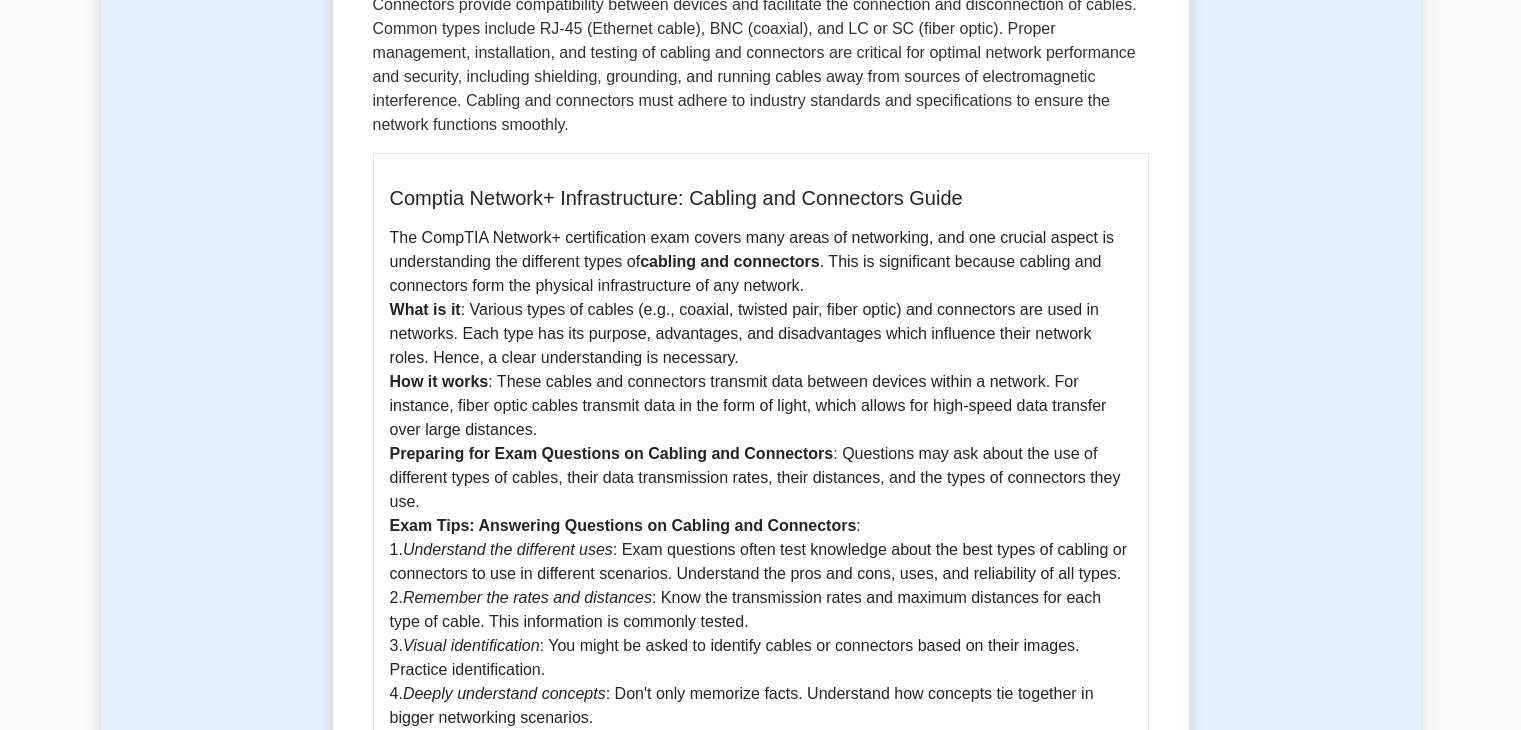 drag, startPoint x: 1137, startPoint y: 242, endPoint x: 1137, endPoint y: 206, distance: 36 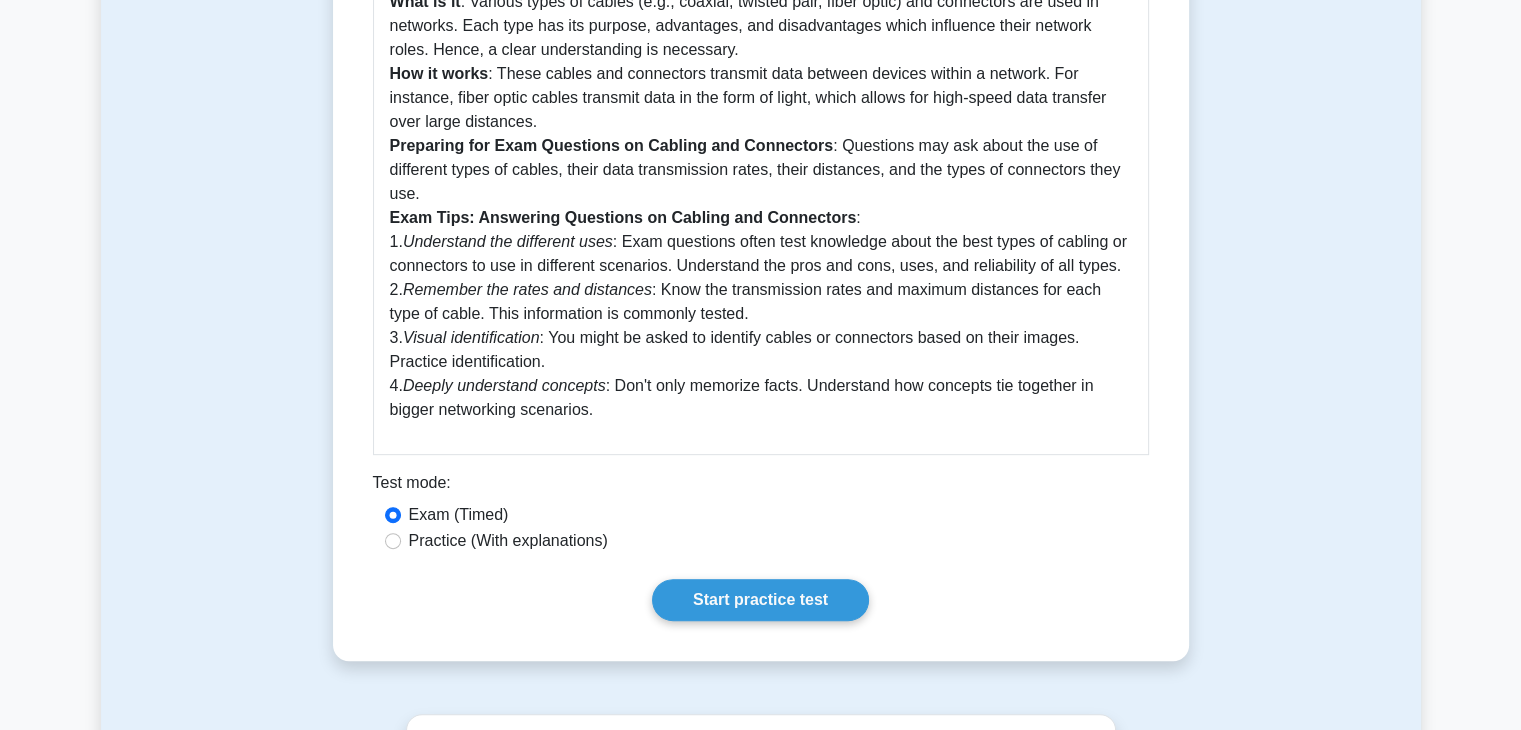 click on "Comptia Network+ Infrastructure: Cabling and Connectors Guide
The CompTIA Network+ certification exam covers many areas of networking, and one crucial aspect is understanding the different types of  cabling and connectors . This is significant because cabling and connectors form the physical infrastructure of any network.                  What is it : Various types of cables (e.g., coaxial, twisted pair, fiber optic) and connectors are used in networks. Each type has its purpose, advantages, and disadvantages which influence their network roles. Hence, a clear understanding is necessary.                 How it works : These cables and connectors transmit data between devices within a network. For instance, fiber optic cables transmit data in the form of light, which allows for high-speed data transfer over large distances.                 Preparing for Exam Questions on Cabling and Connectors                 :                1.  Understand the different uses" at bounding box center [761, 150] 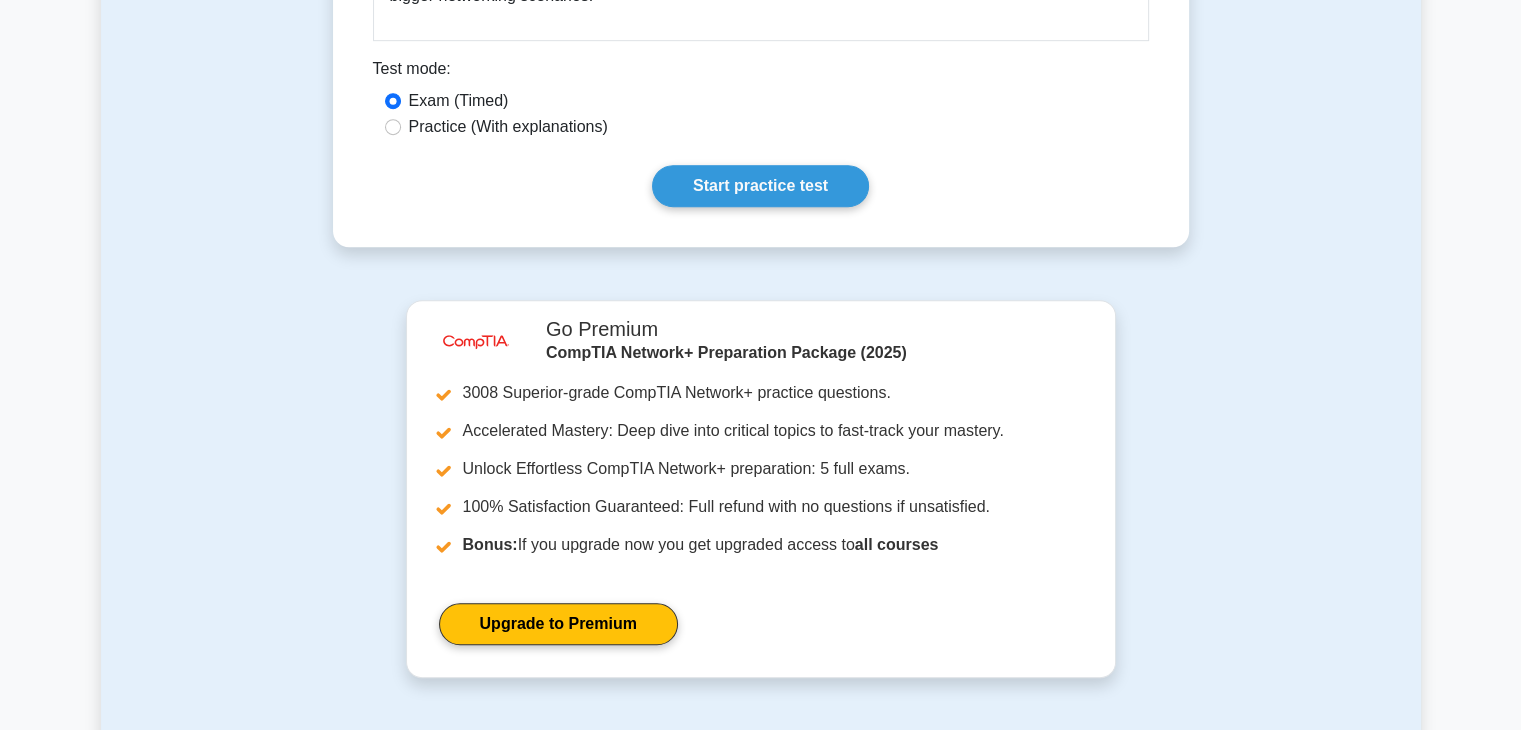 scroll, scrollTop: 1132, scrollLeft: 0, axis: vertical 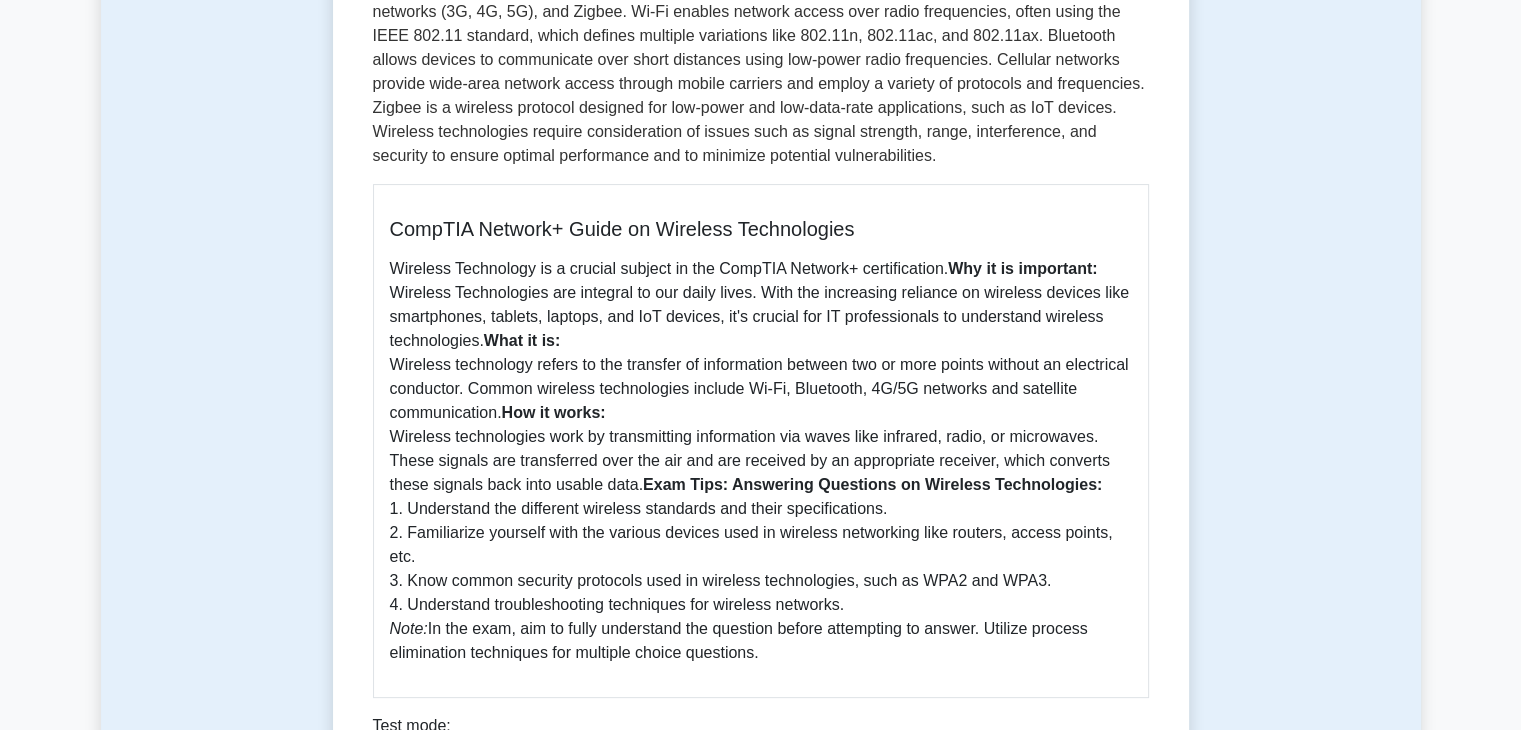 click on "Wireless Technology is a crucial subject in the CompTIA Network+ certification.  Why it is important: Wireless Technologies are integral to our daily lives. With the increasing reliance on wireless devices like smartphones, tablets, laptops, and IoT devices, it's crucial for IT professionals to understand wireless technologies.  What it is: Wireless technology refers to the transfer of information between two or more points without an electrical conductor. Common wireless technologies include Wi-Fi, Bluetooth, 4G/5G networks and satellite communication.  How it works: Wireless technologies work by transmitting information via waves like infrared, radio, or microwaves. These signals are transferred over the air and are received by an appropriate receiver, which converts these signals back into usable data.  Exam Tips: Answering Questions on Wireless Technologies: 1. Understand the different wireless standards and their specifications.   4. Understand troubleshooting techniques for wireless networks. Note:" at bounding box center (761, 461) 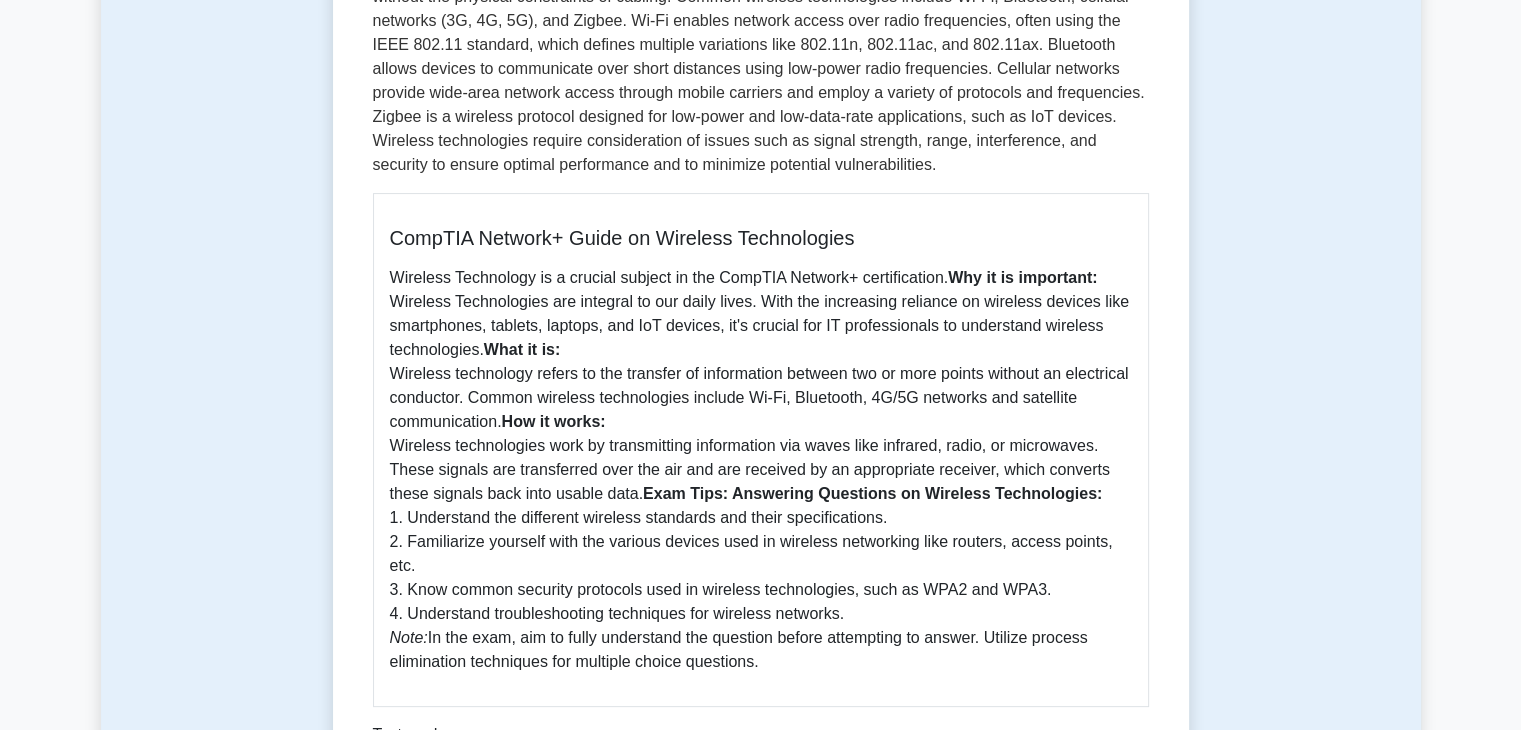 scroll, scrollTop: 336, scrollLeft: 0, axis: vertical 